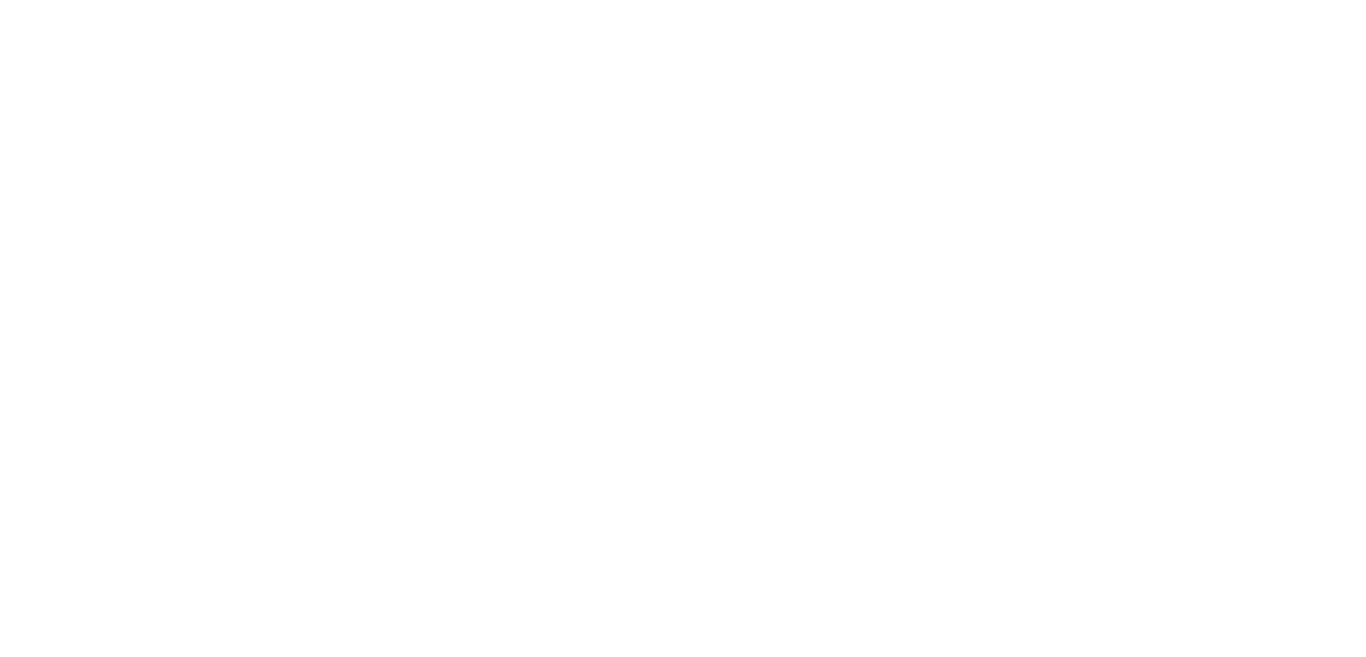 scroll, scrollTop: 0, scrollLeft: 0, axis: both 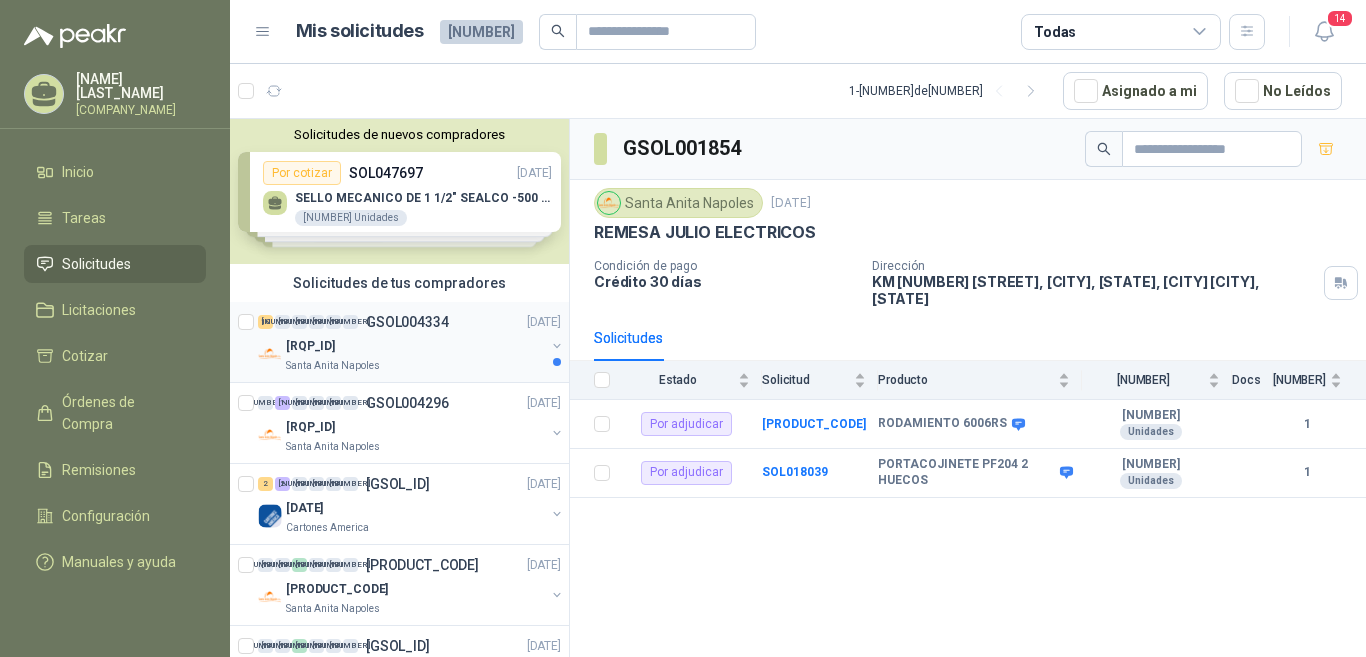 click on "GSOL004334" at bounding box center [407, 322] 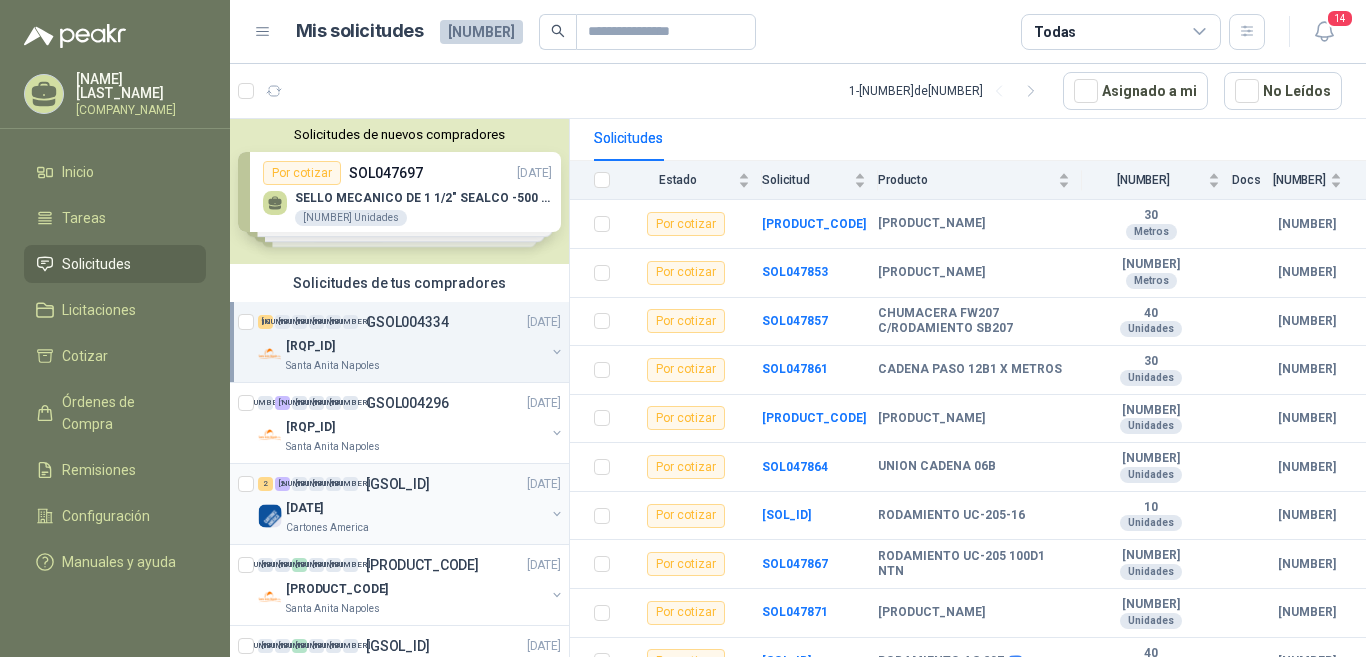scroll, scrollTop: 222, scrollLeft: 0, axis: vertical 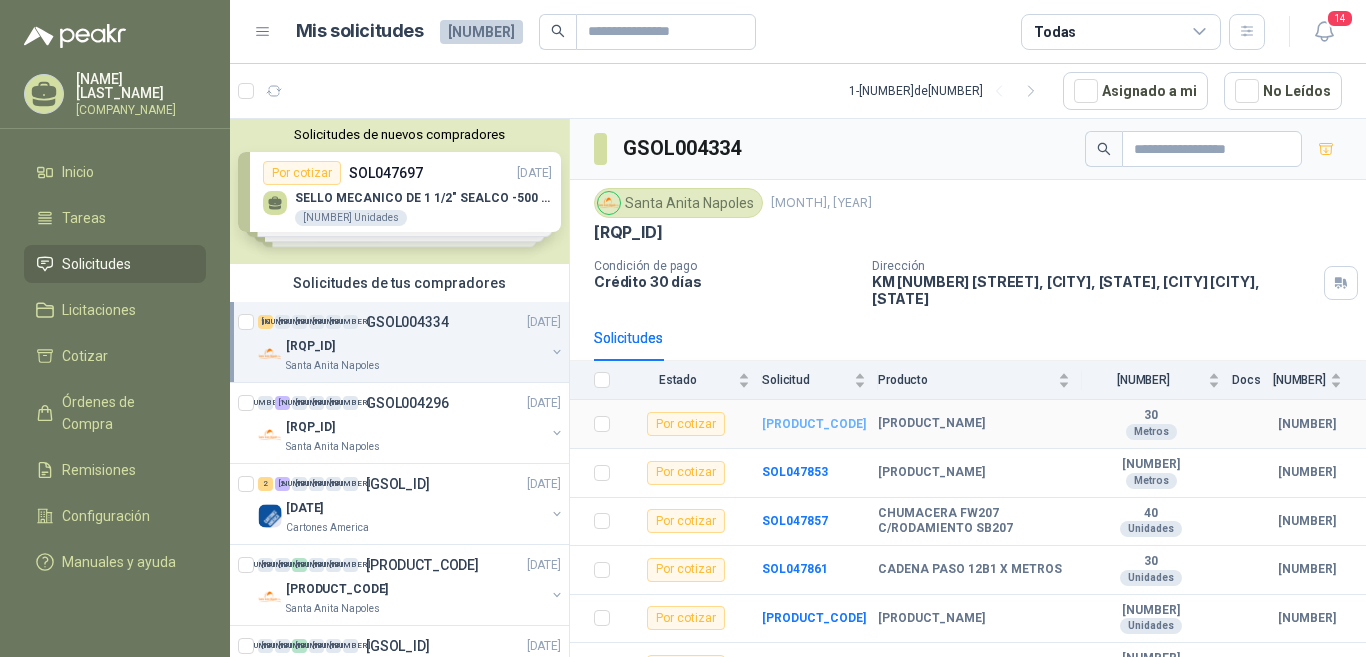 click on "SOL047850" at bounding box center (795, 424) 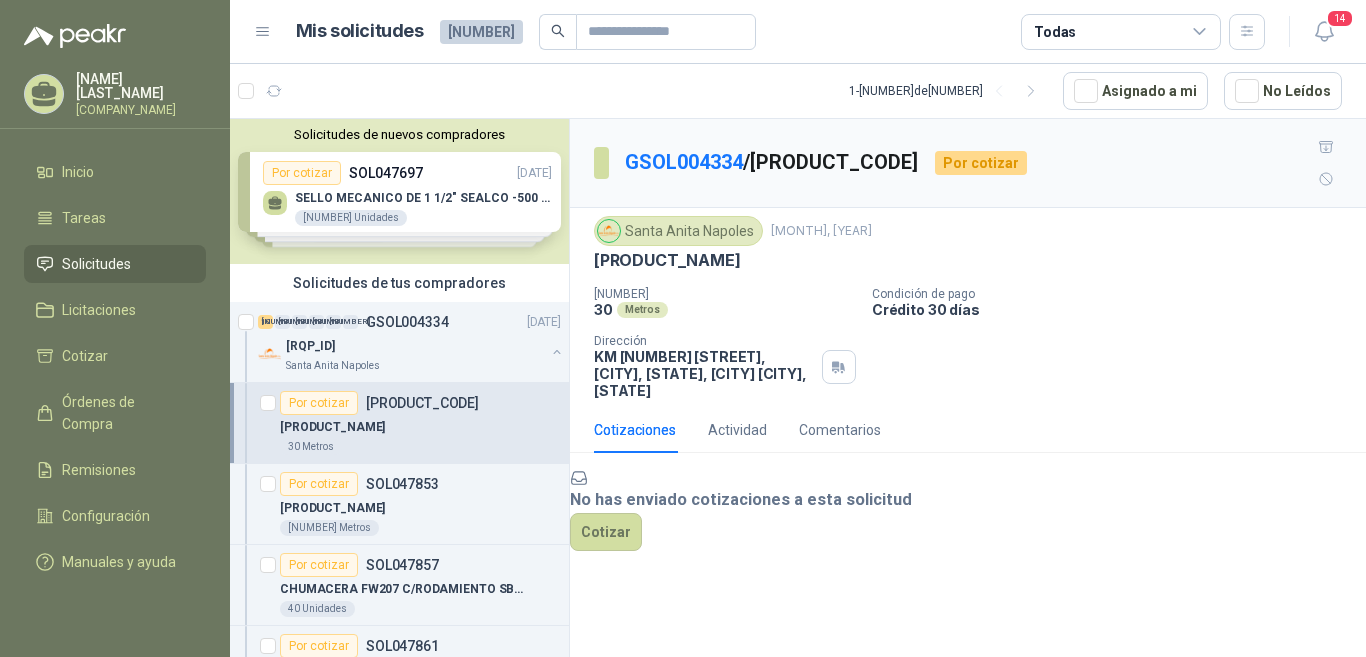 scroll, scrollTop: 28, scrollLeft: 0, axis: vertical 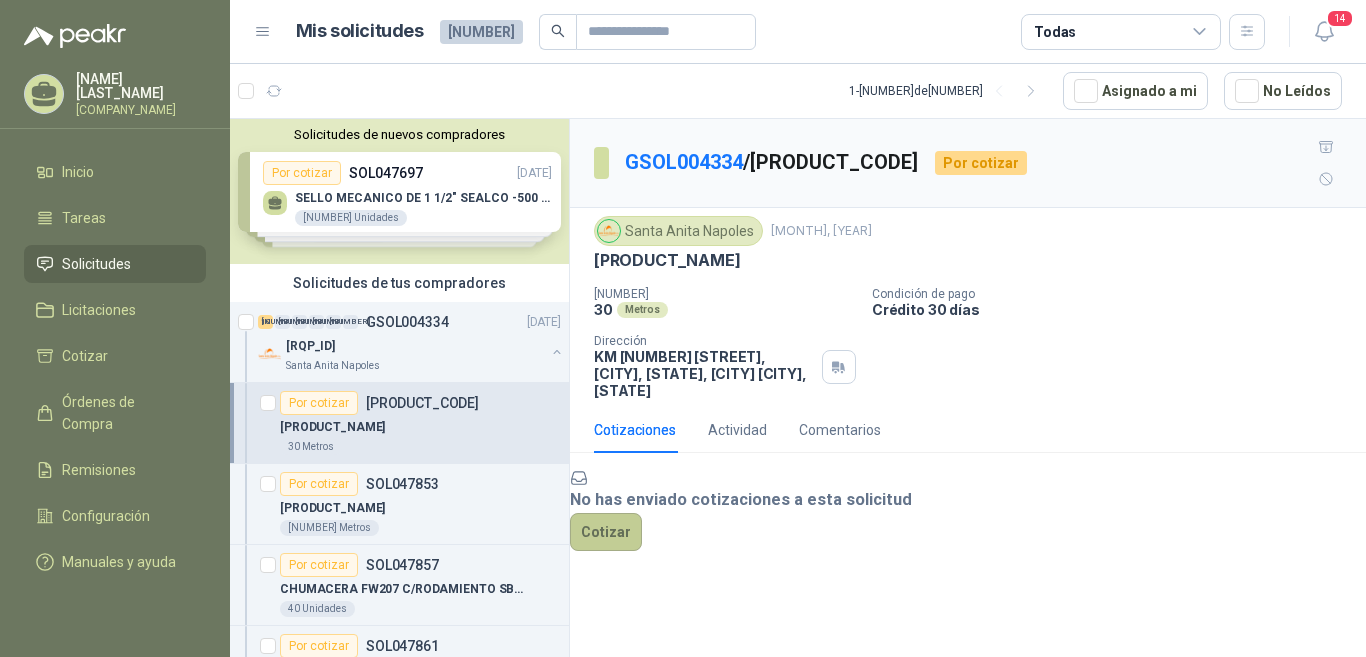 click on "Cotizar" at bounding box center [606, 549] 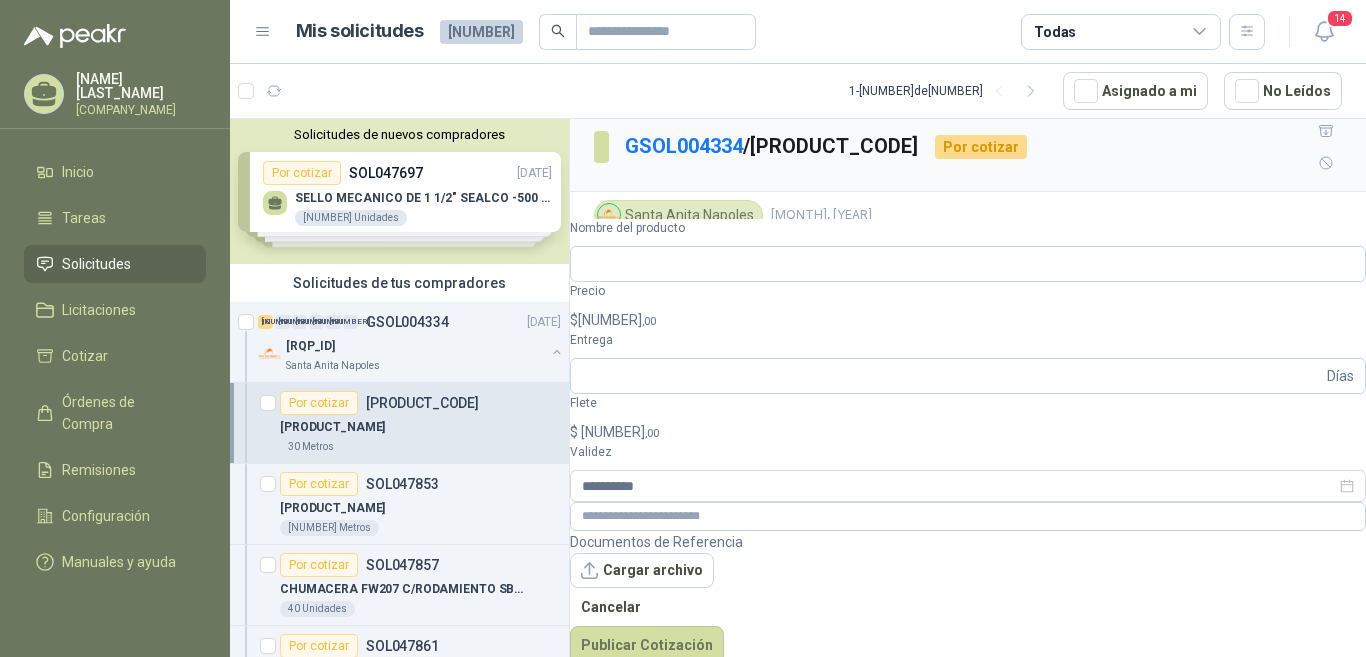 scroll, scrollTop: 15, scrollLeft: 0, axis: vertical 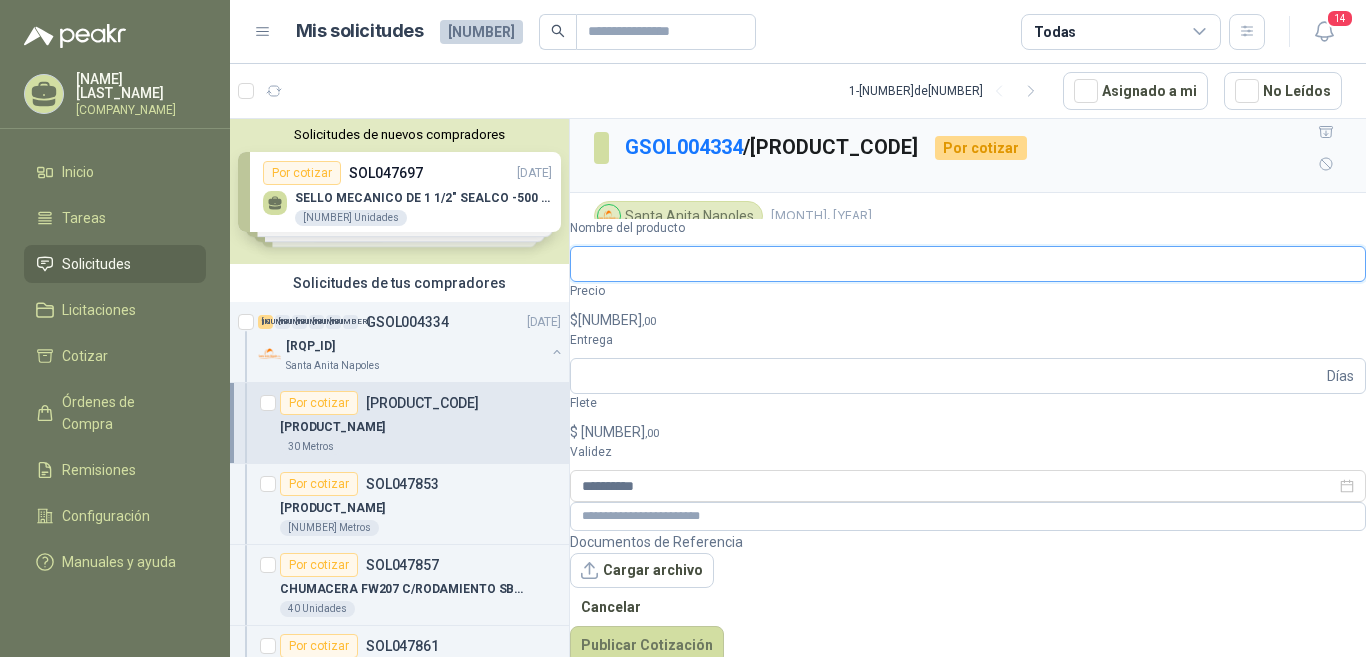 drag, startPoint x: 693, startPoint y: 488, endPoint x: 722, endPoint y: 481, distance: 29.832869 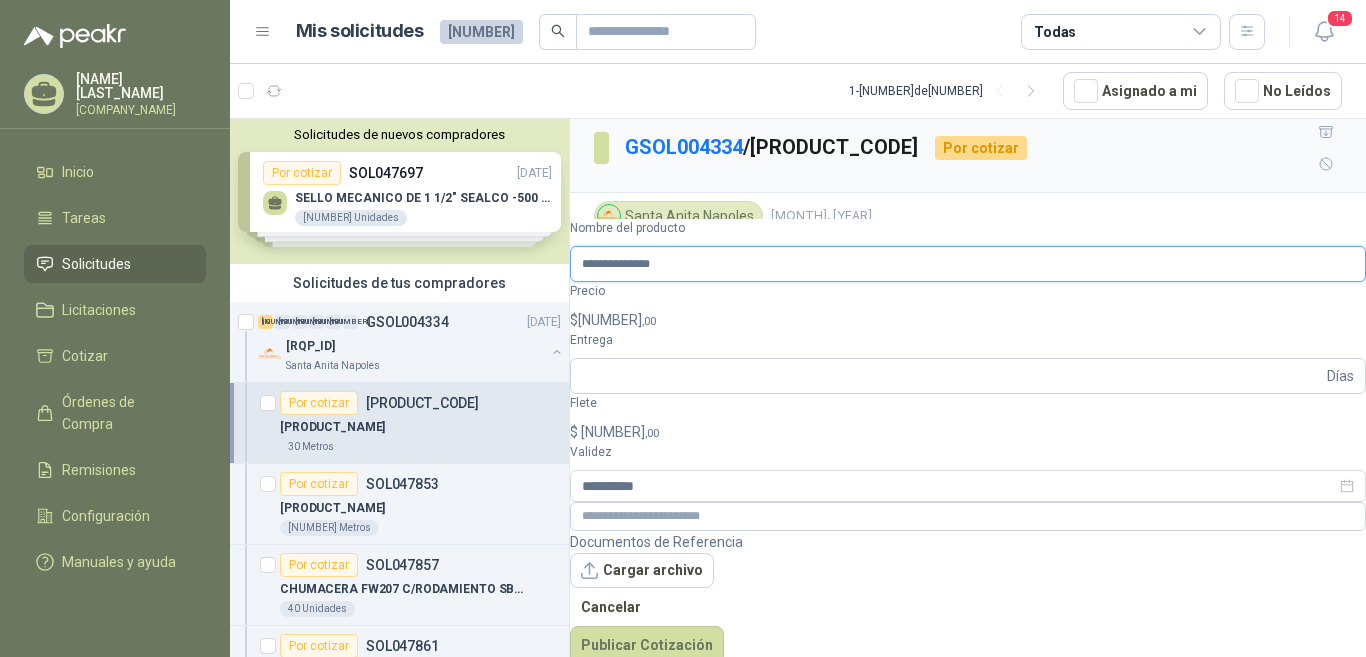 click on "**********" at bounding box center [968, 264] 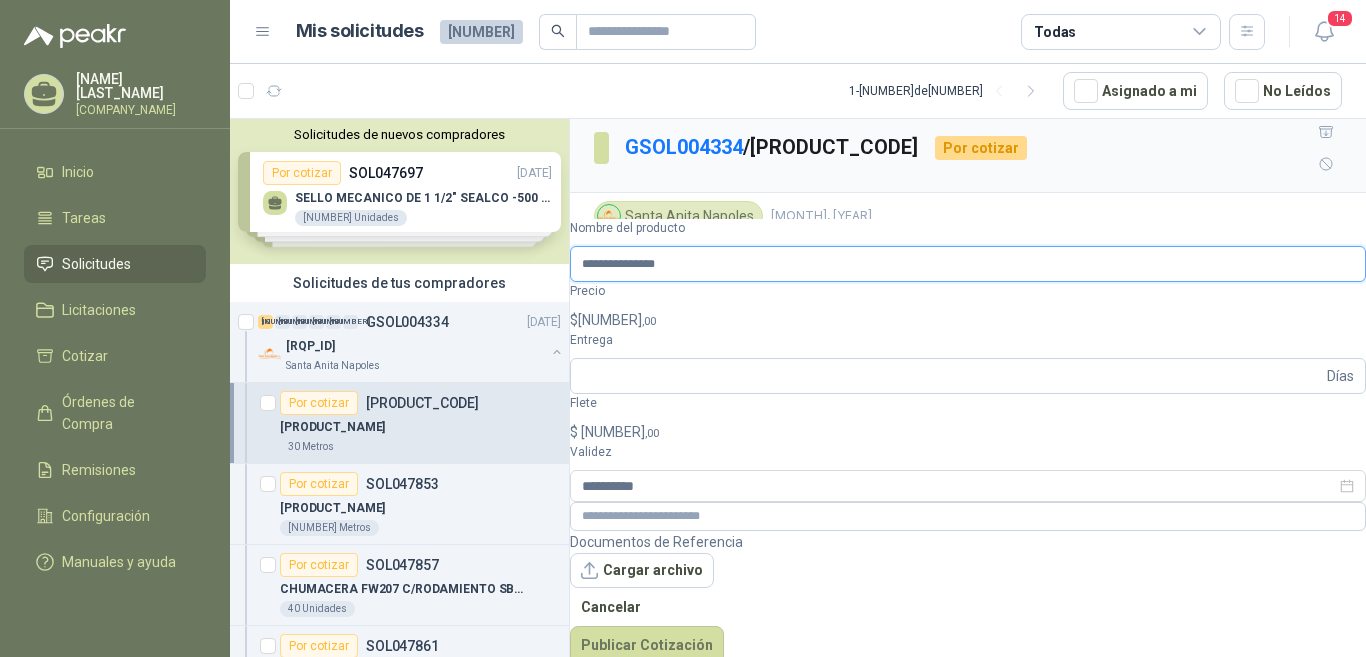 click on "**********" at bounding box center [968, 264] 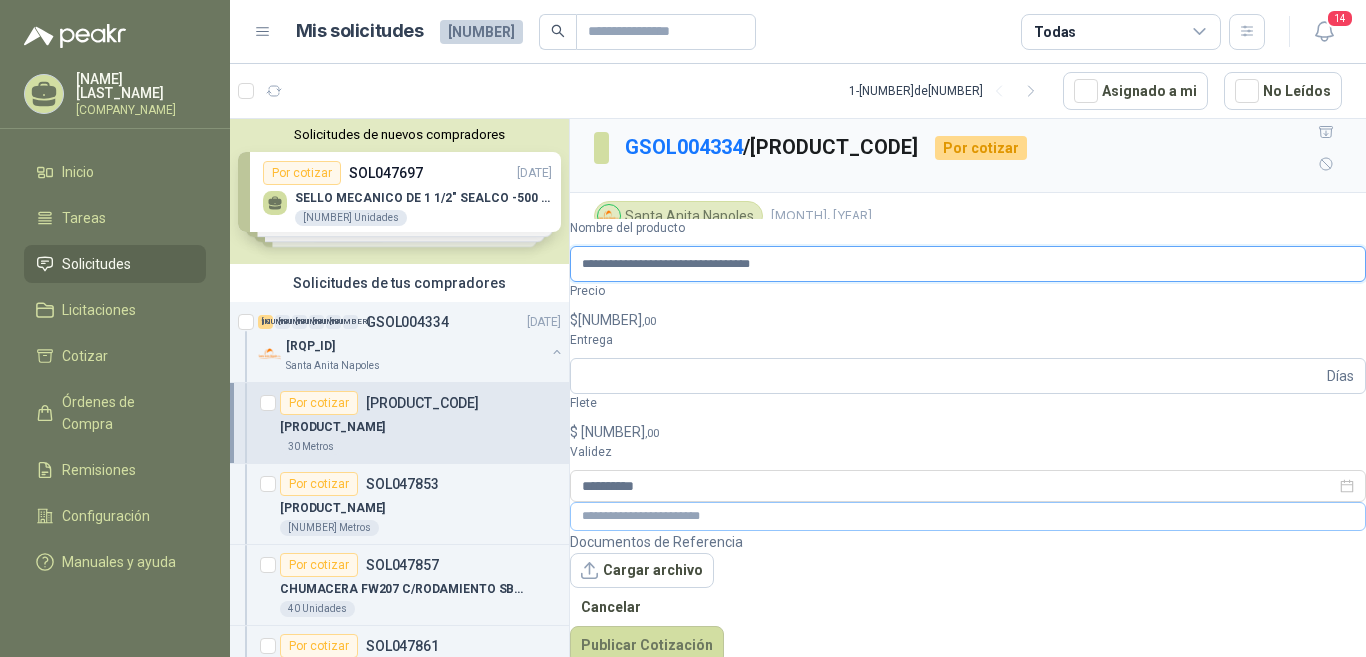 type on "**********" 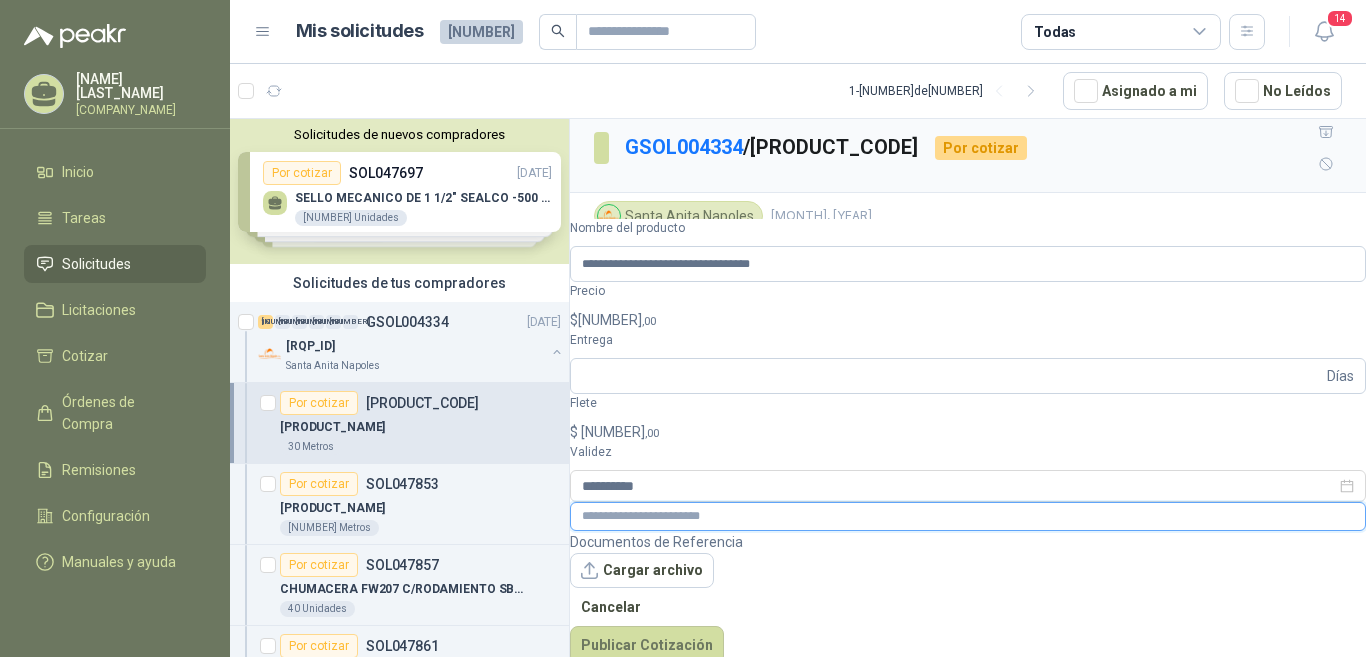 click at bounding box center (968, 516) 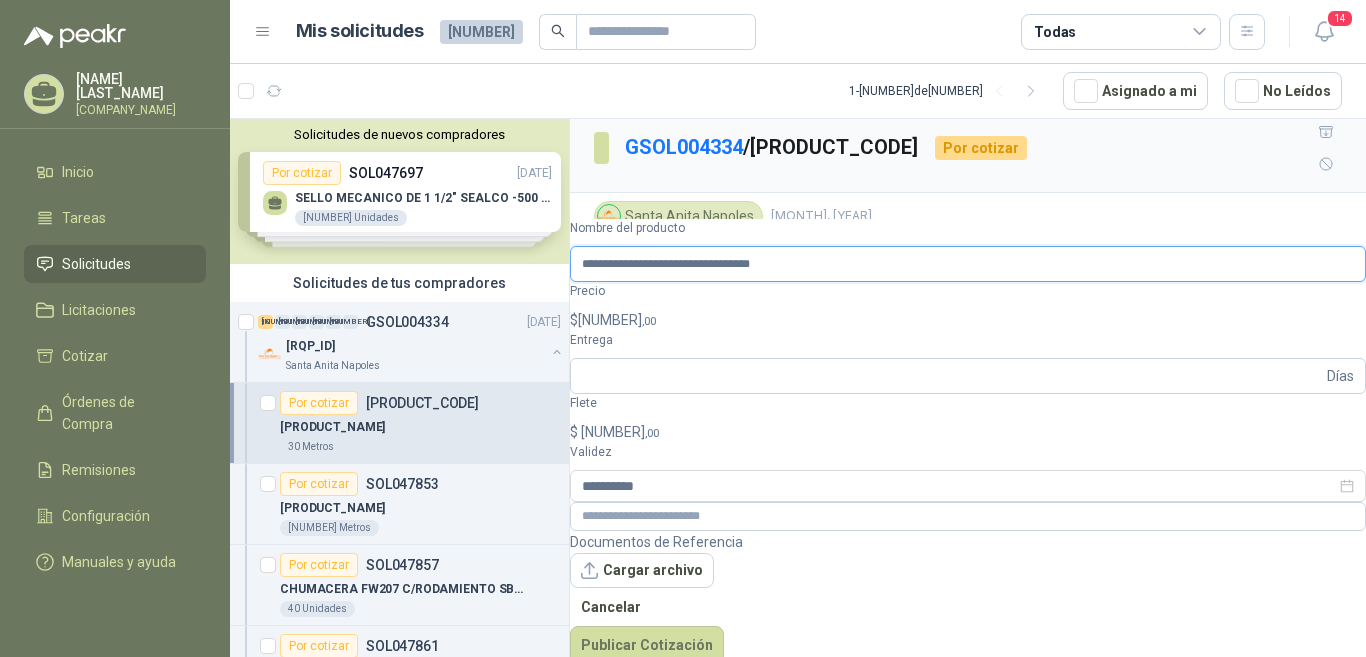 click on "**********" at bounding box center (968, 264) 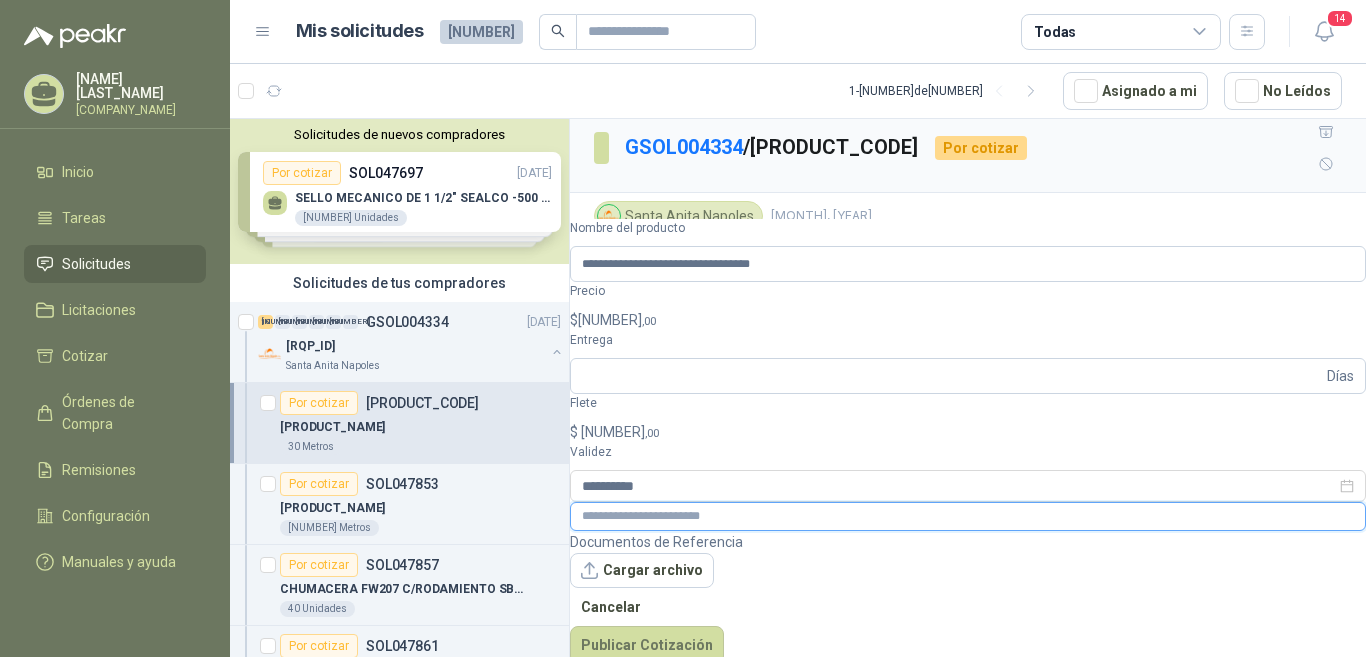 click at bounding box center [968, 516] 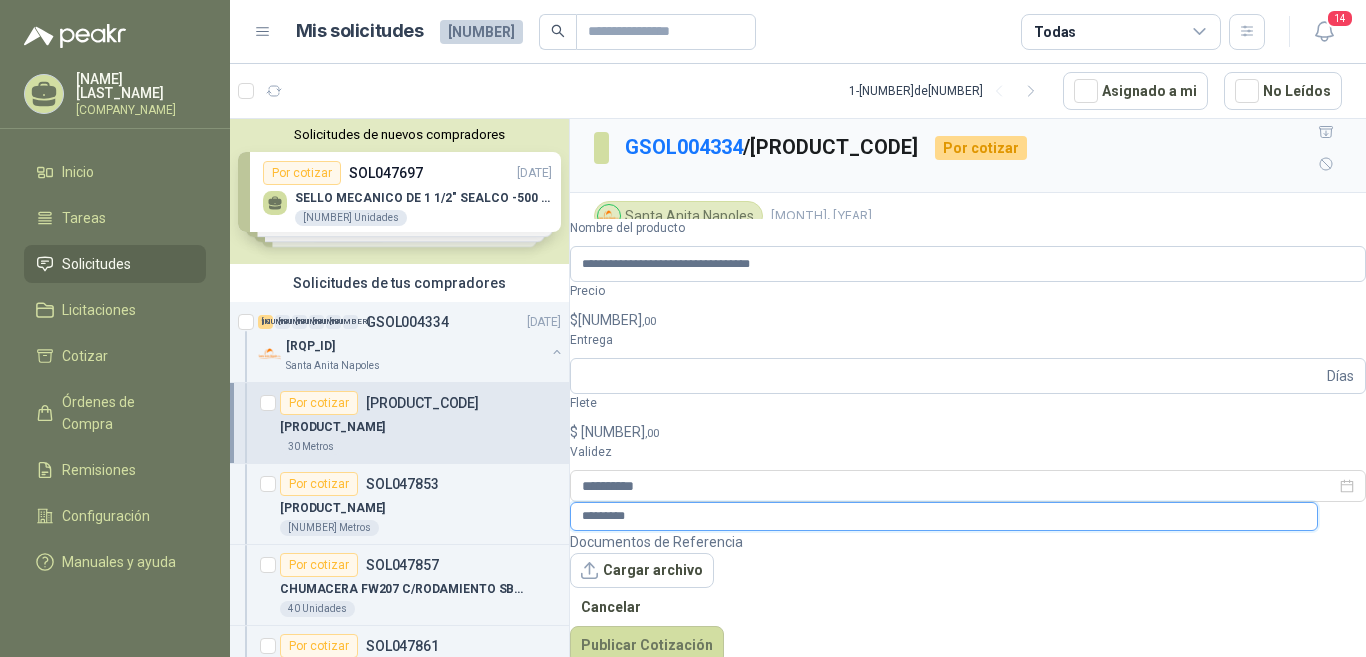 type on "*********" 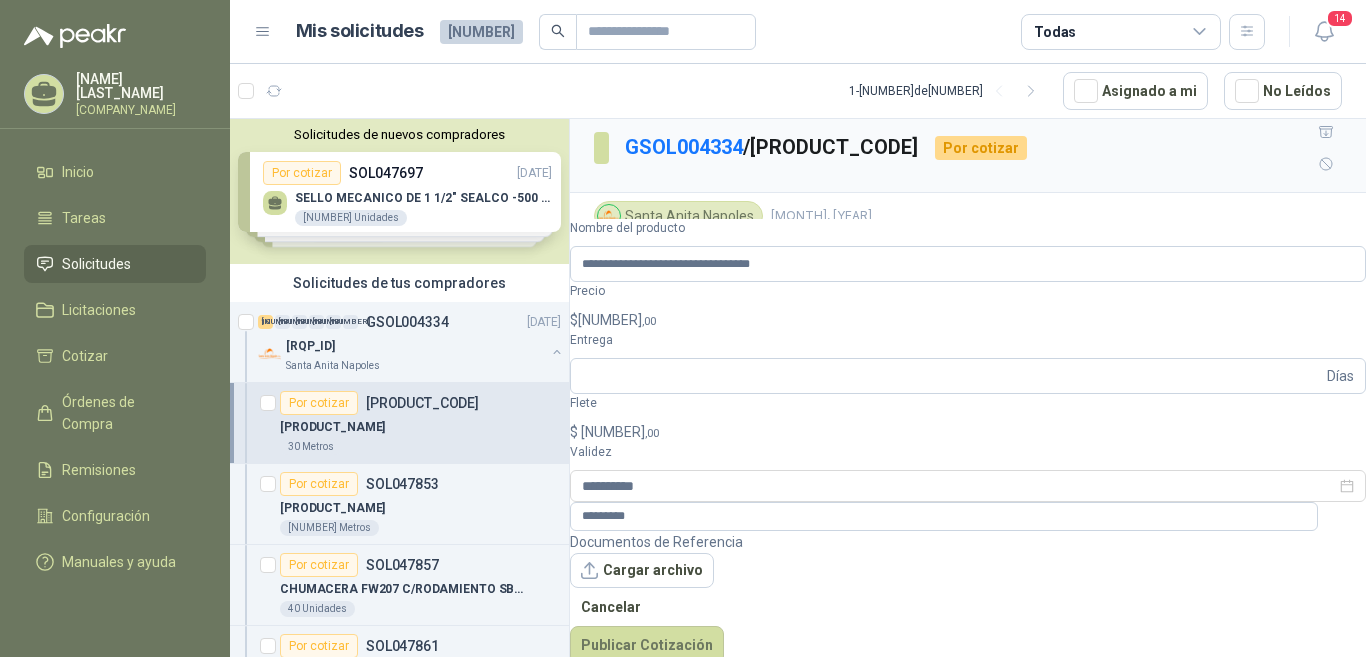 click on "$ 0 ,00" at bounding box center (968, 320) 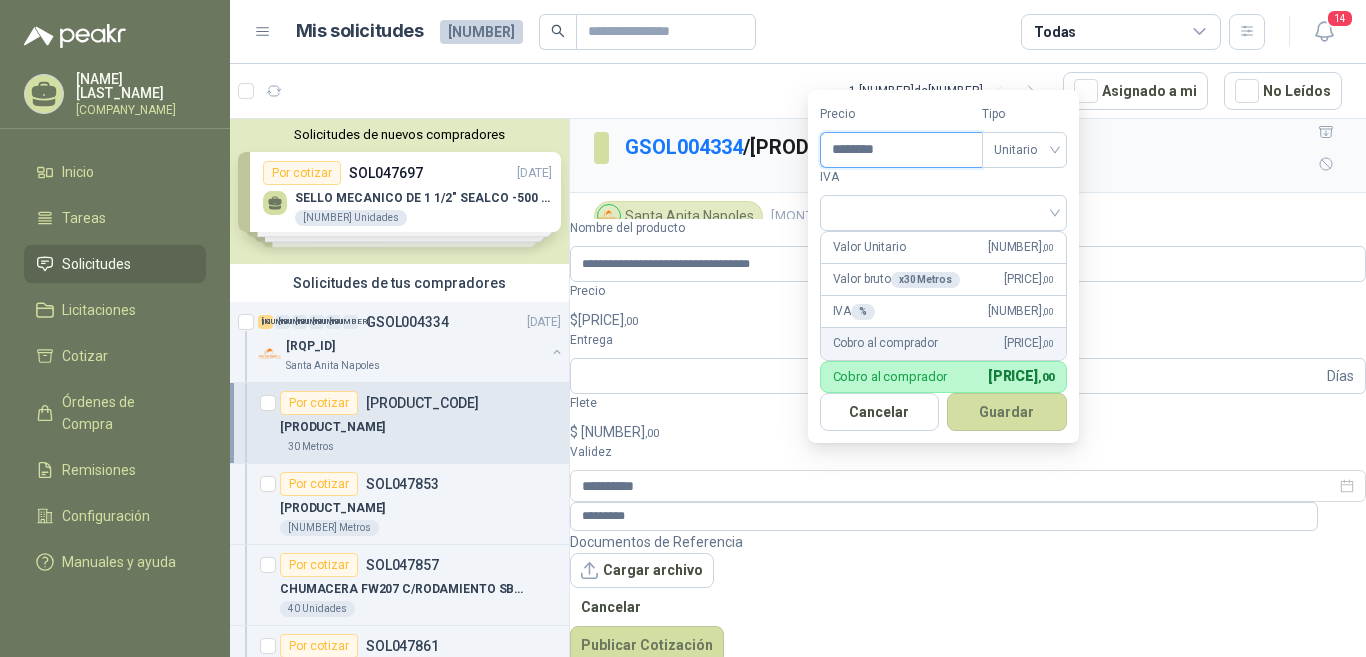type on "********" 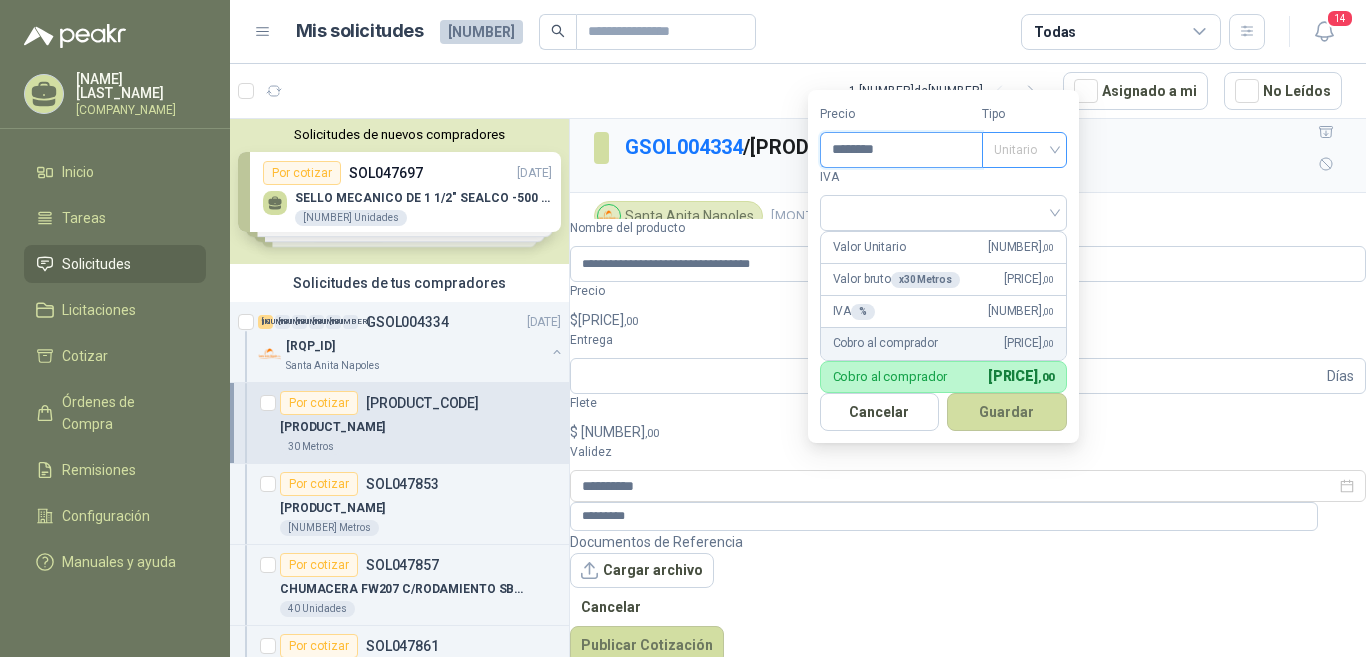 click on "Unitario" at bounding box center [1024, 150] 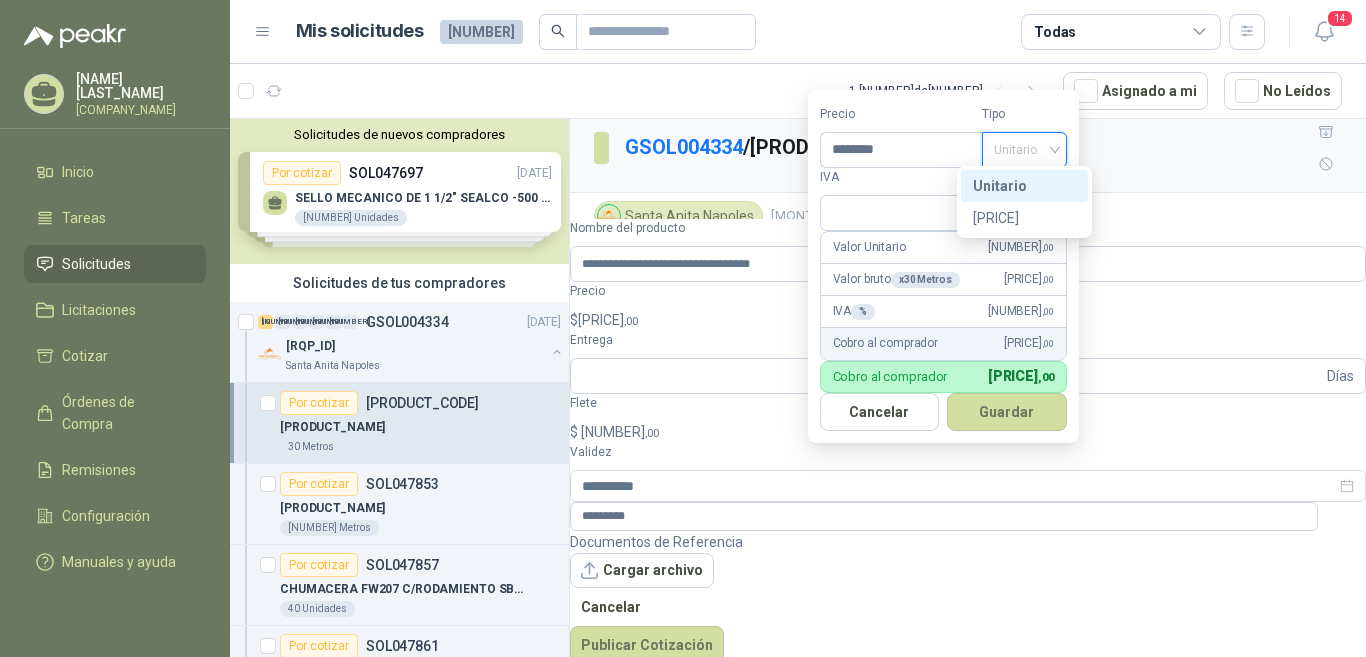 click on "Unitario" at bounding box center (1024, 186) 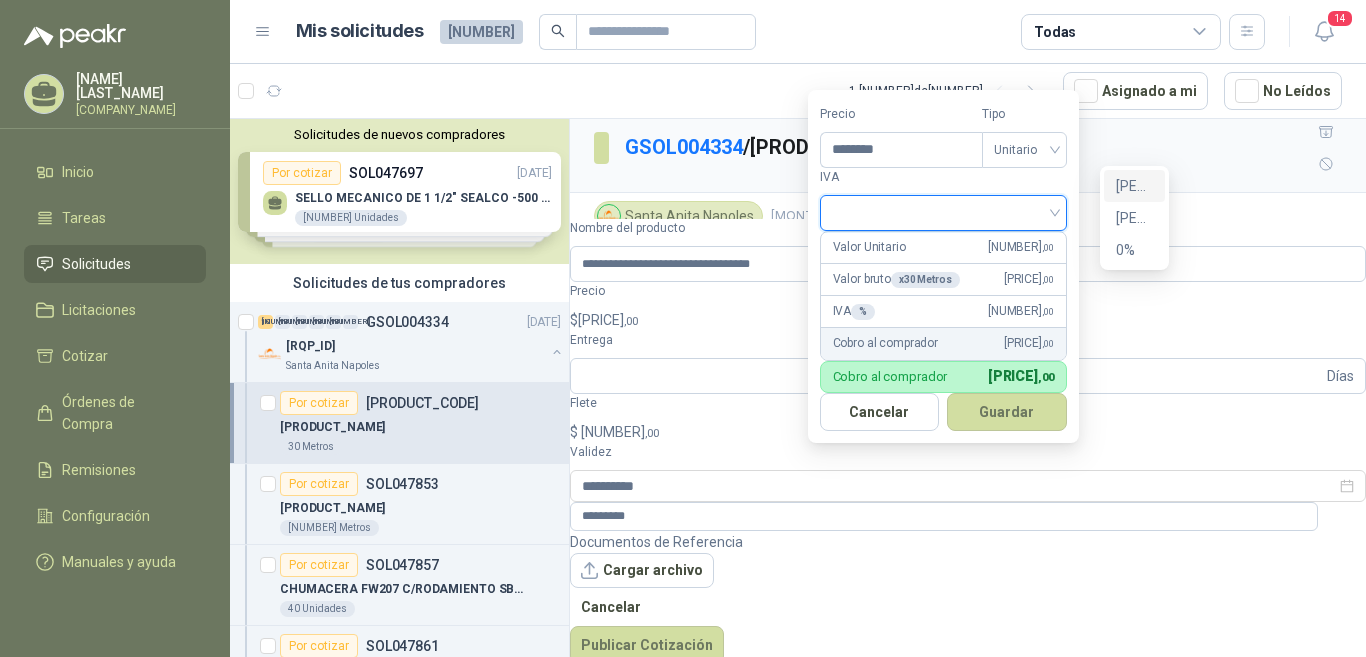 click at bounding box center (943, 211) 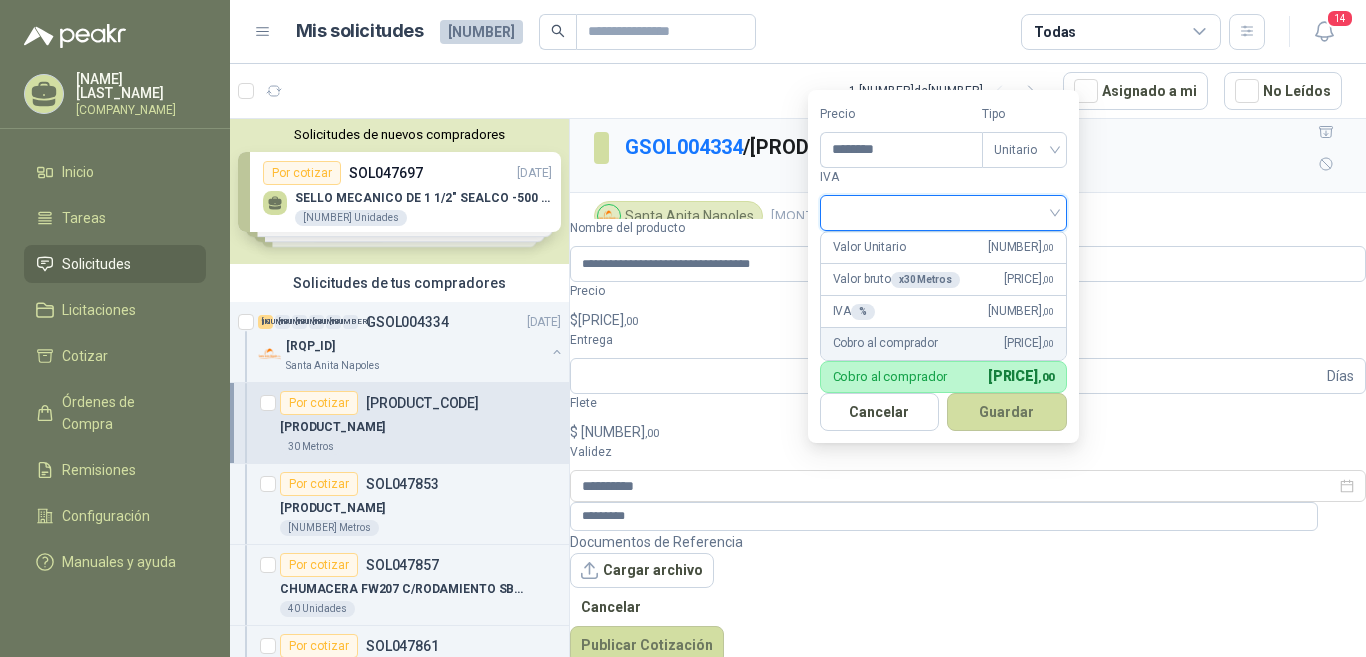 click at bounding box center [943, 211] 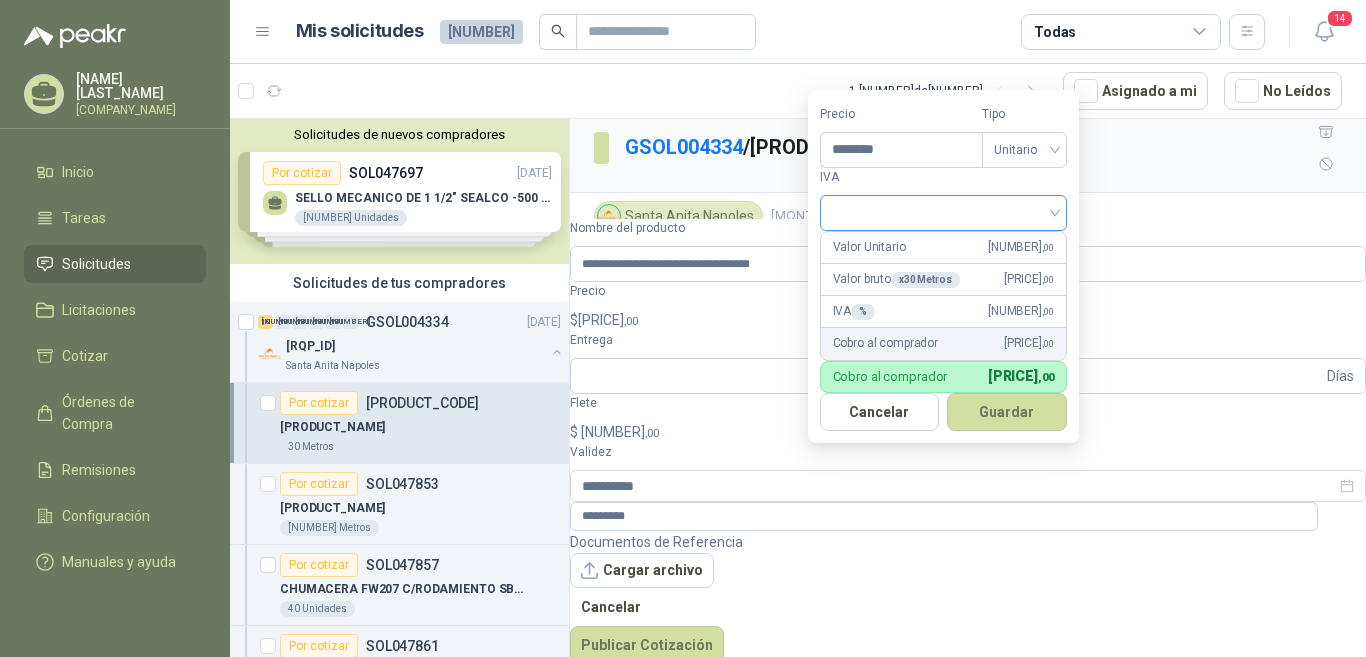 click at bounding box center [943, 211] 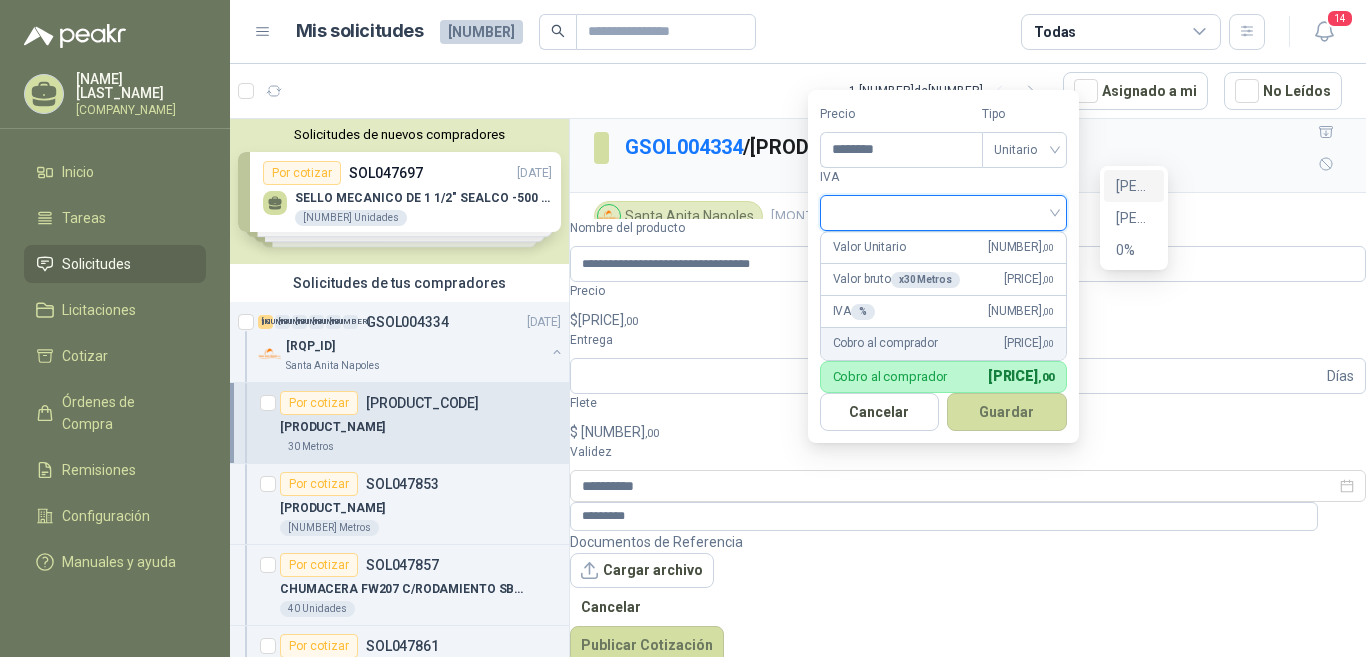 click on "19%" at bounding box center [0, 0] 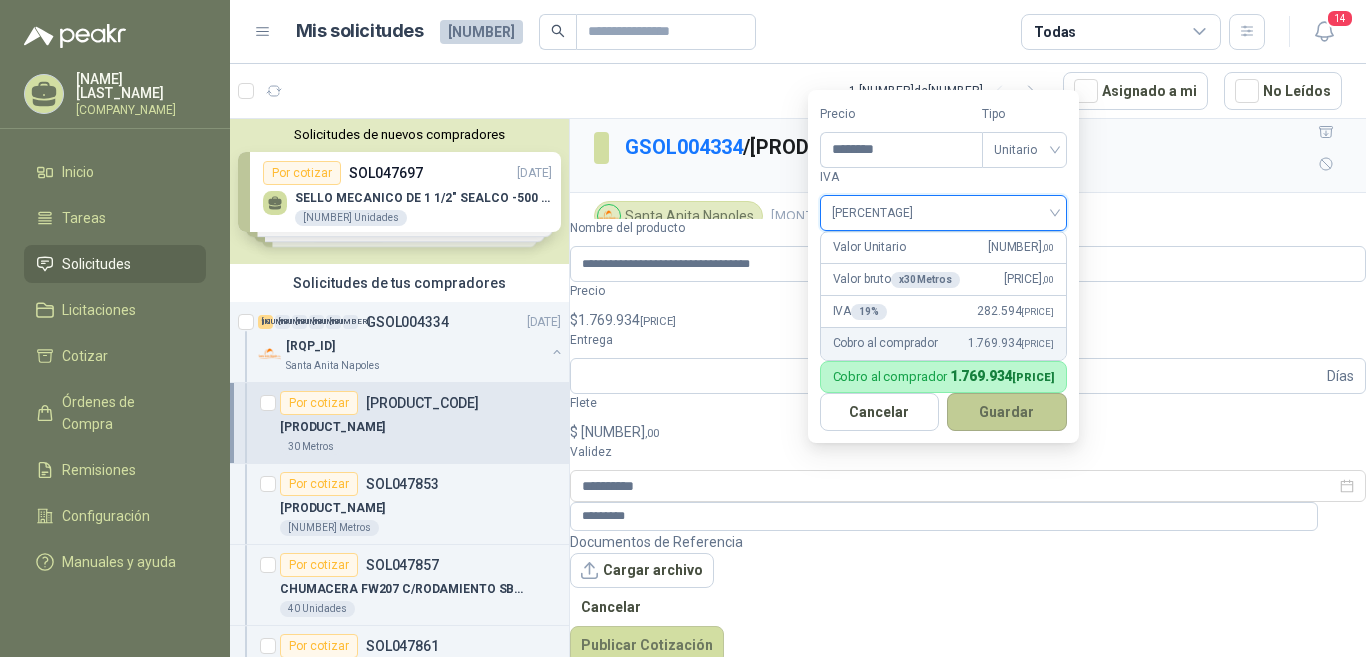 click on "Guardar" at bounding box center [1007, 412] 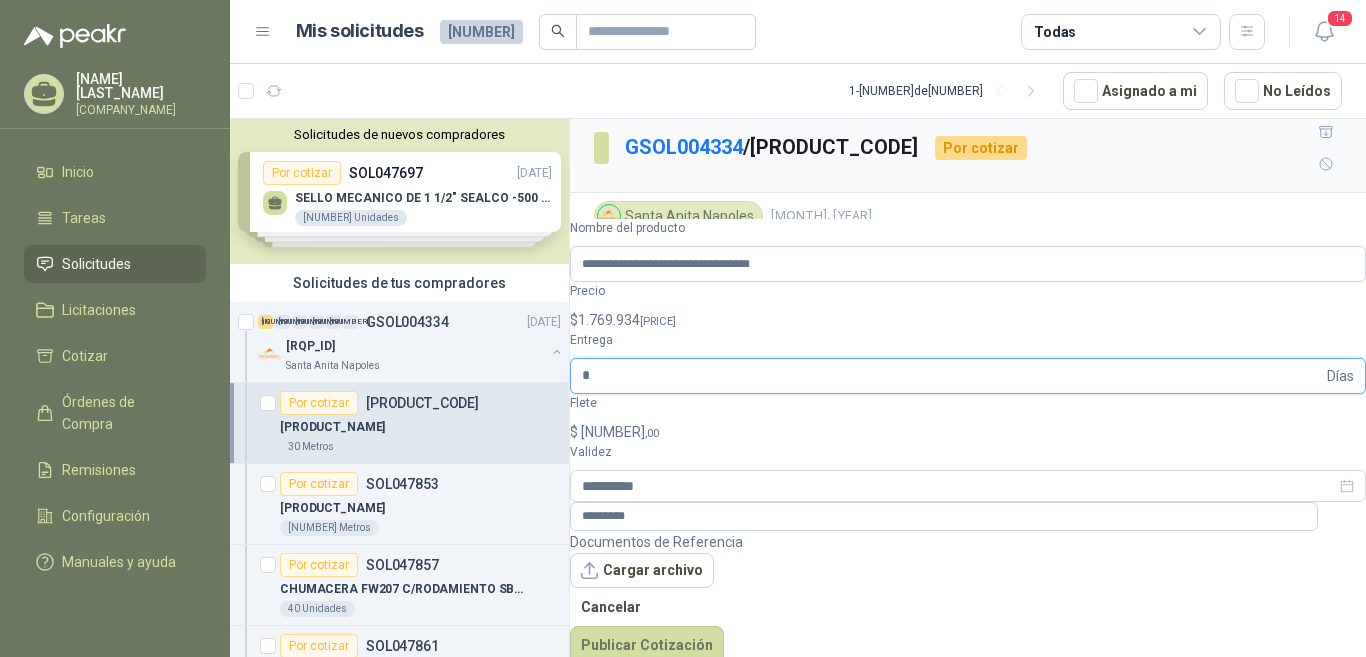 type on "*" 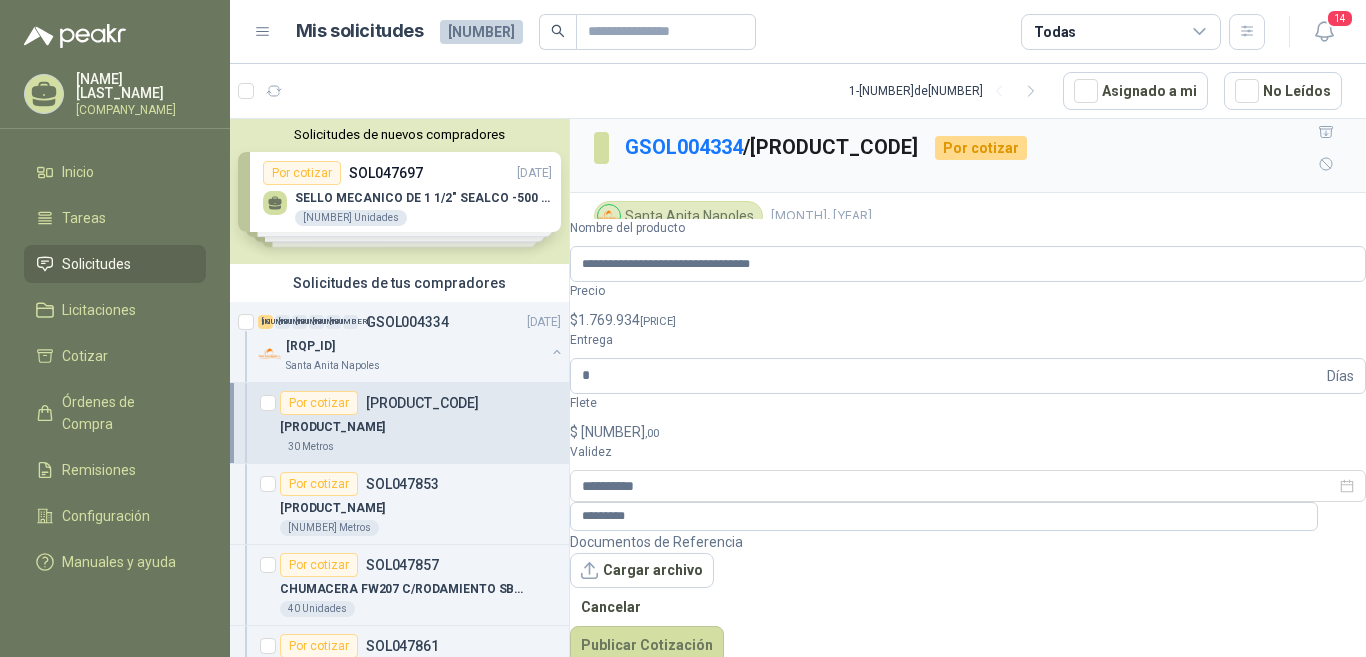 click on "0 ,00" at bounding box center (592, 432) 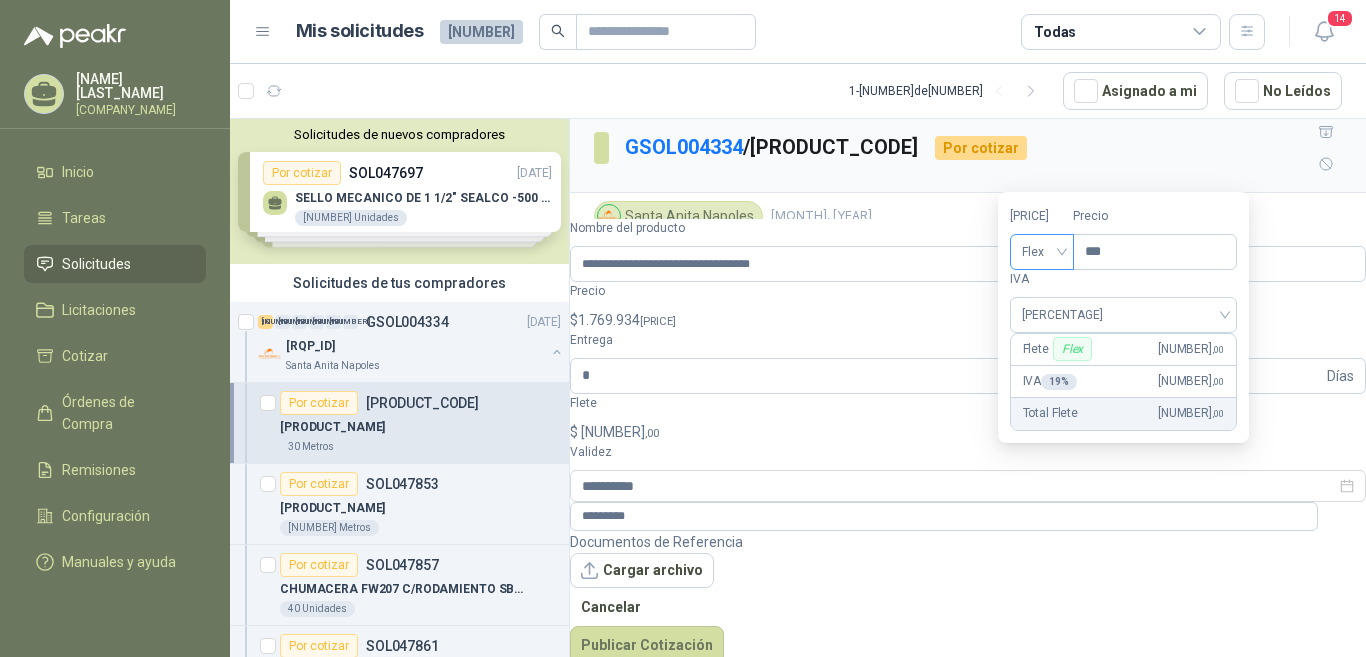 click on "Flex" at bounding box center (1048, 252) 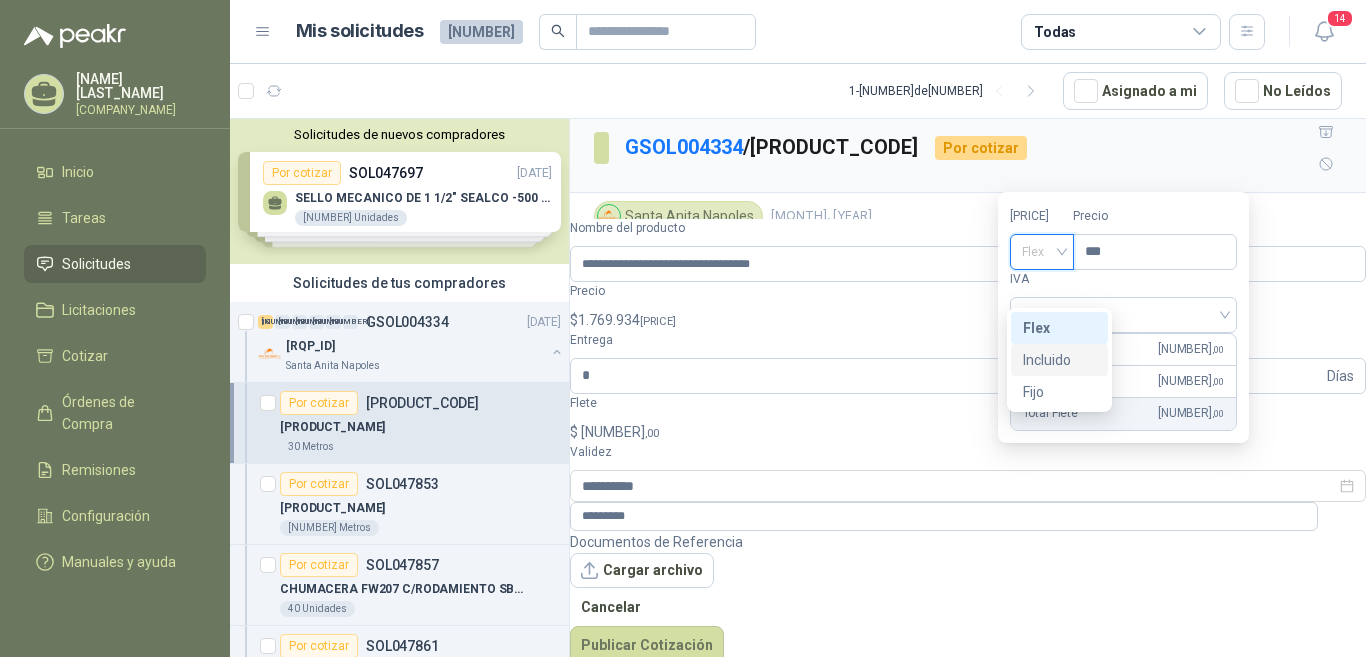 click on "Incluido" at bounding box center (0, 0) 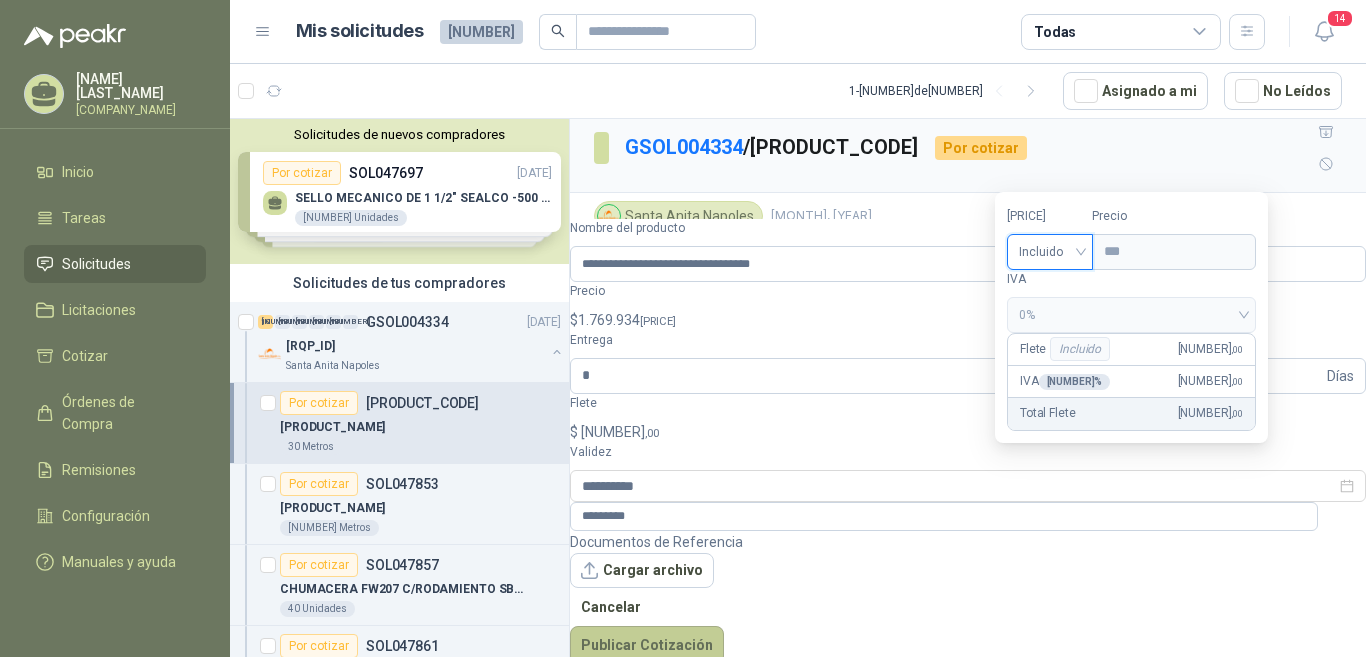 click on "Publicar Cotización" at bounding box center [647, 645] 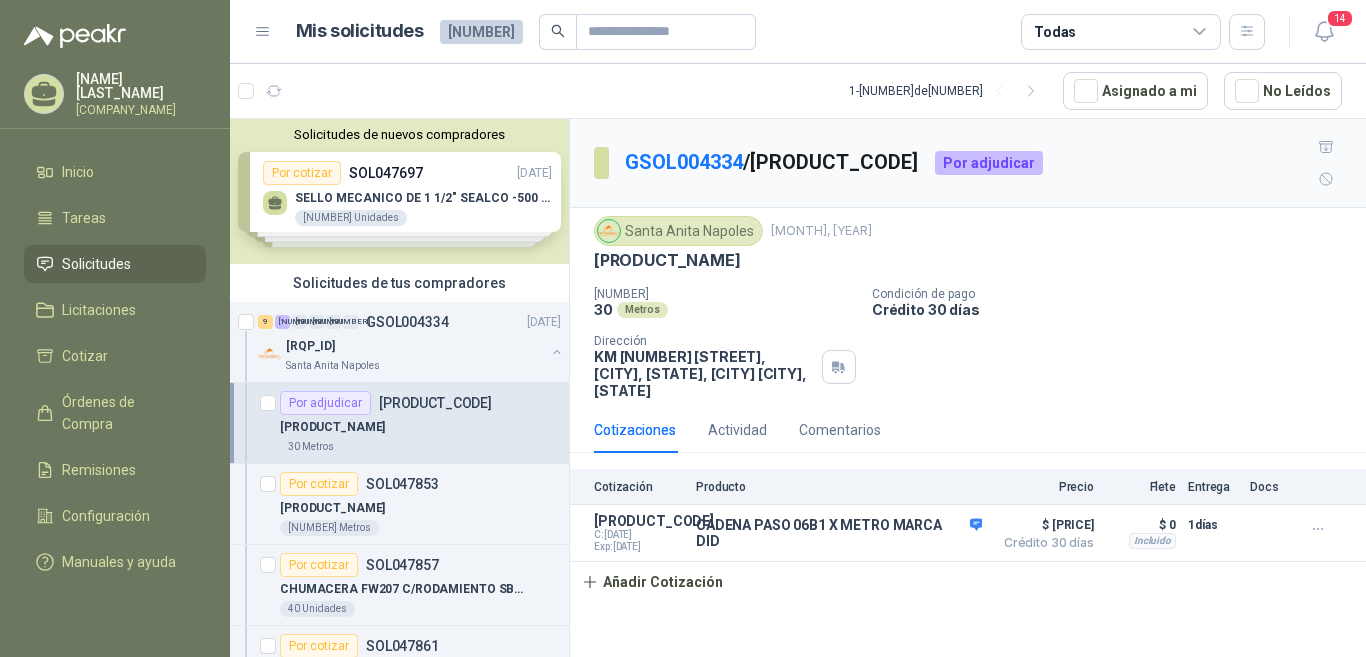 scroll, scrollTop: 0, scrollLeft: 0, axis: both 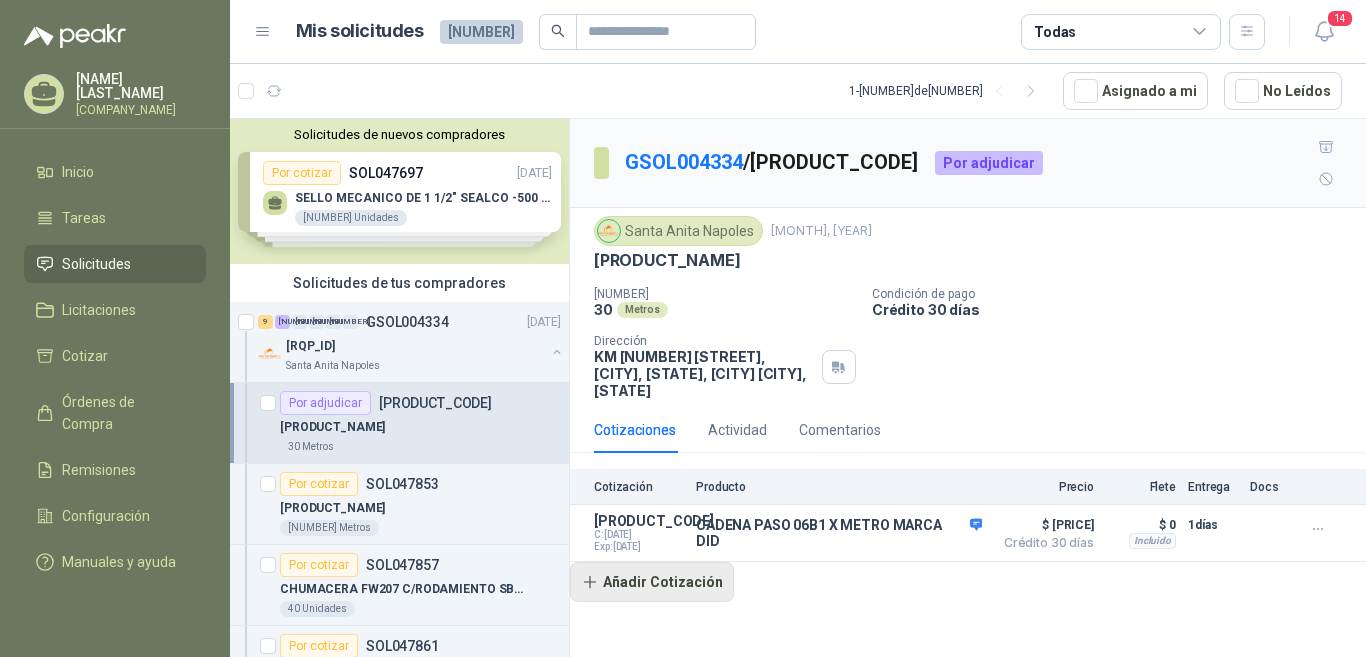 click on "Añadir Cotización" at bounding box center (652, 599) 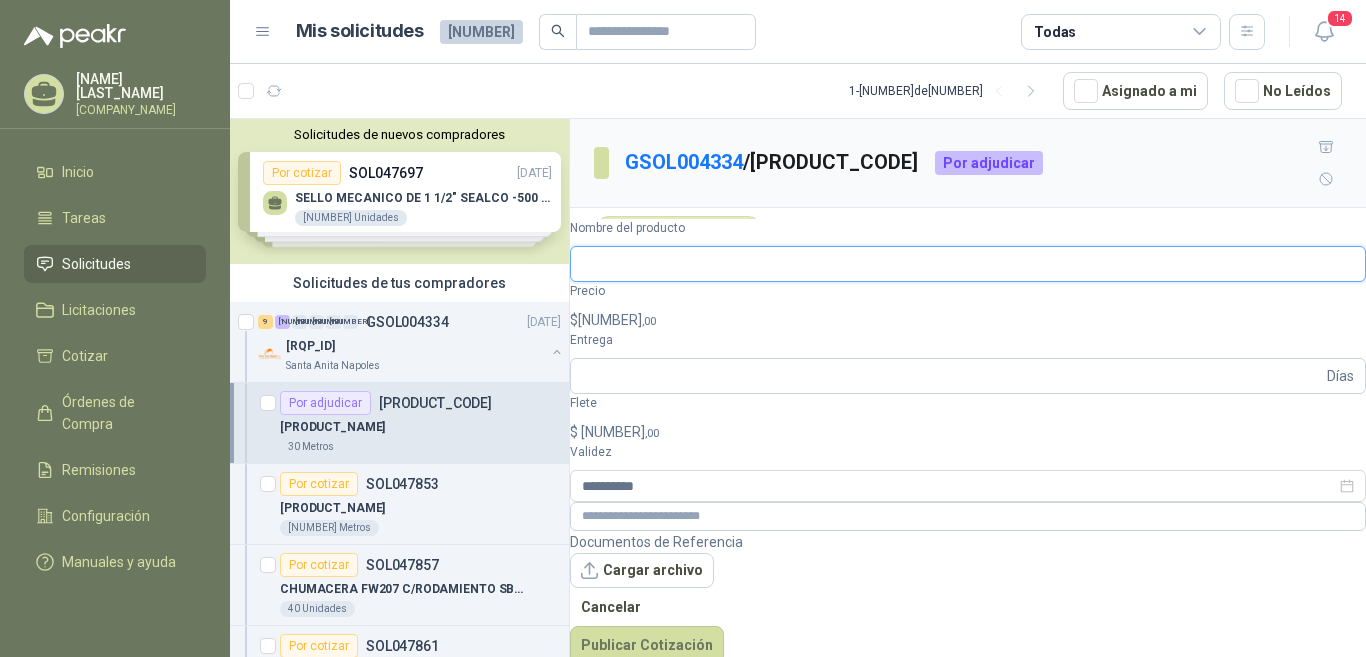 click on "Nombre del producto" at bounding box center [968, 264] 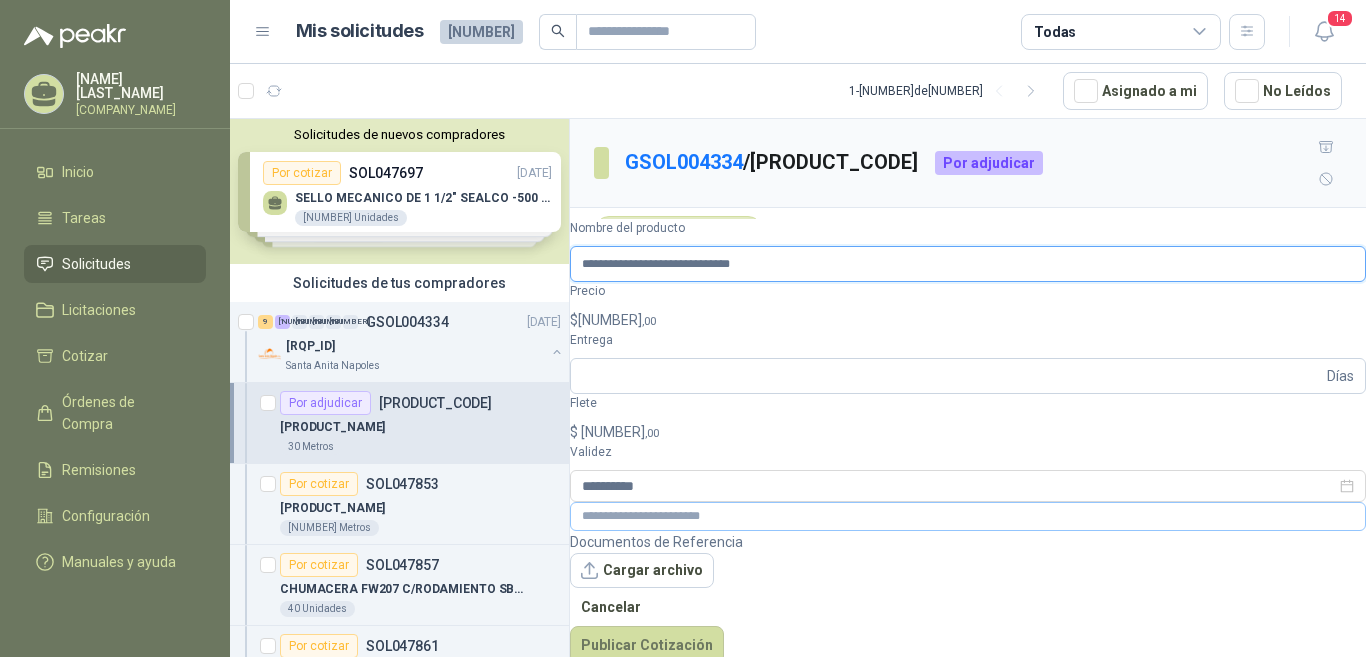 type on "**********" 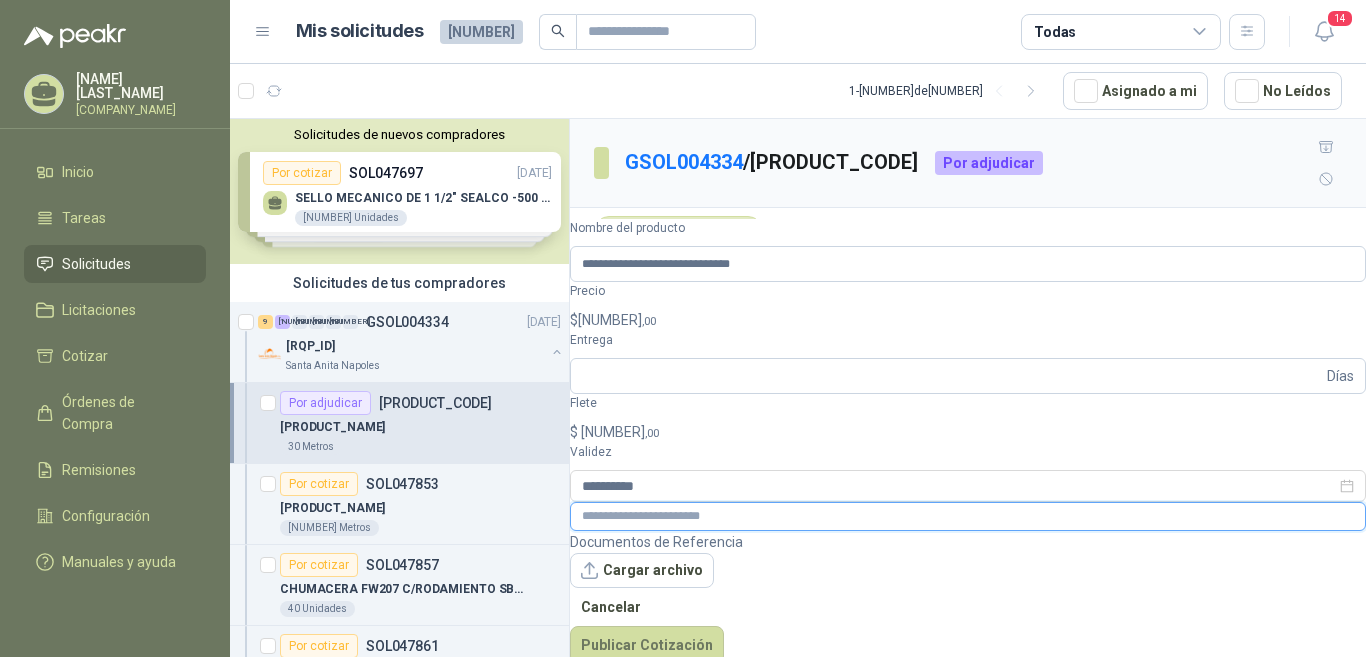 click at bounding box center (968, 516) 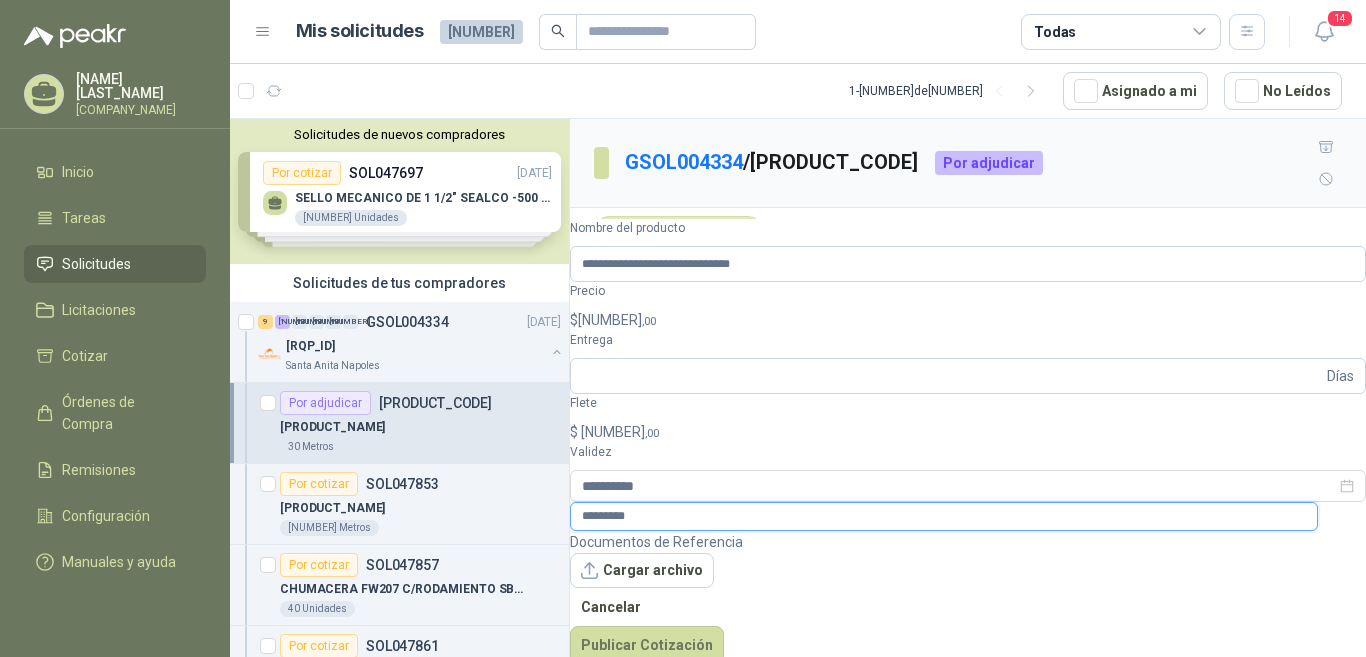 type on "*********" 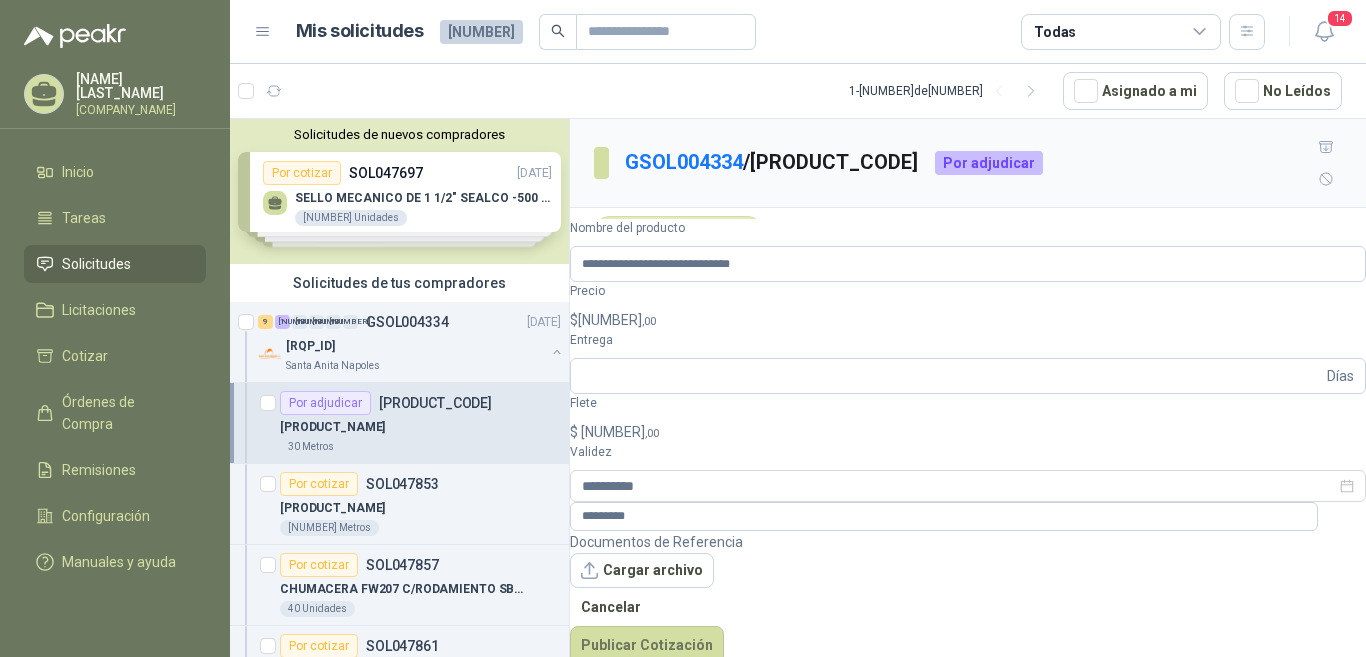 click on "$ 0 ,00" at bounding box center (968, 320) 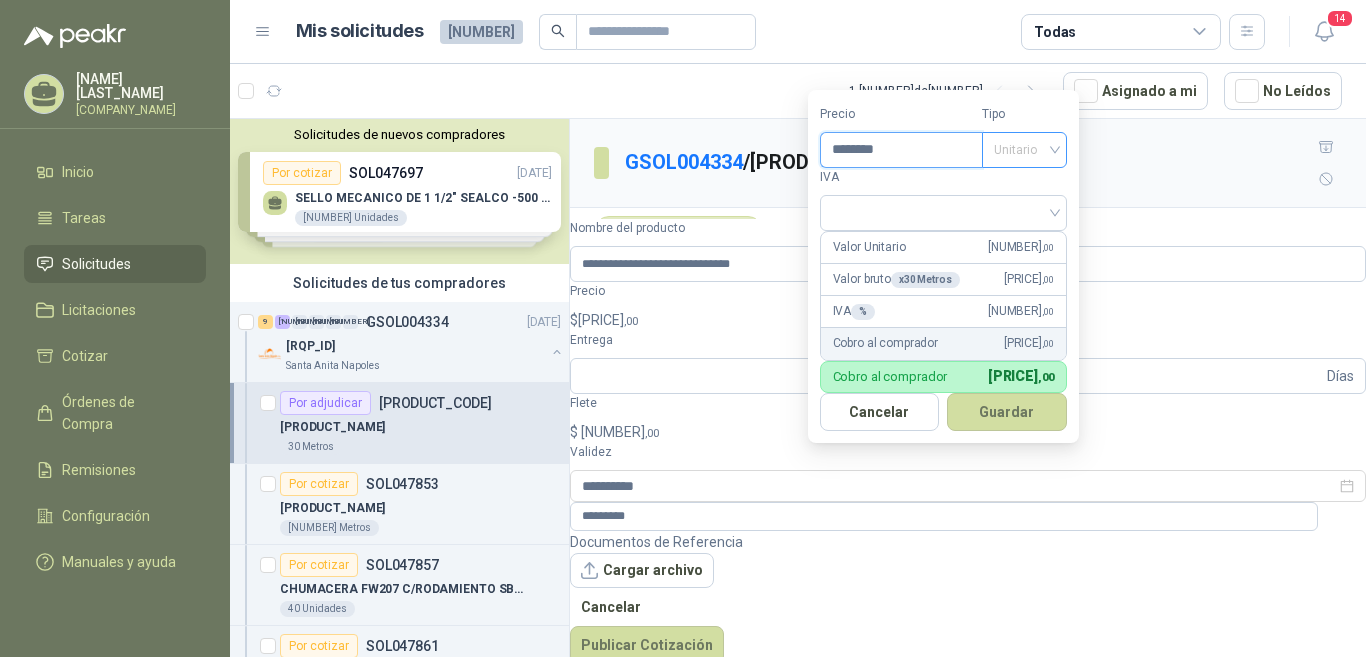 click on "Unitario" at bounding box center (1024, 150) 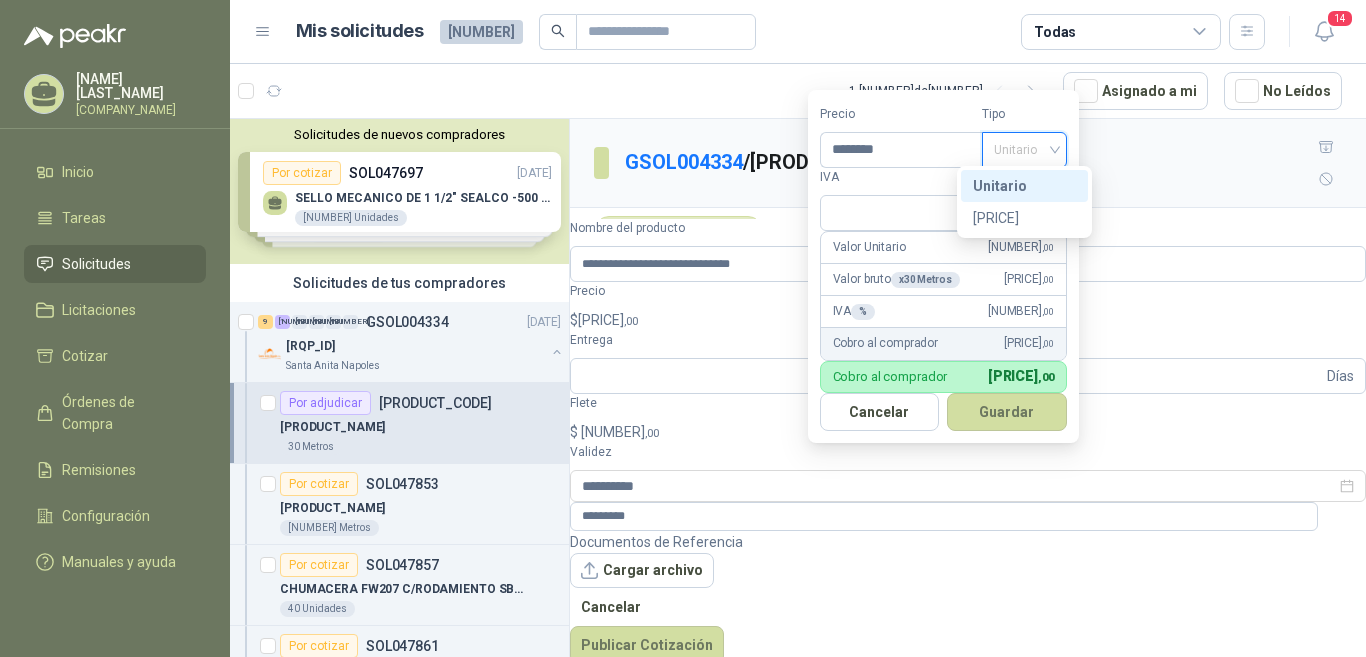 click on "Unitario" at bounding box center [1024, 186] 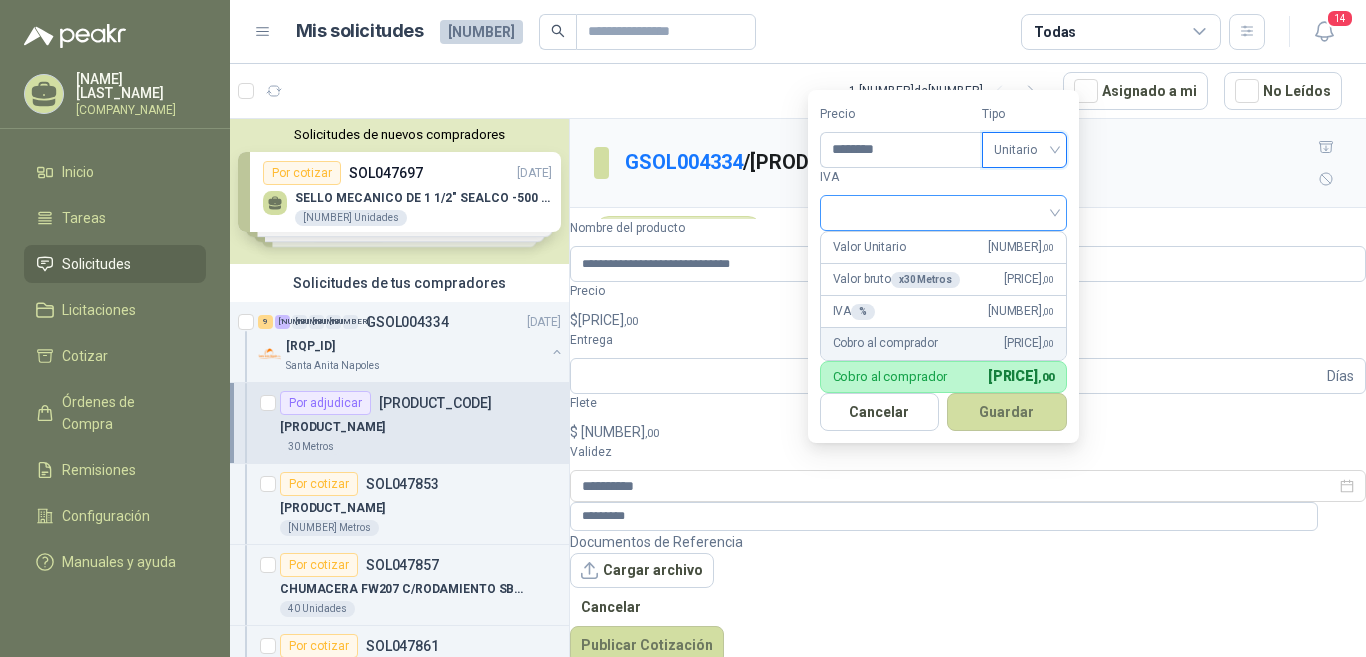 click at bounding box center (943, 211) 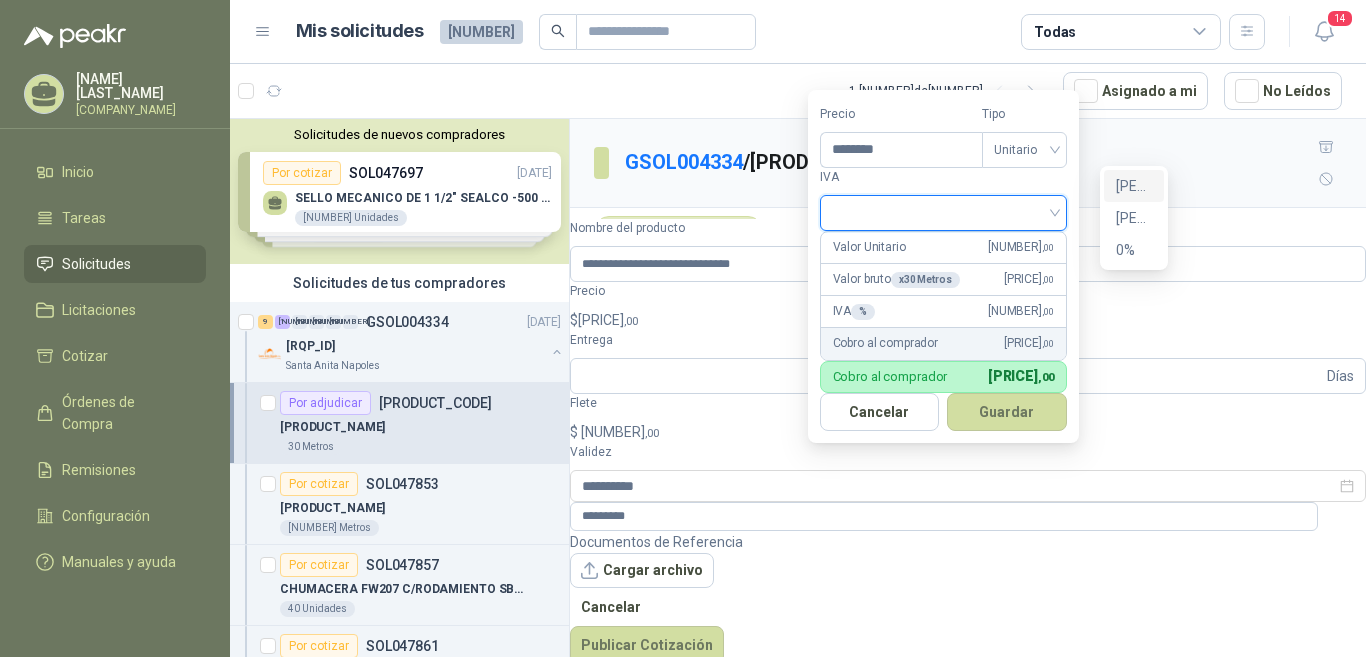 click on "19%" at bounding box center [0, 0] 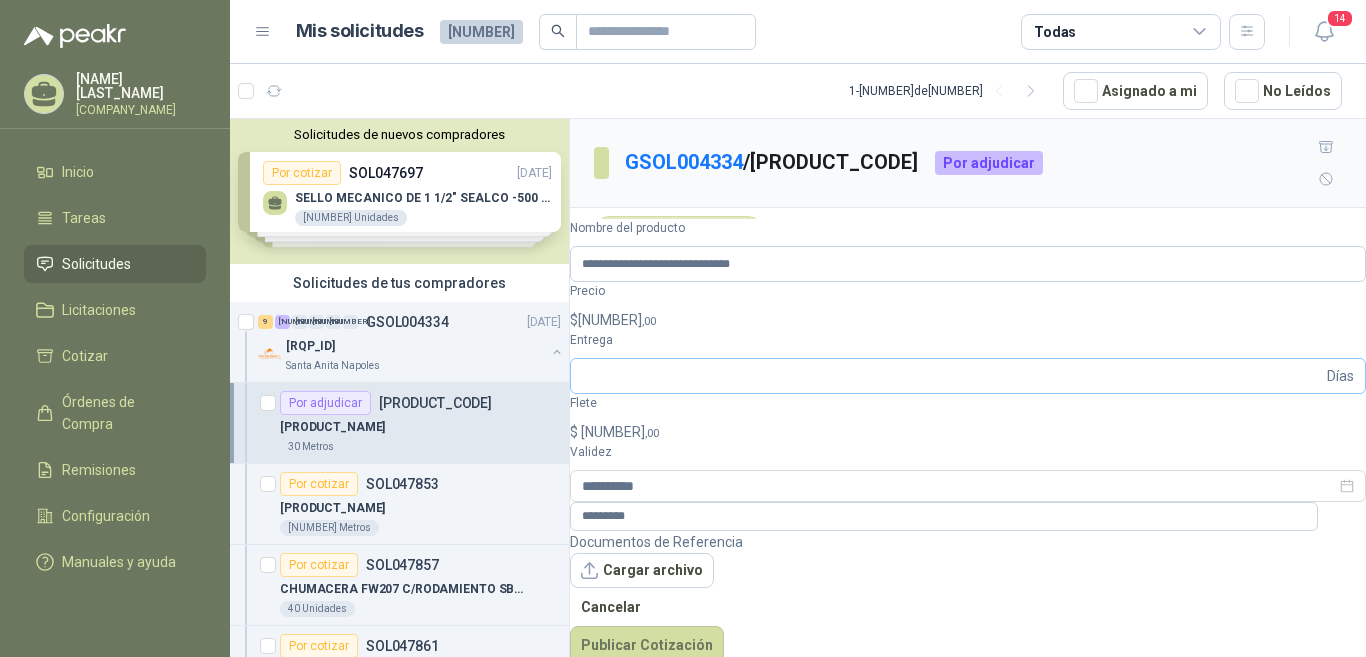 click on "Días" at bounding box center [968, 376] 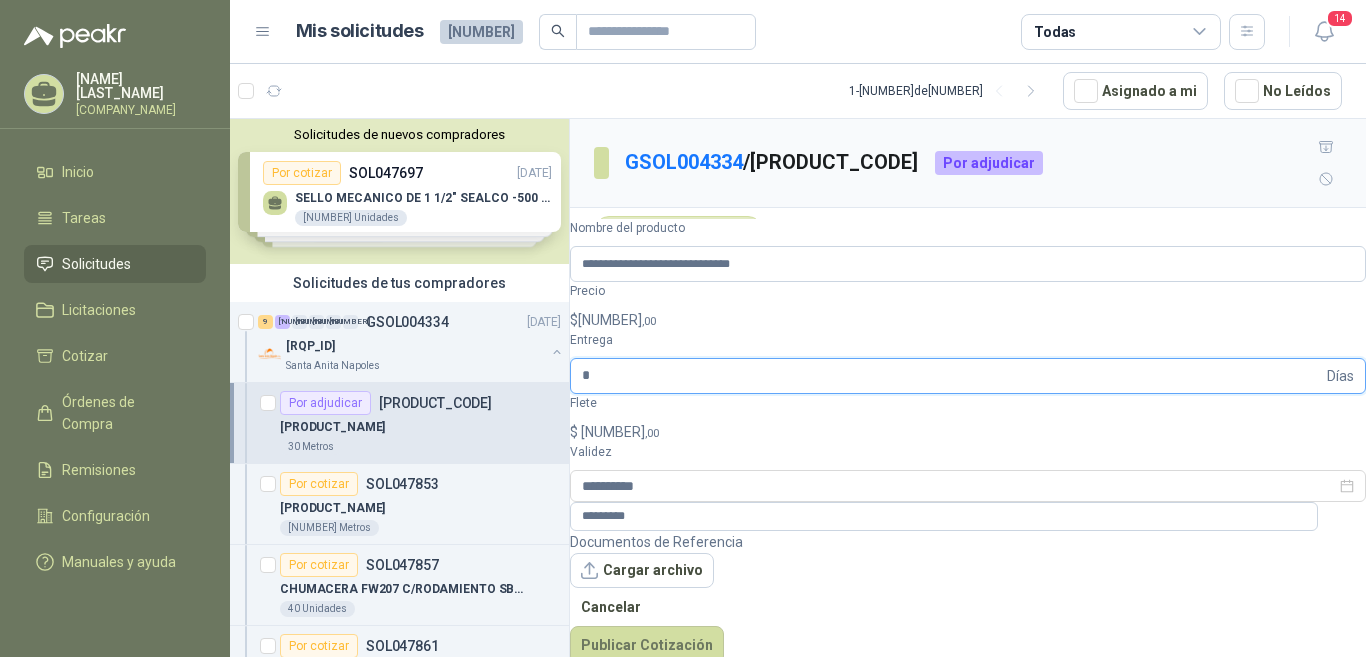 type on "*" 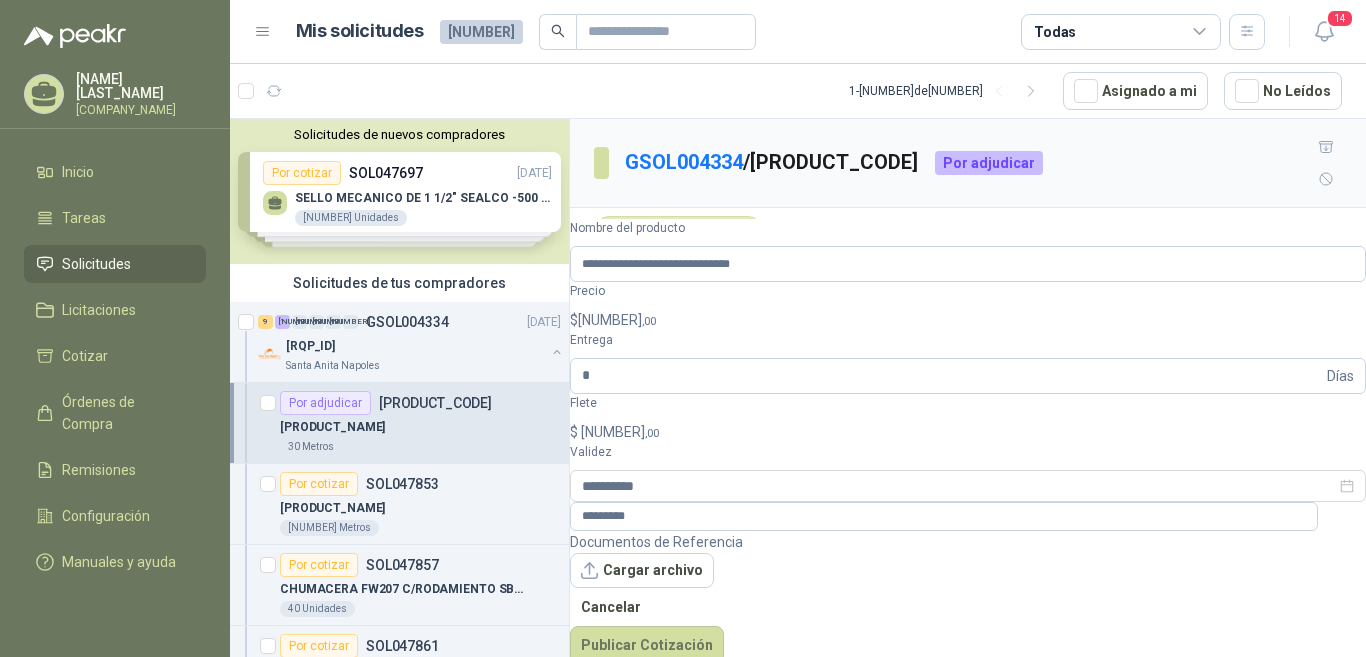 click on ",00" at bounding box center (596, 433) 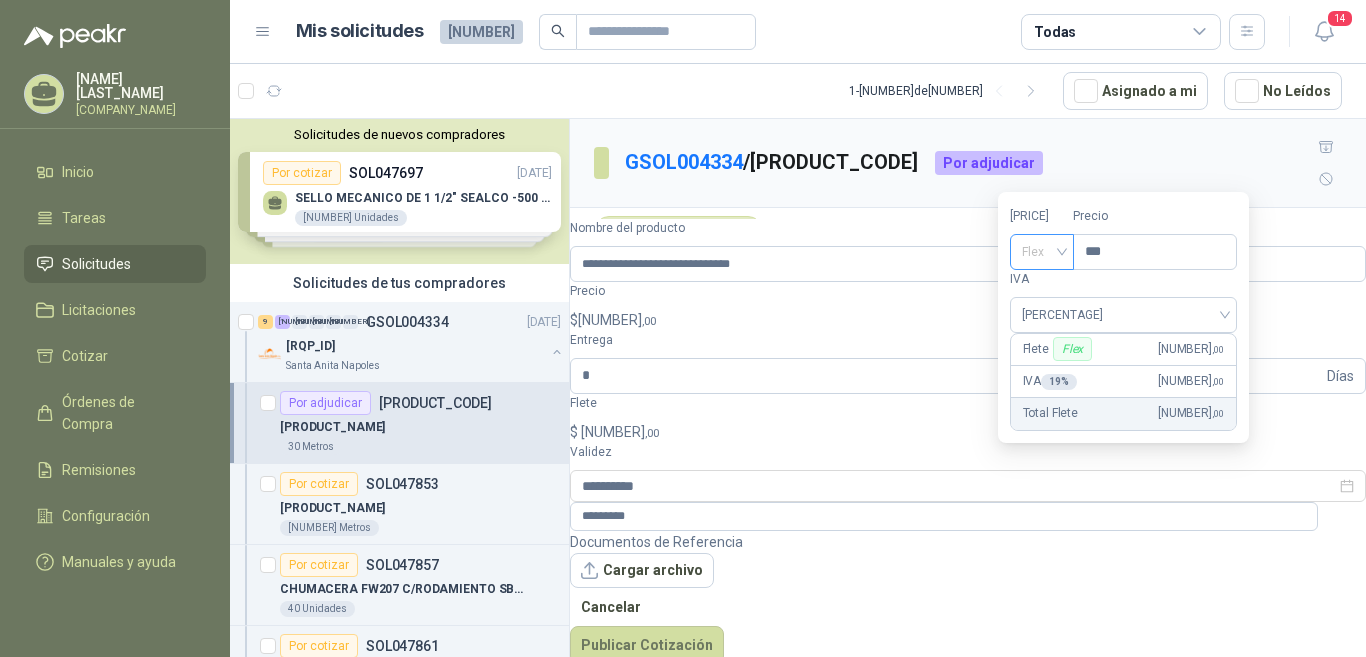 click on "Flex" at bounding box center (1048, 252) 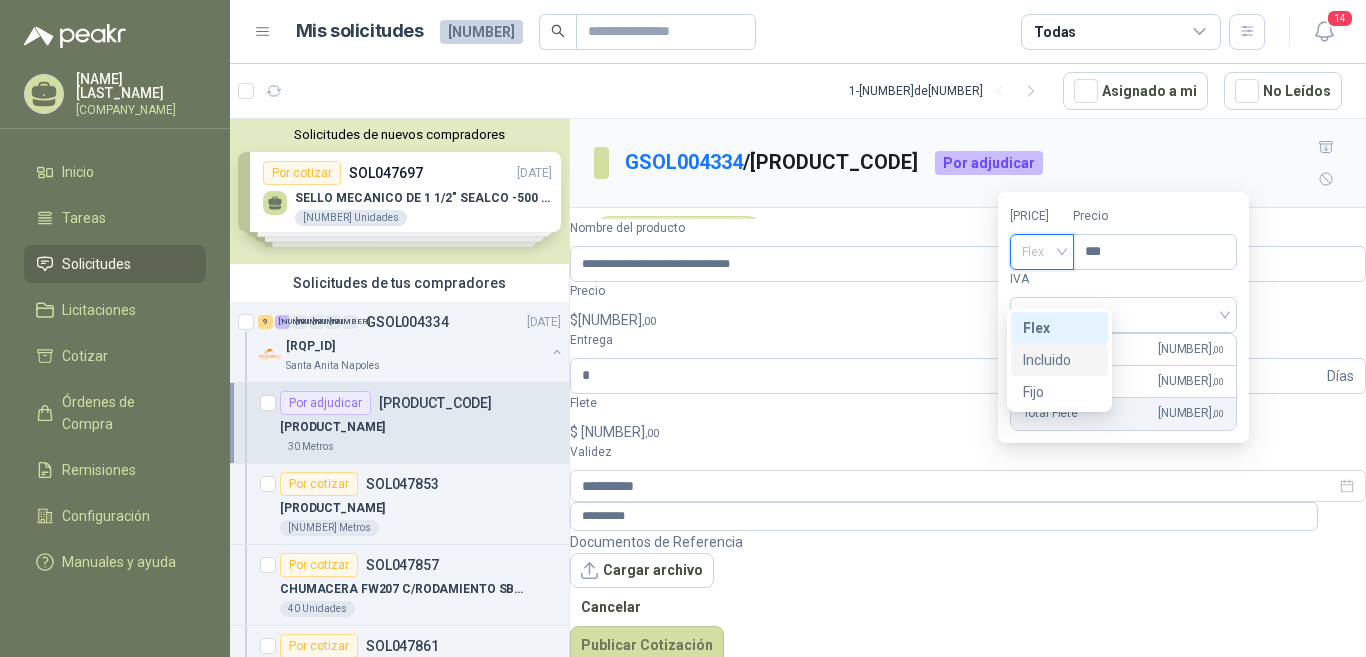 click on "Incluido" at bounding box center [0, 0] 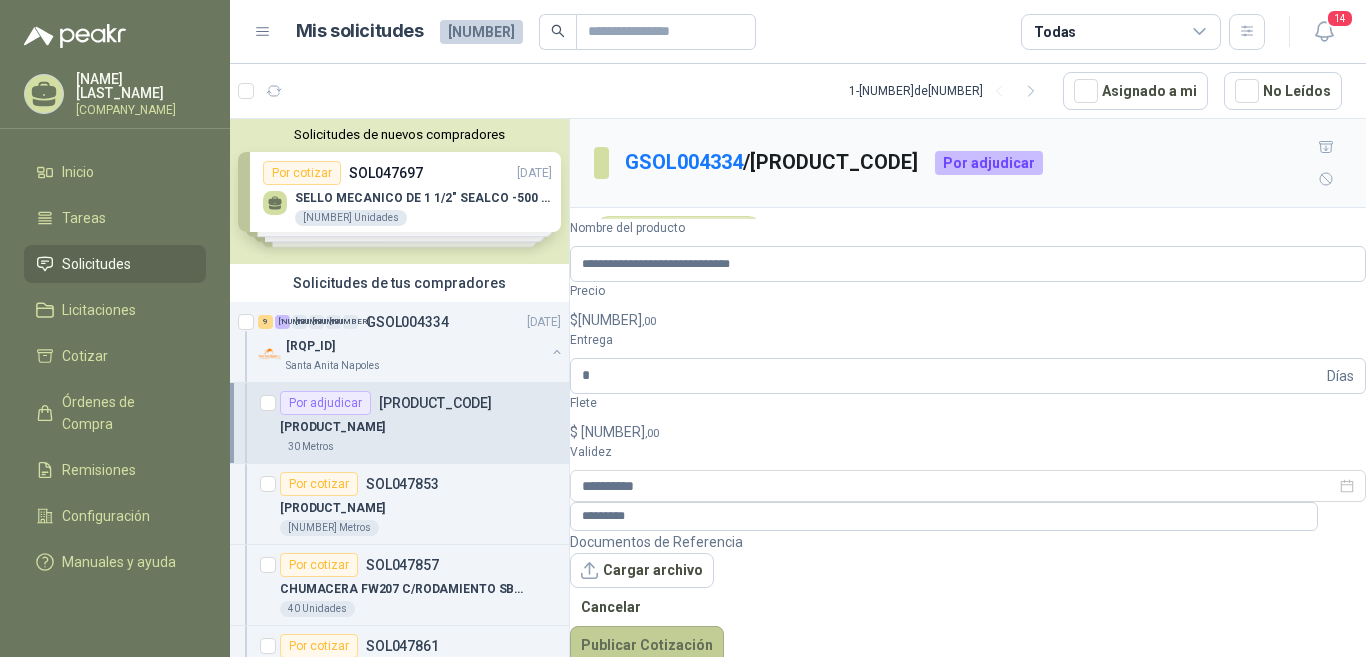 click on "Publicar Cotización" at bounding box center [647, 645] 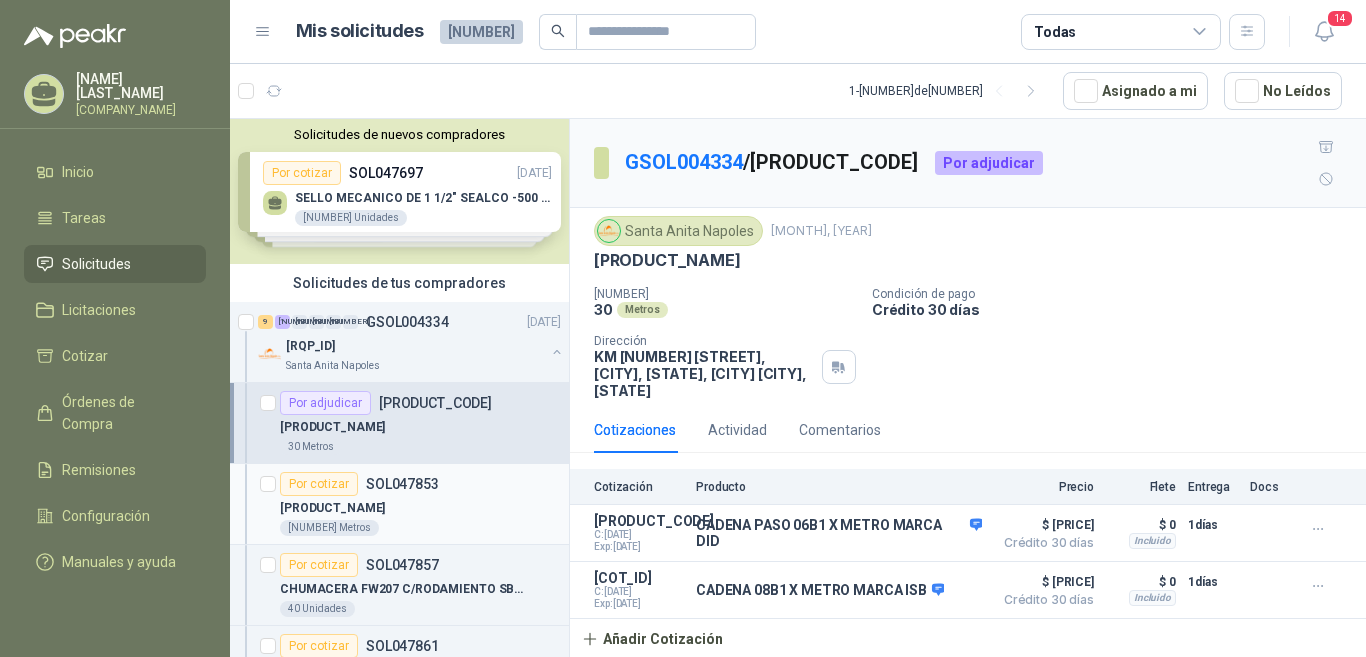 click on "SOL047853" at bounding box center [402, 484] 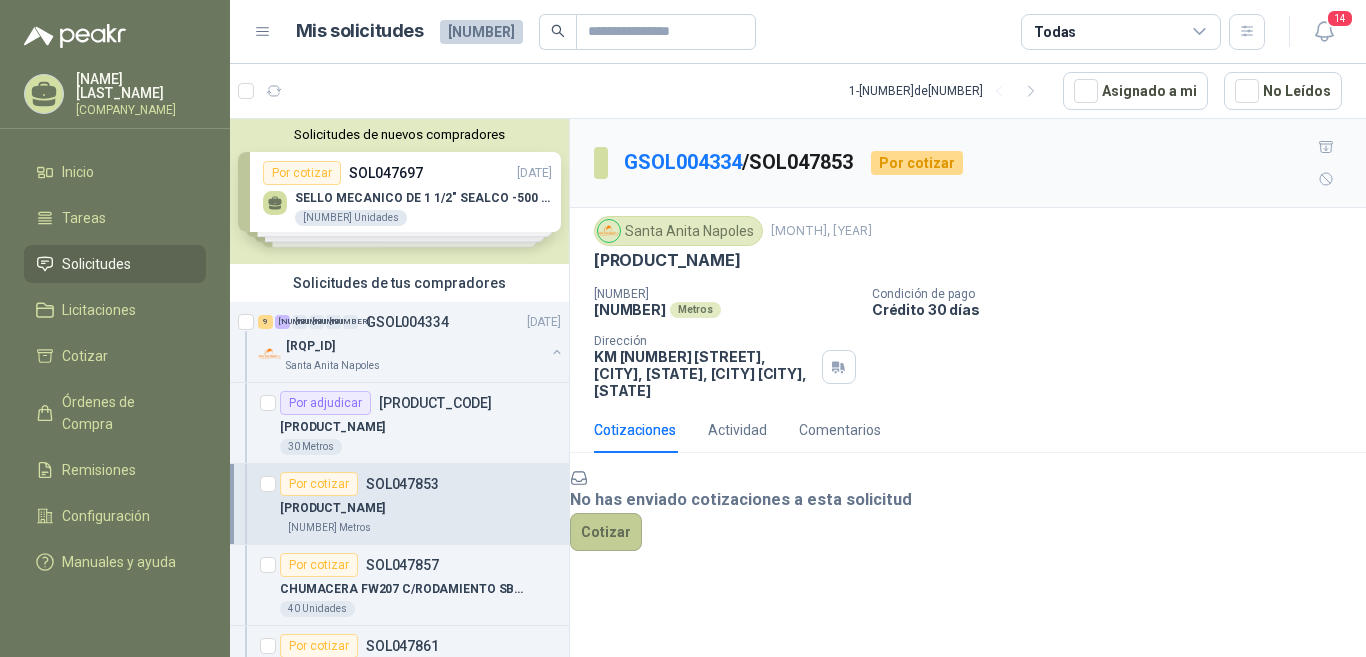 click on "Cotizar" at bounding box center [606, 549] 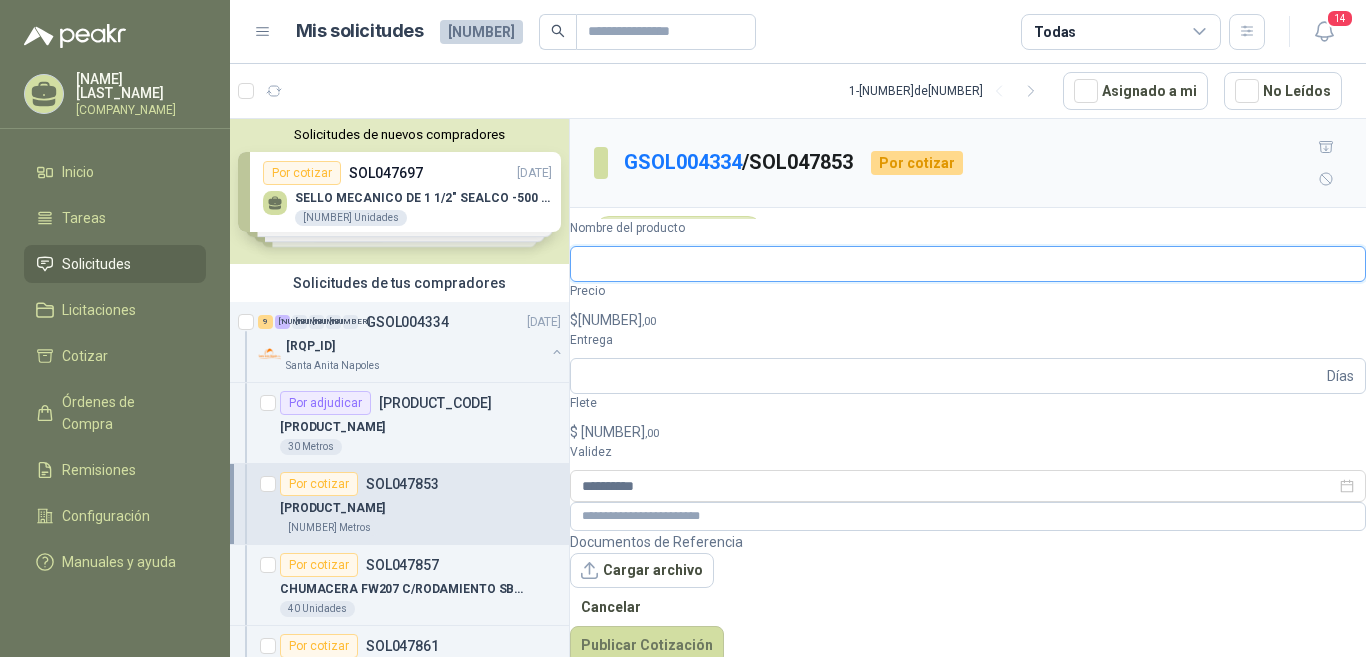 click on "Nombre del producto" at bounding box center [968, 264] 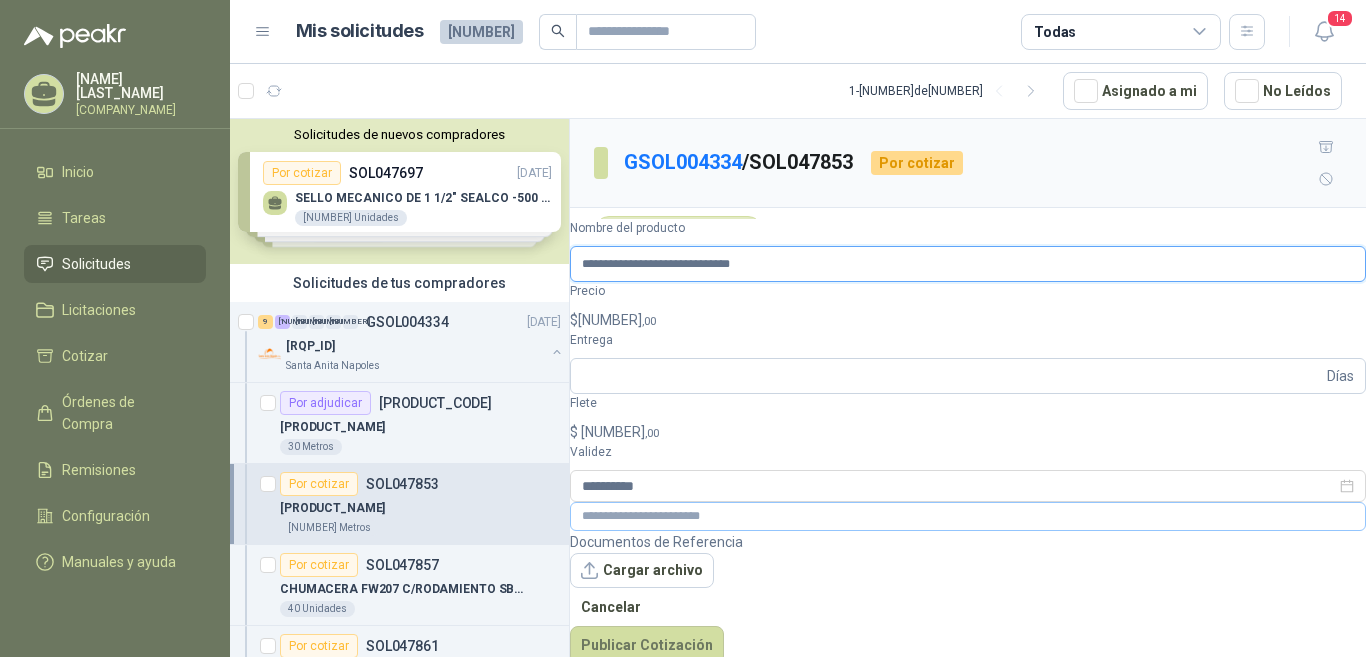 type on "**********" 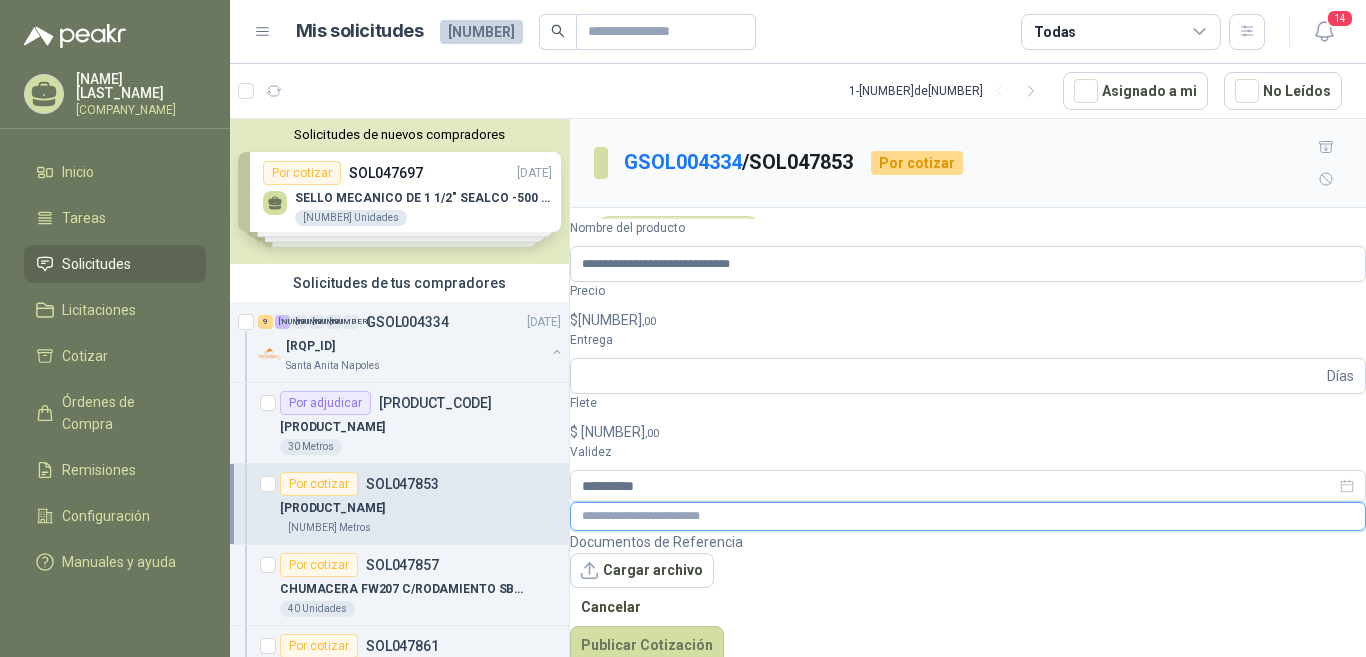 click at bounding box center [968, 516] 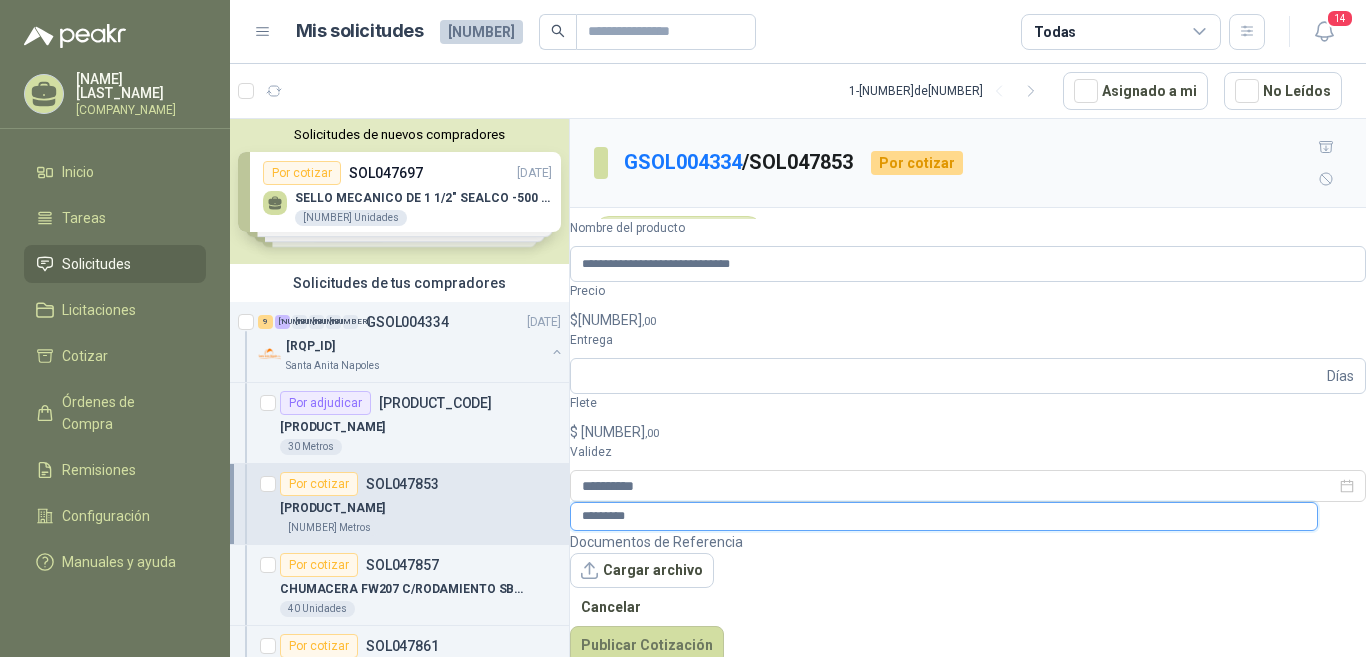 type on "*********" 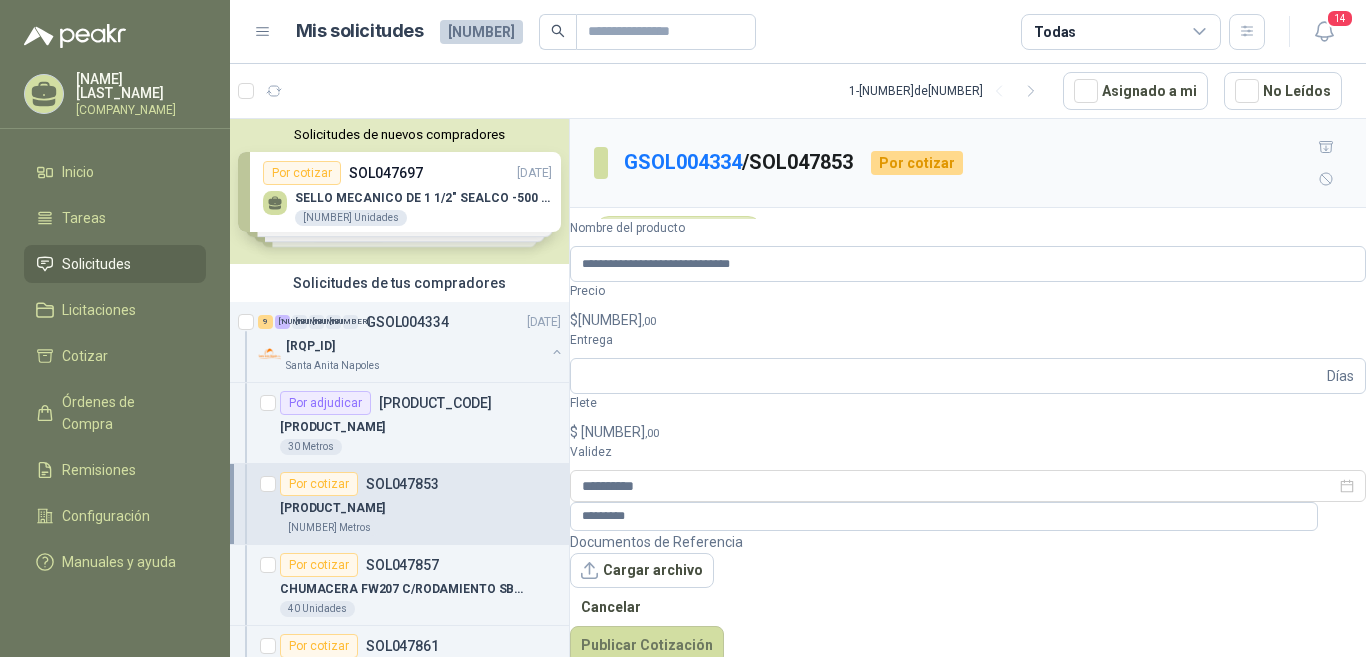 click on "$ 0 ,00" at bounding box center (968, 320) 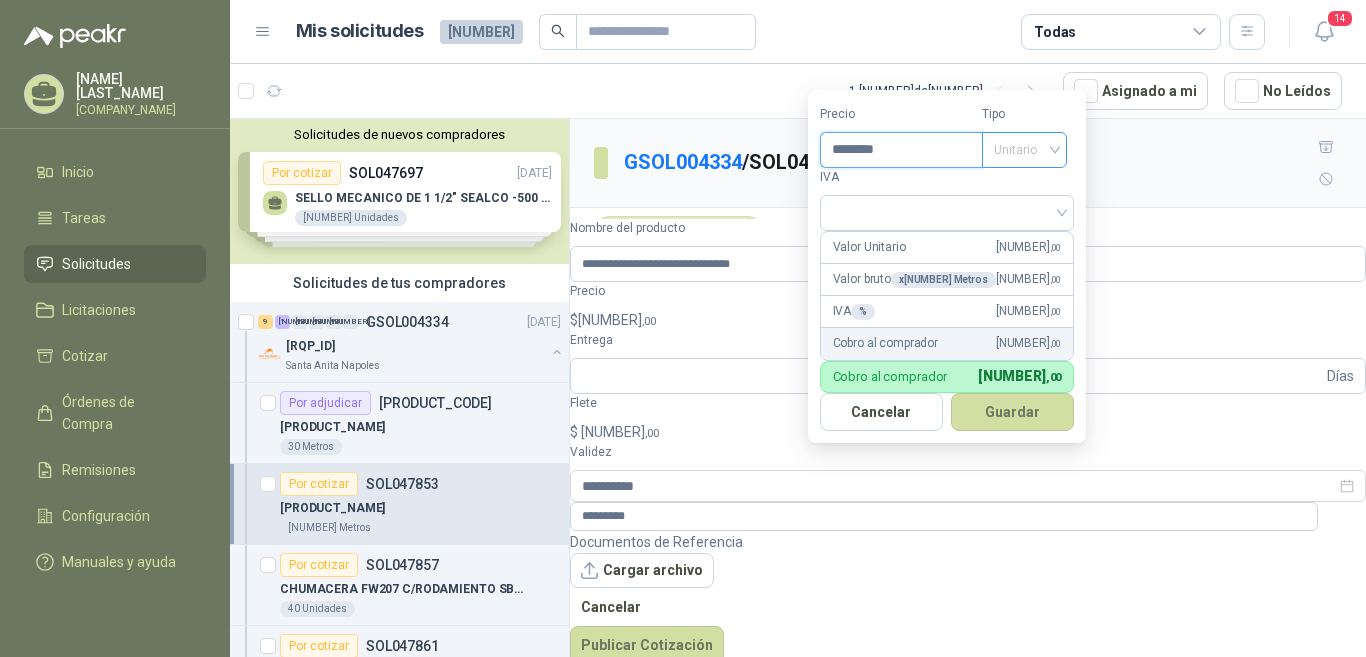 click on "Unitario" at bounding box center [1024, 150] 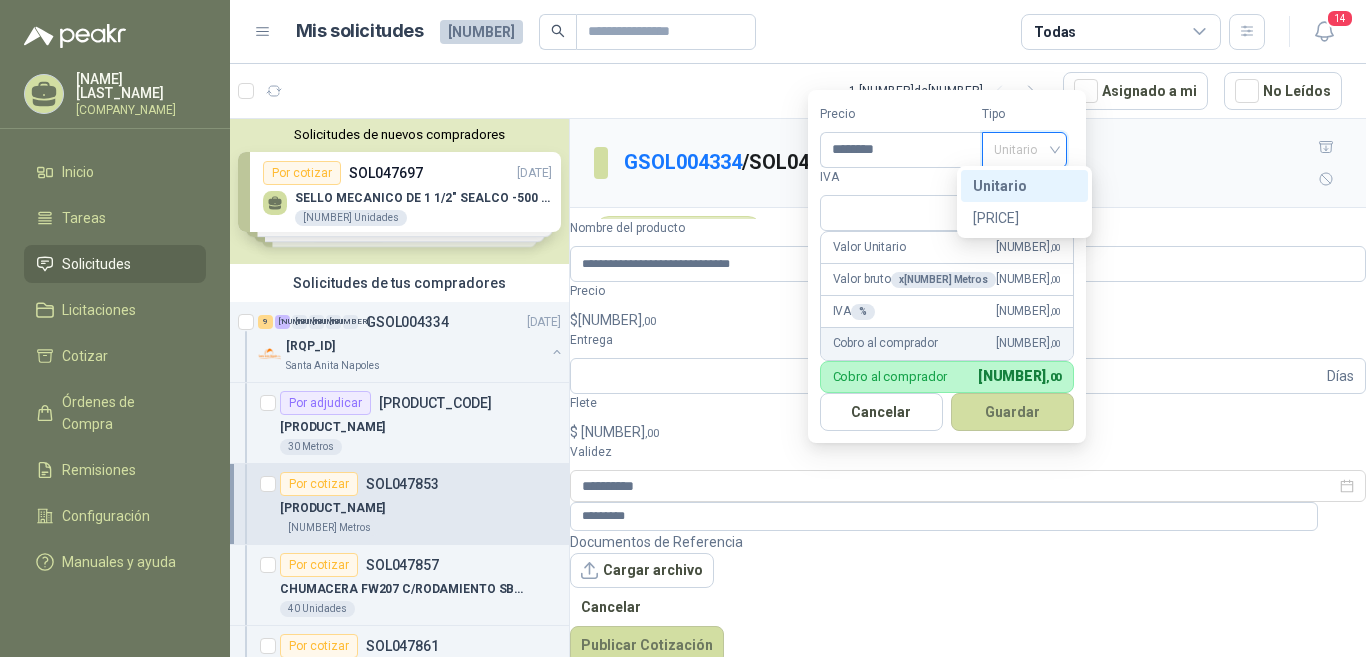 click on "Unitario" at bounding box center (1024, 186) 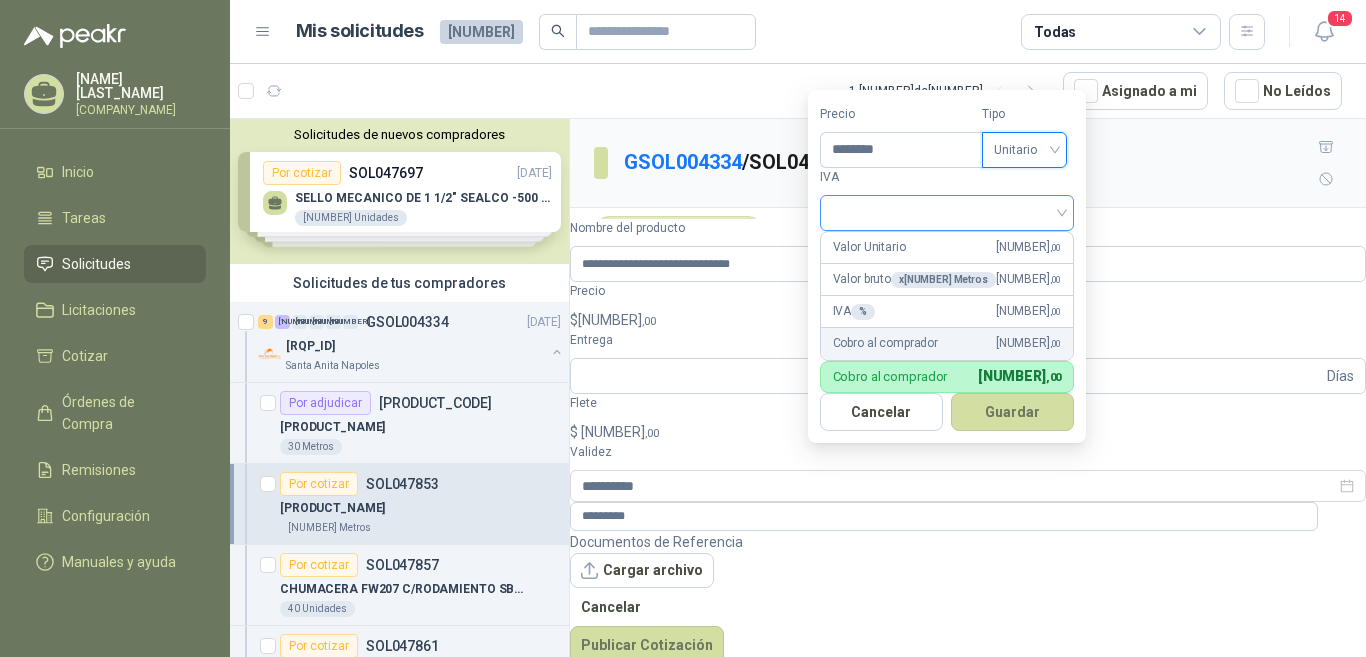 click at bounding box center (943, 211) 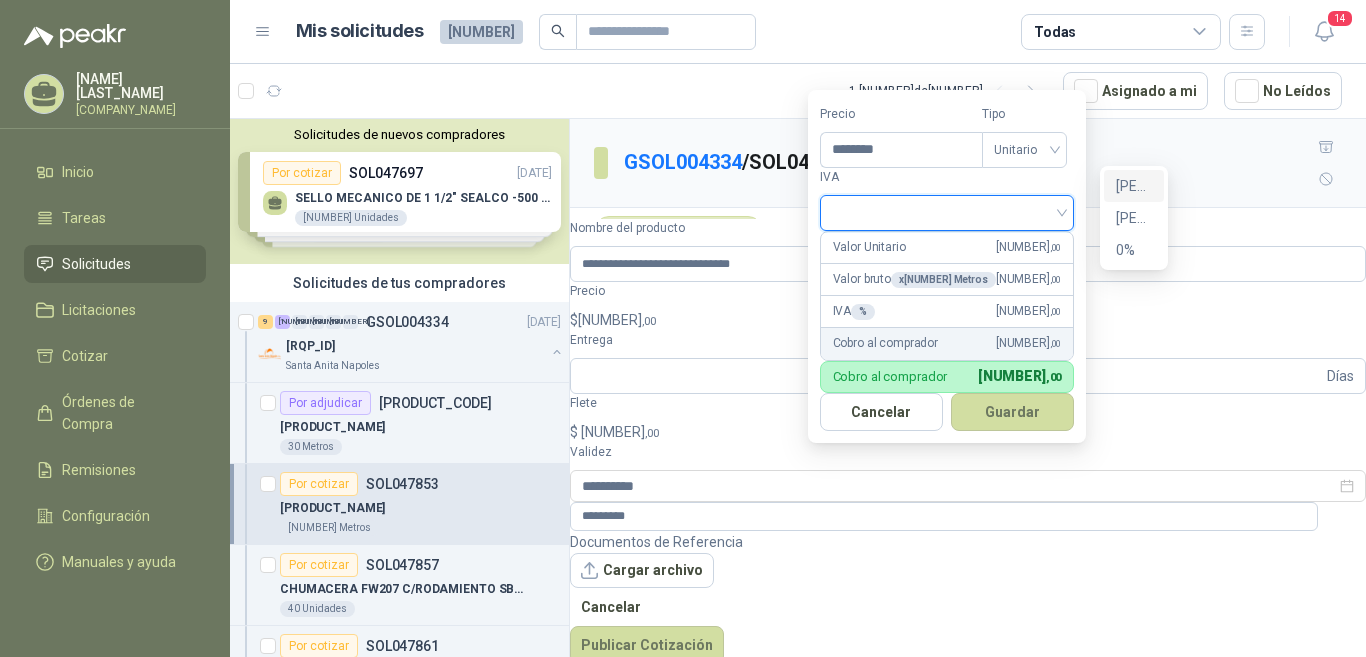 click on "19%" at bounding box center (0, 0) 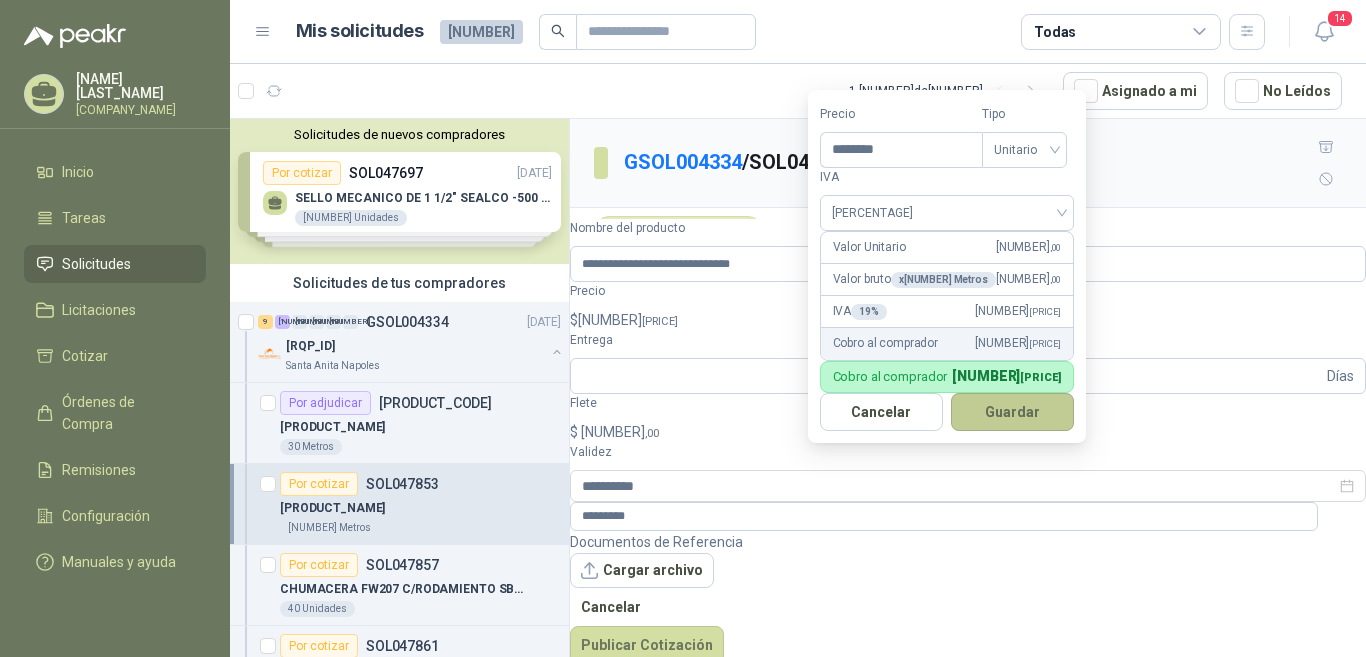 click on "Guardar" at bounding box center (1007, 412) 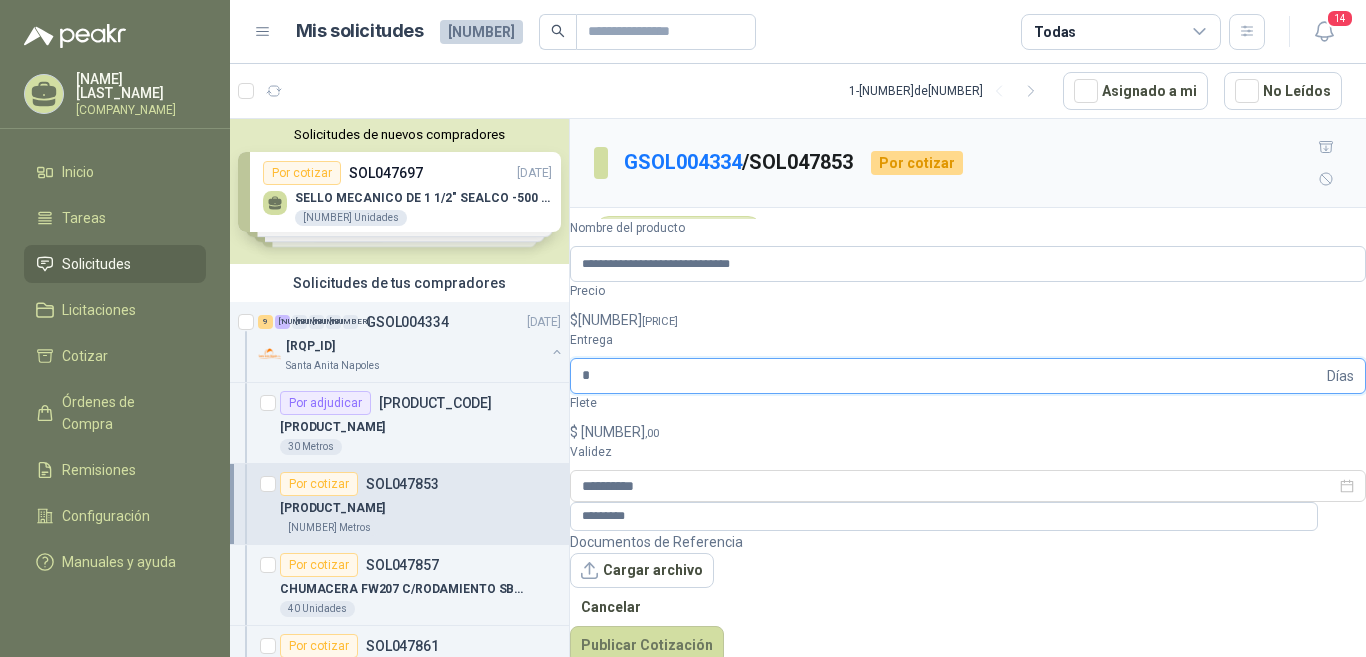 type on "*" 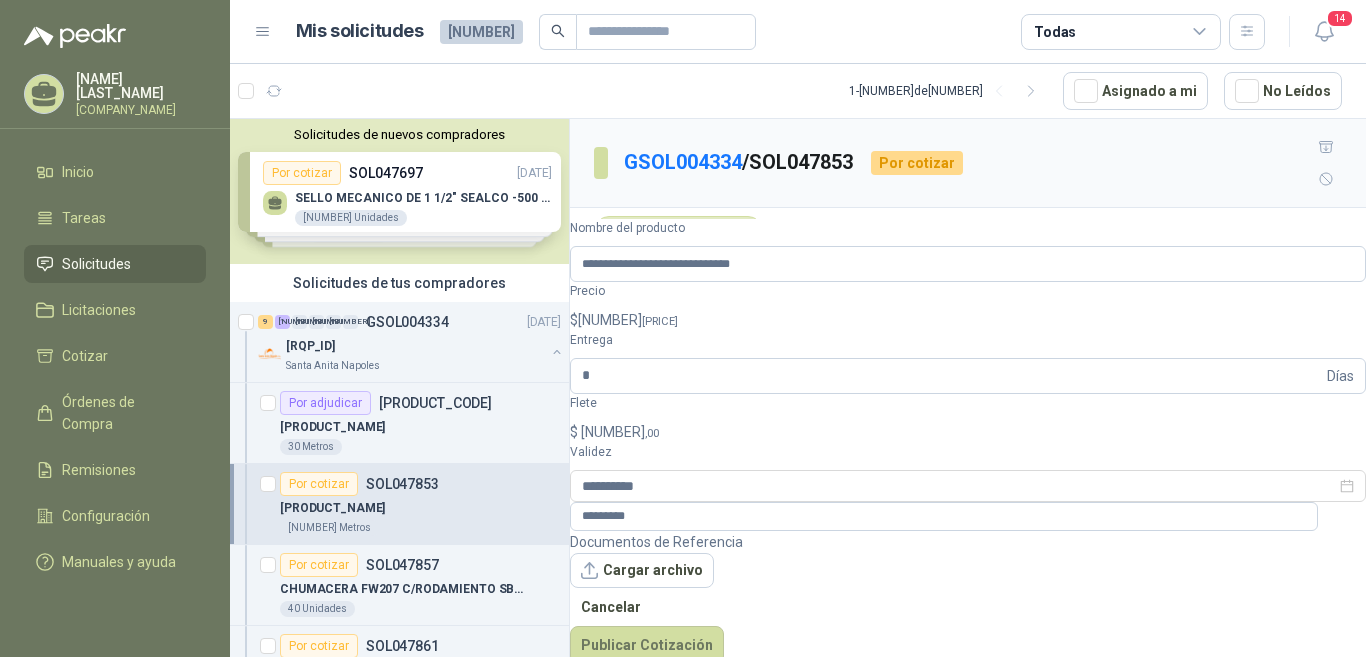 click on ",00" at bounding box center (596, 433) 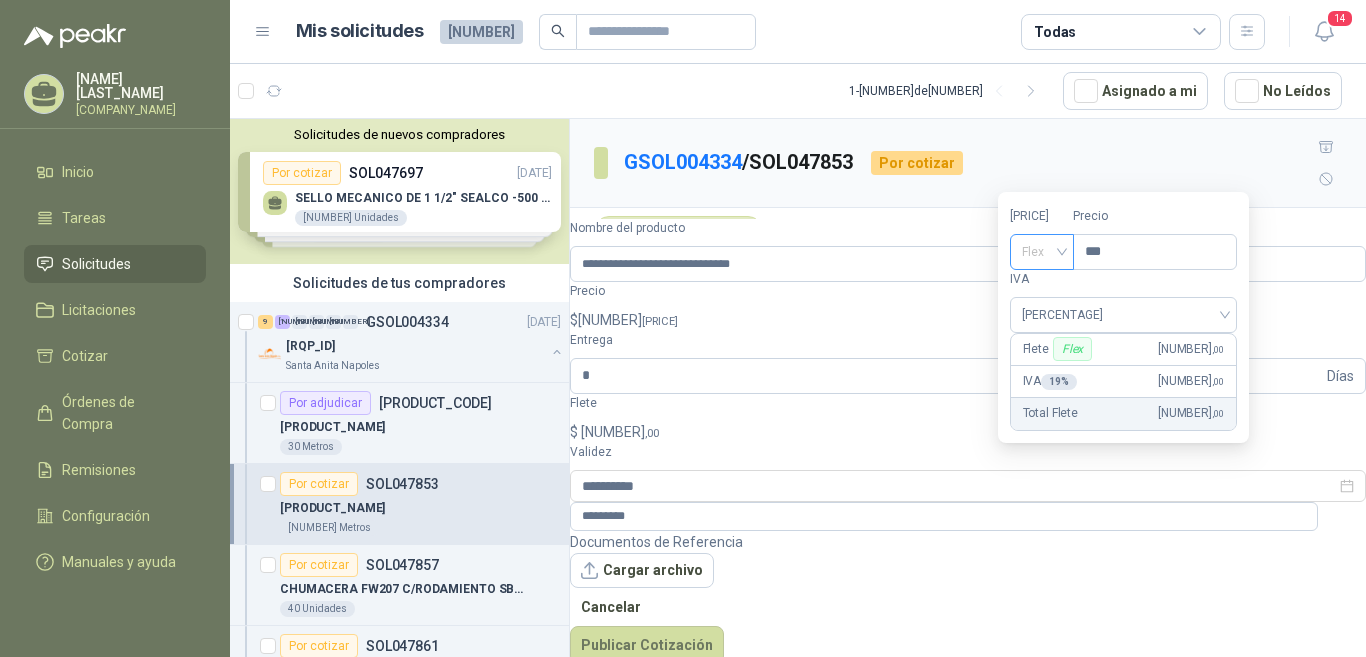 click on "Flex" at bounding box center (1048, 252) 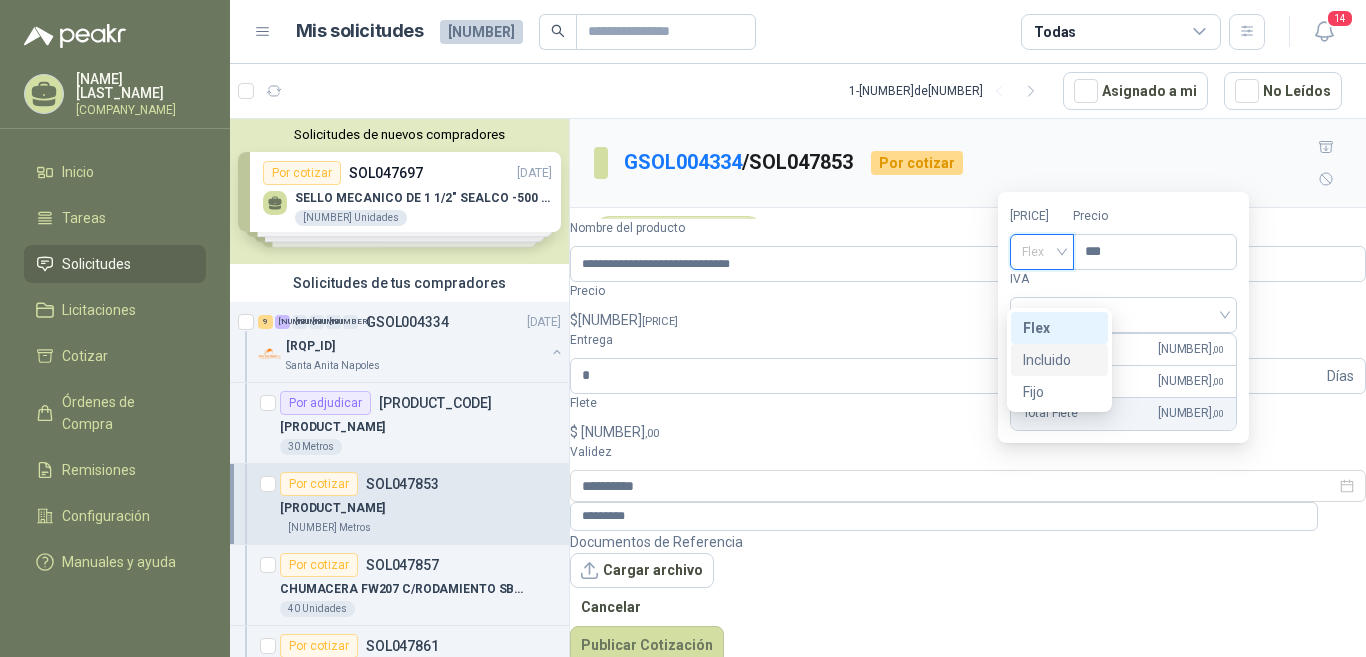 click on "Incluido" at bounding box center (0, 0) 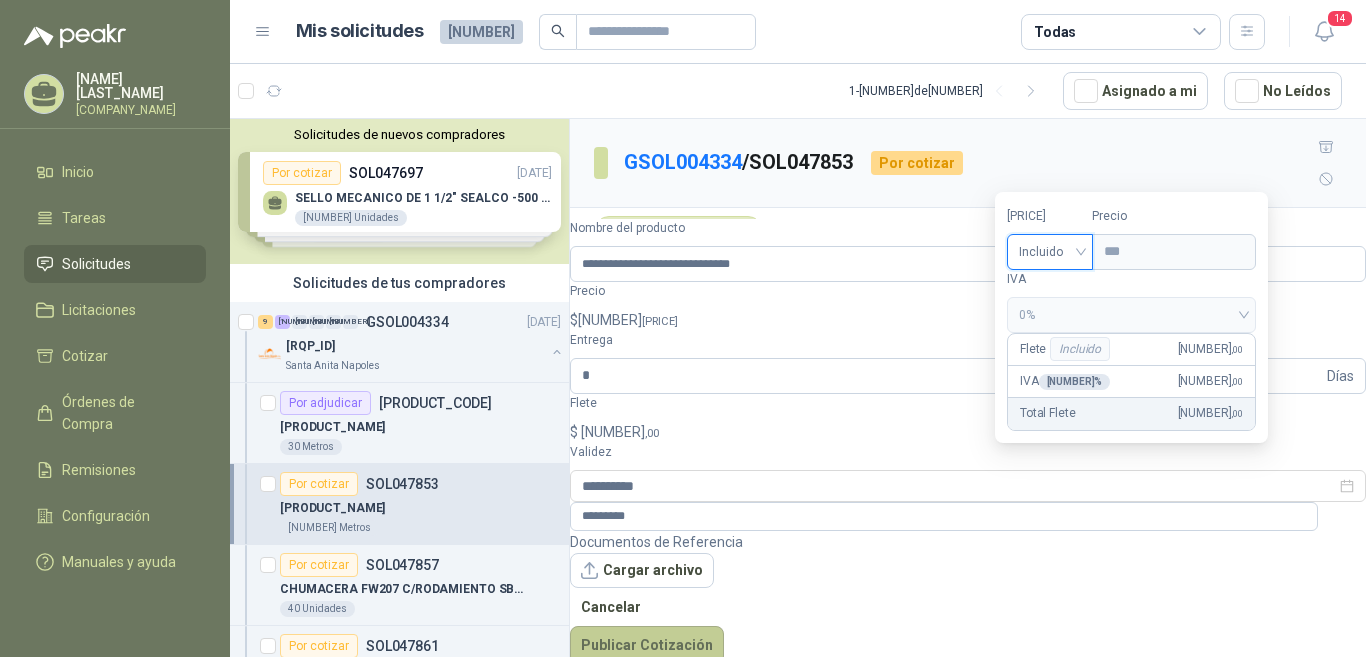 click on "Publicar Cotización" at bounding box center (647, 645) 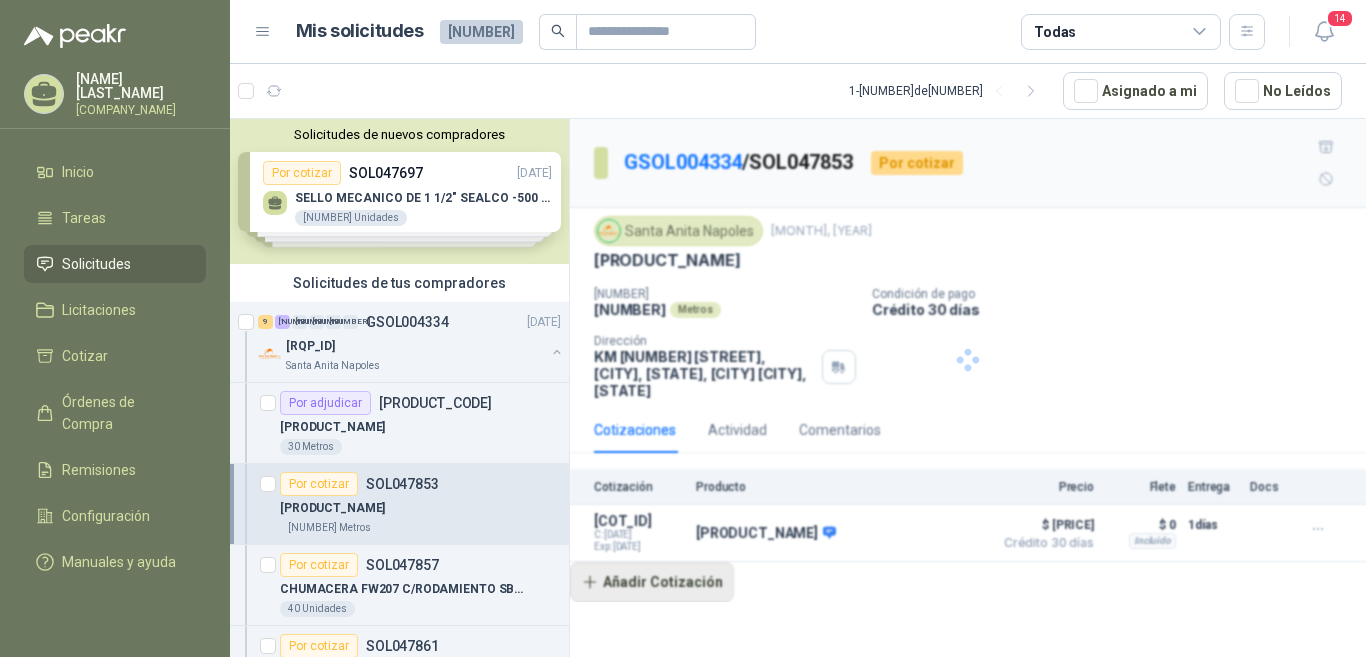 click on "Añadir Cotización" at bounding box center [652, 599] 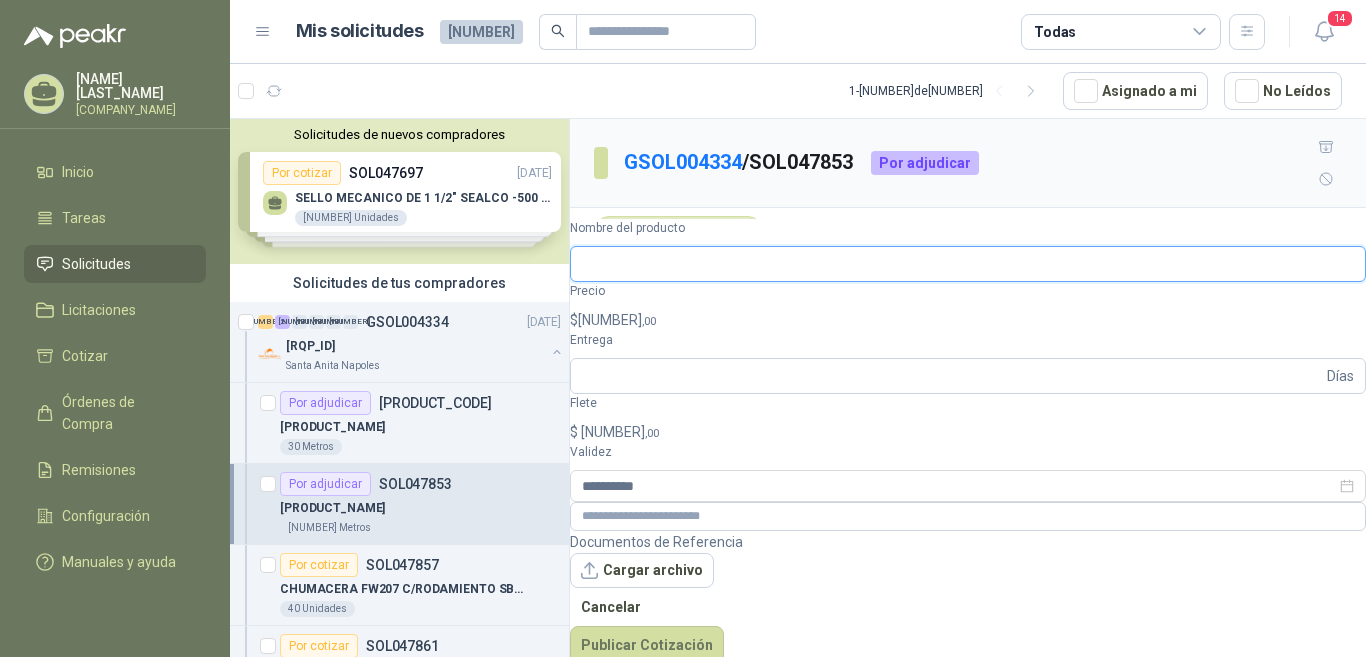 click on "Nombre del producto" at bounding box center (968, 264) 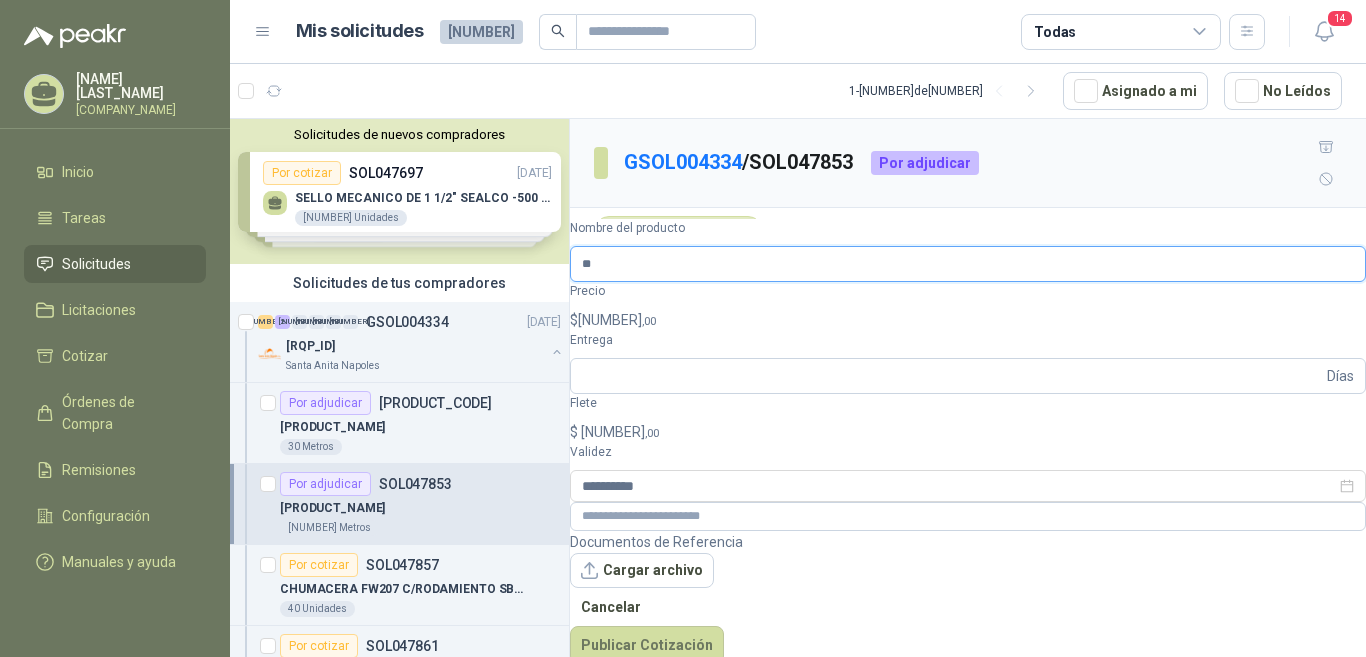 type on "**********" 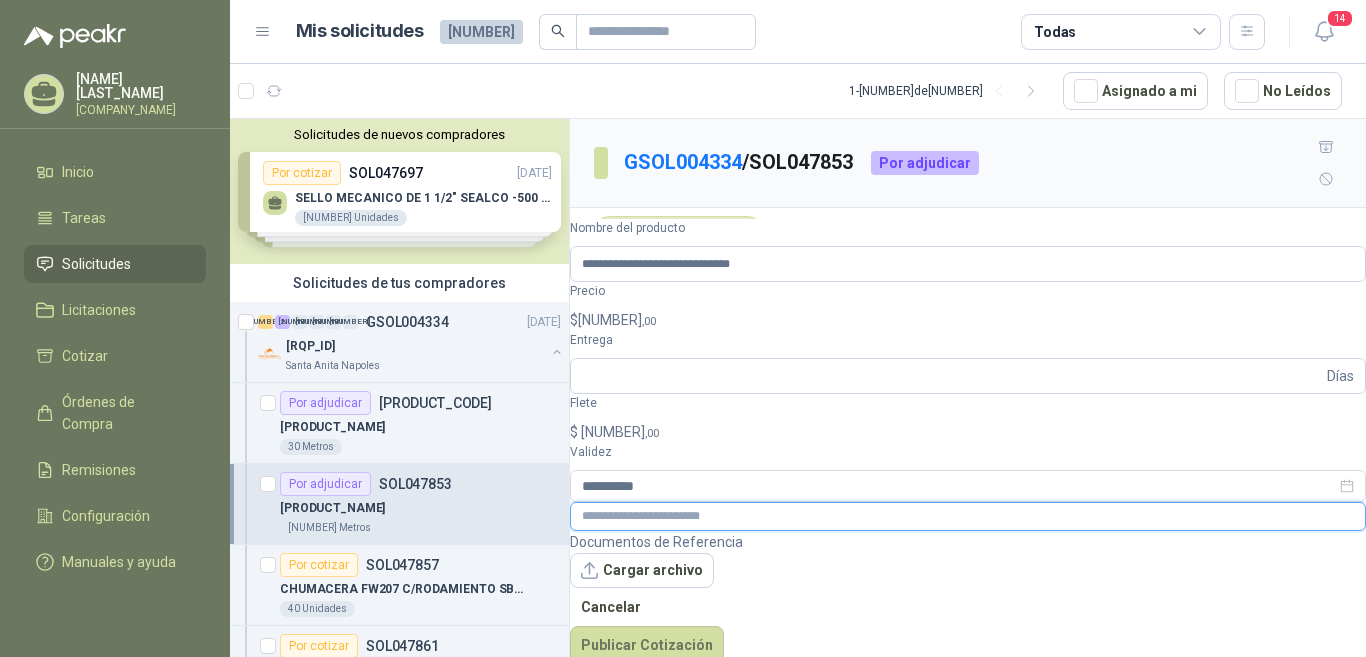 click at bounding box center (968, 516) 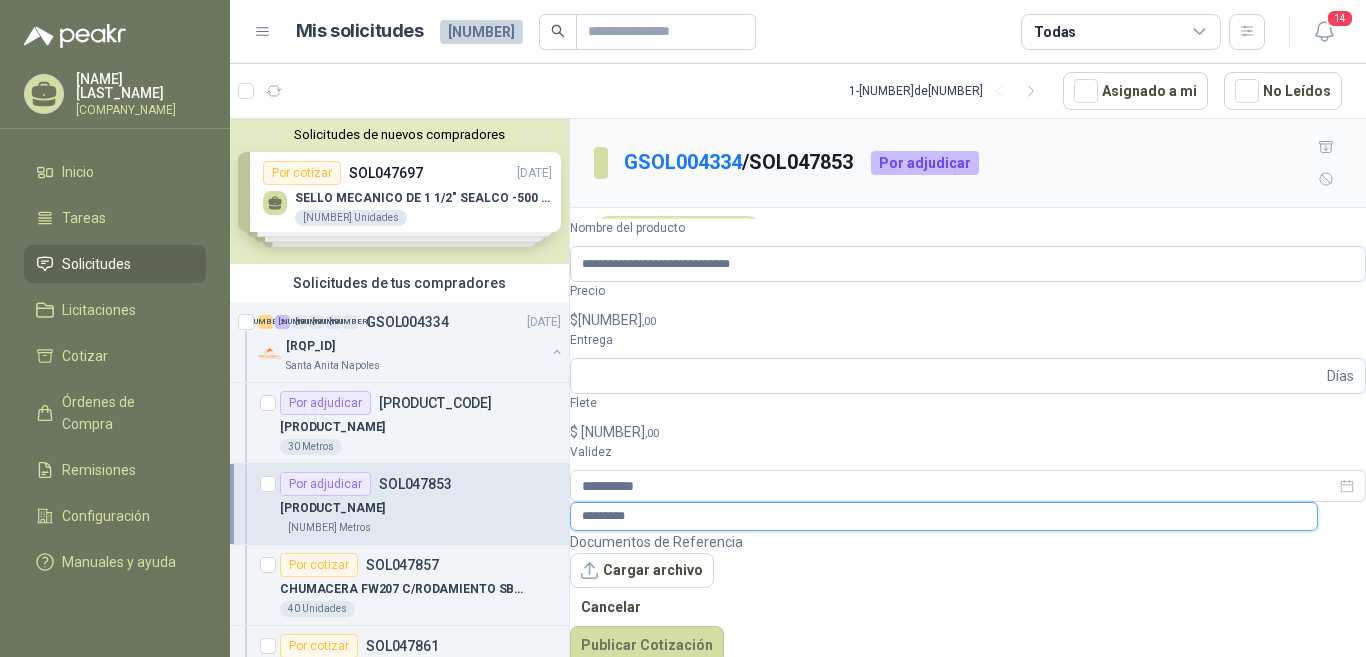 type on "*********" 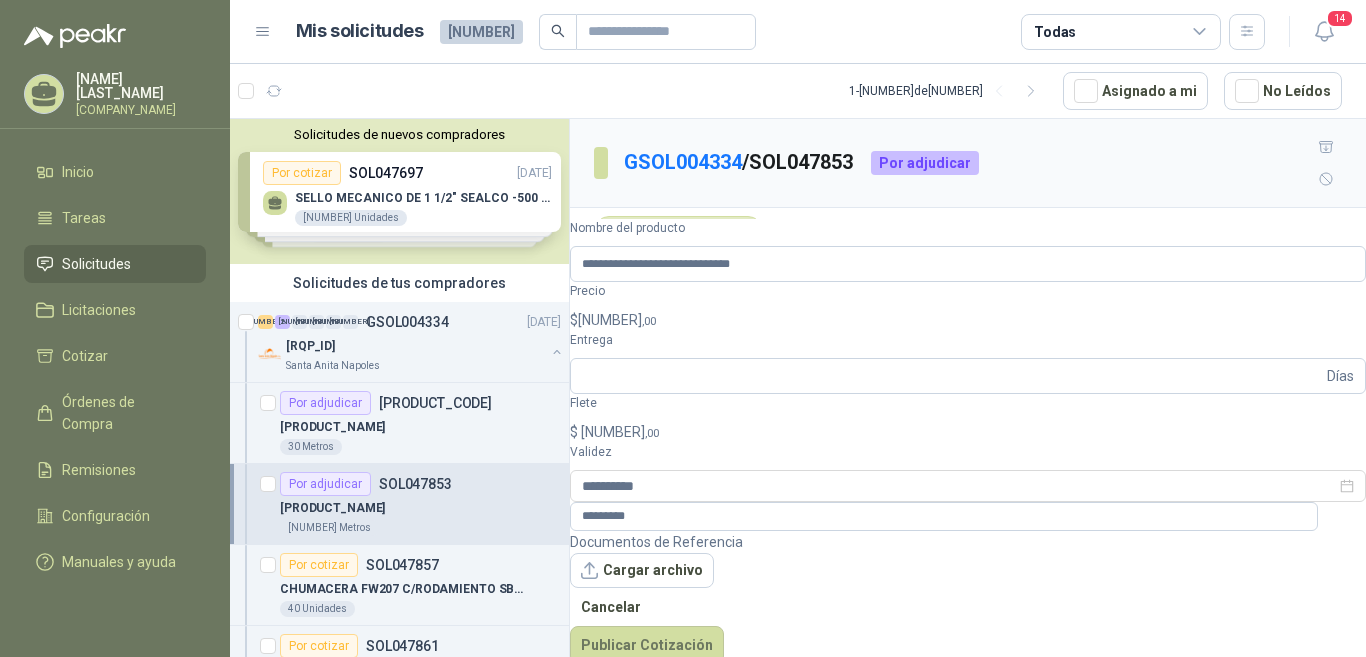 click on "$ 0 ,00" at bounding box center (968, 320) 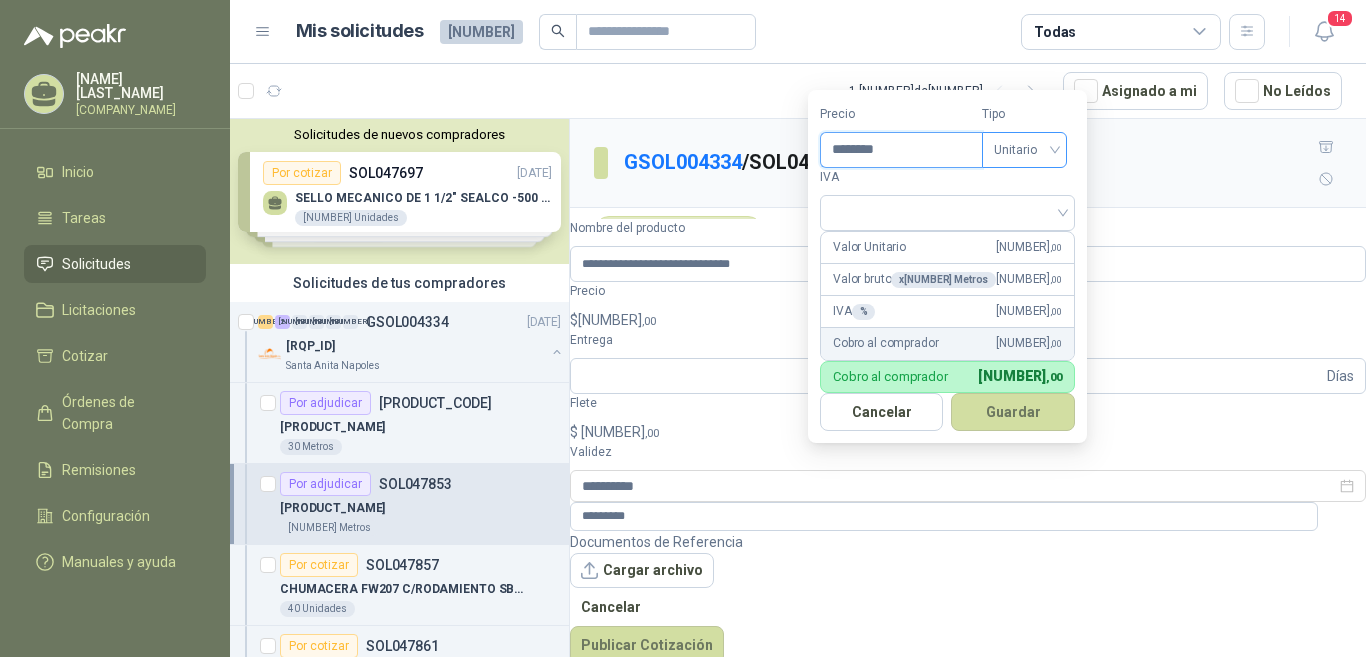 click on "Unitario" at bounding box center (1024, 150) 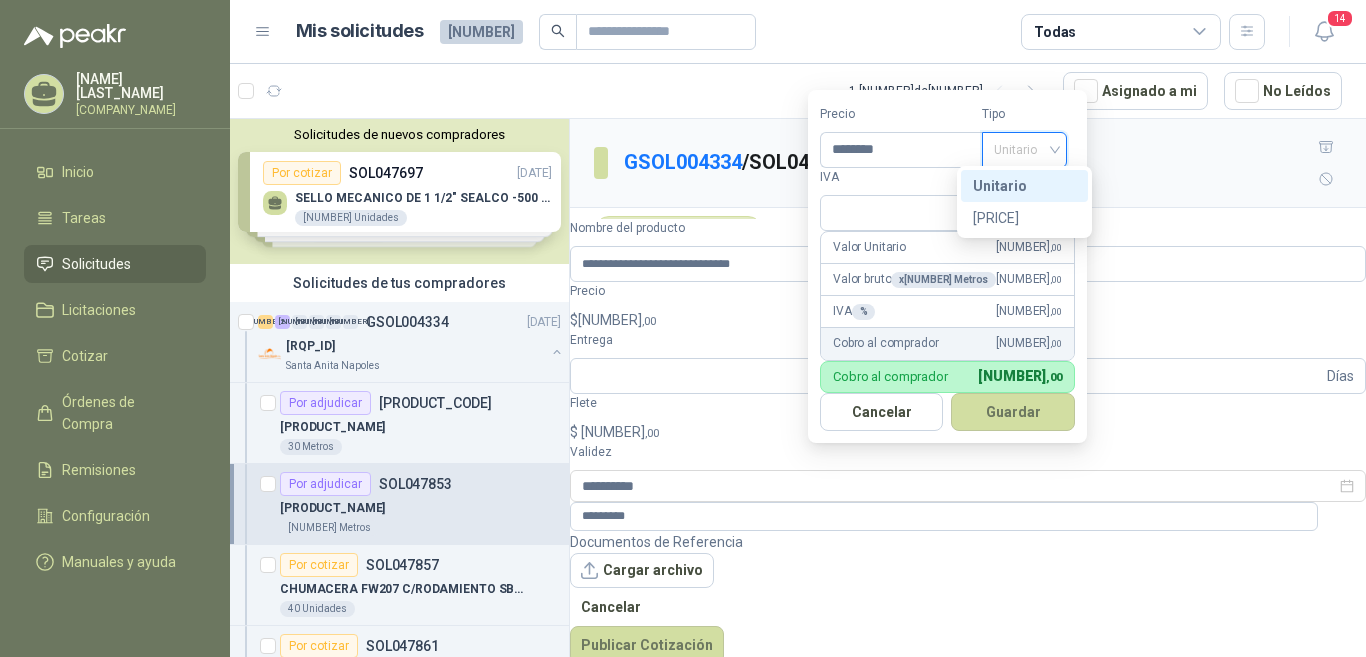 click on "Unitario" at bounding box center [1024, 186] 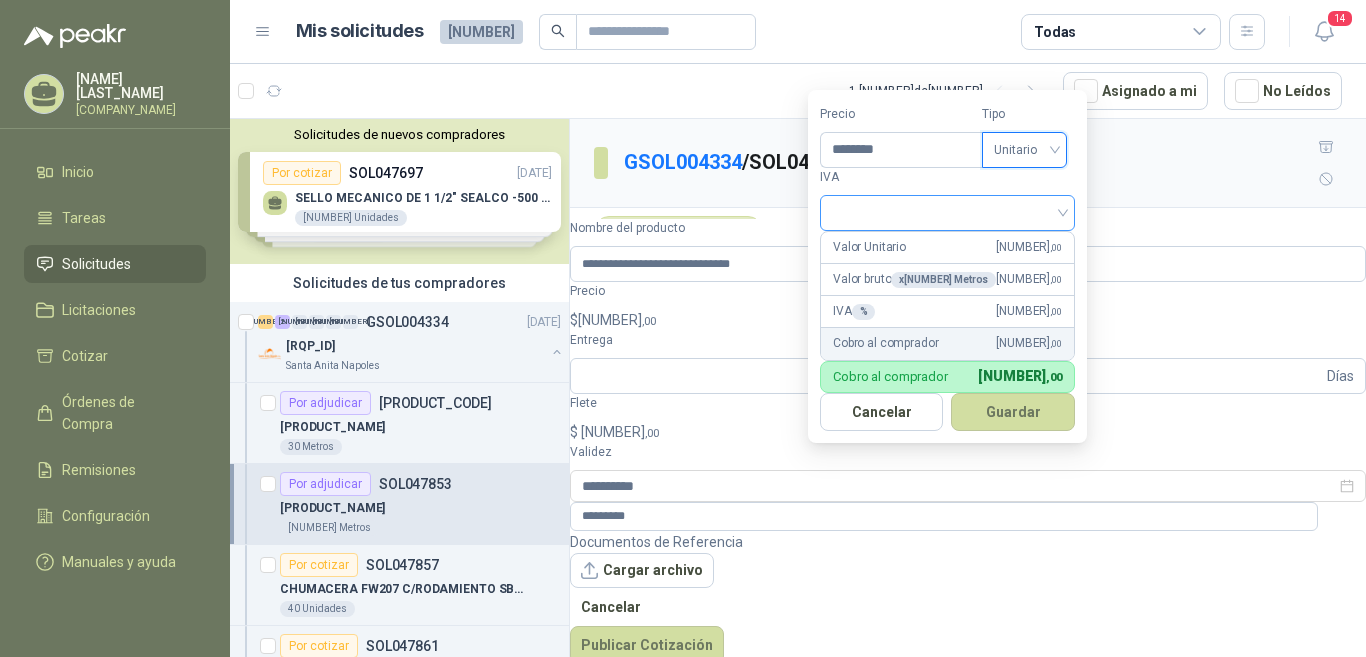 click at bounding box center (943, 211) 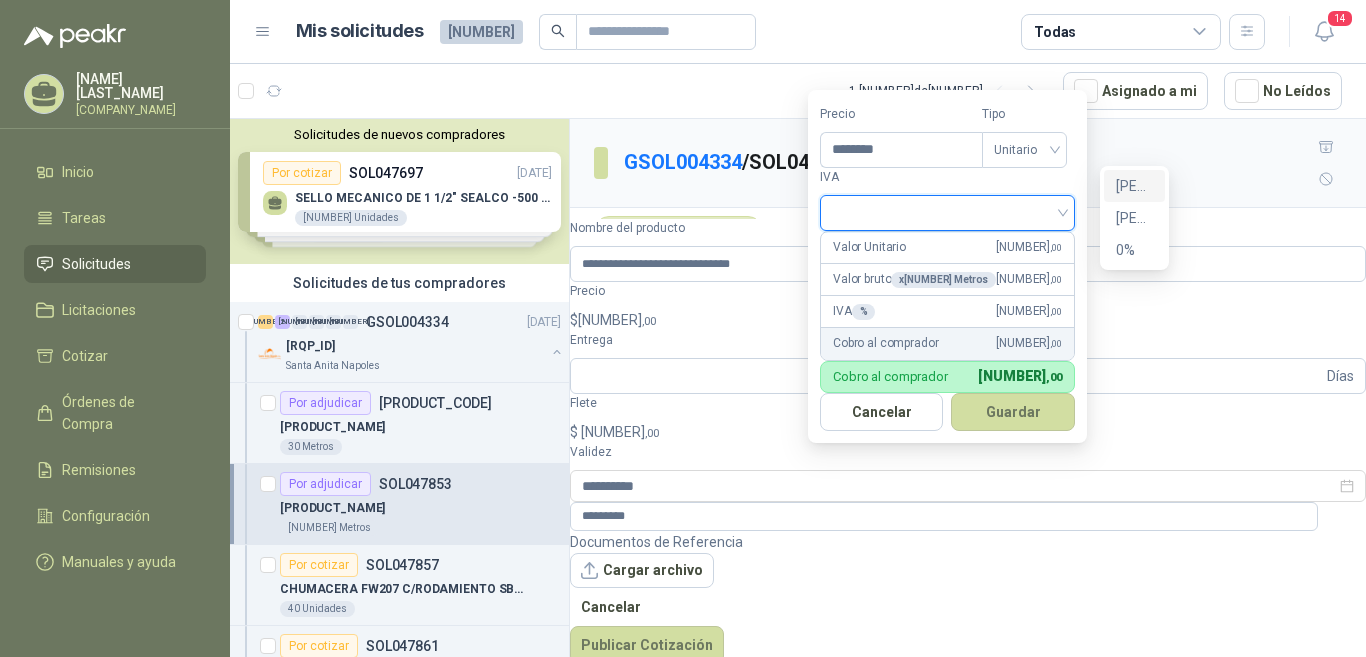 click on "19%" at bounding box center [0, 0] 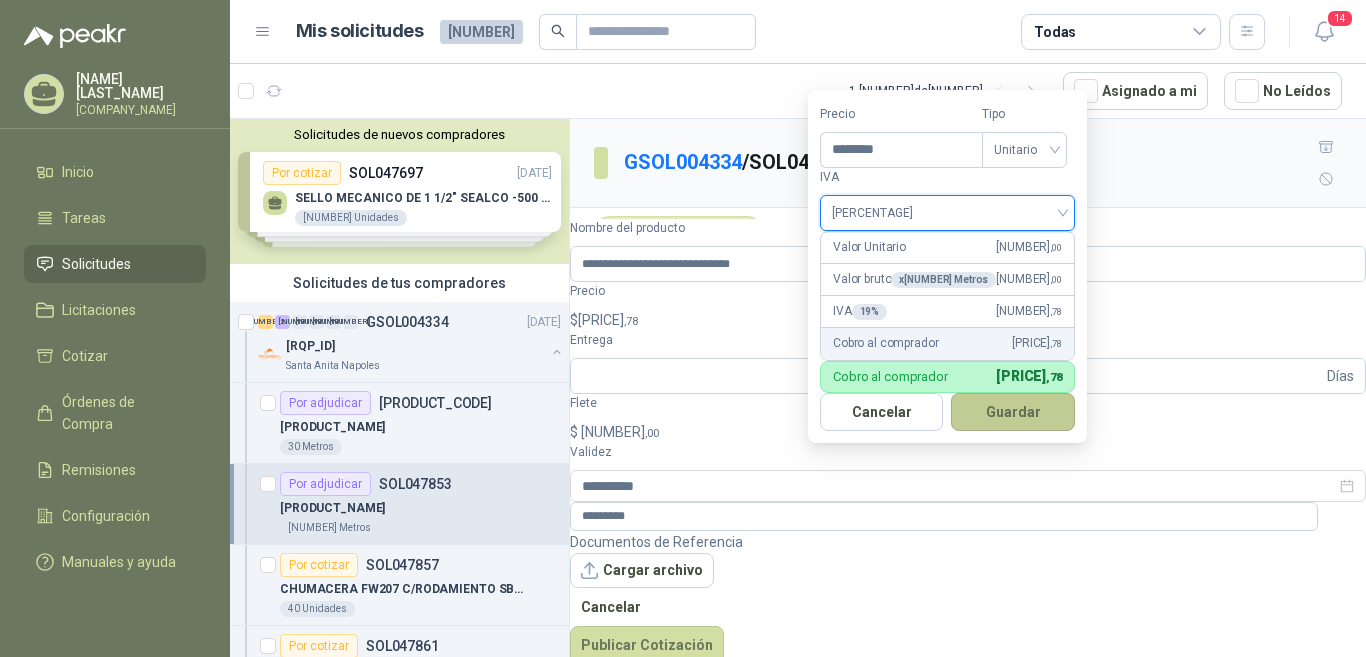 click on "Guardar" at bounding box center [1008, 412] 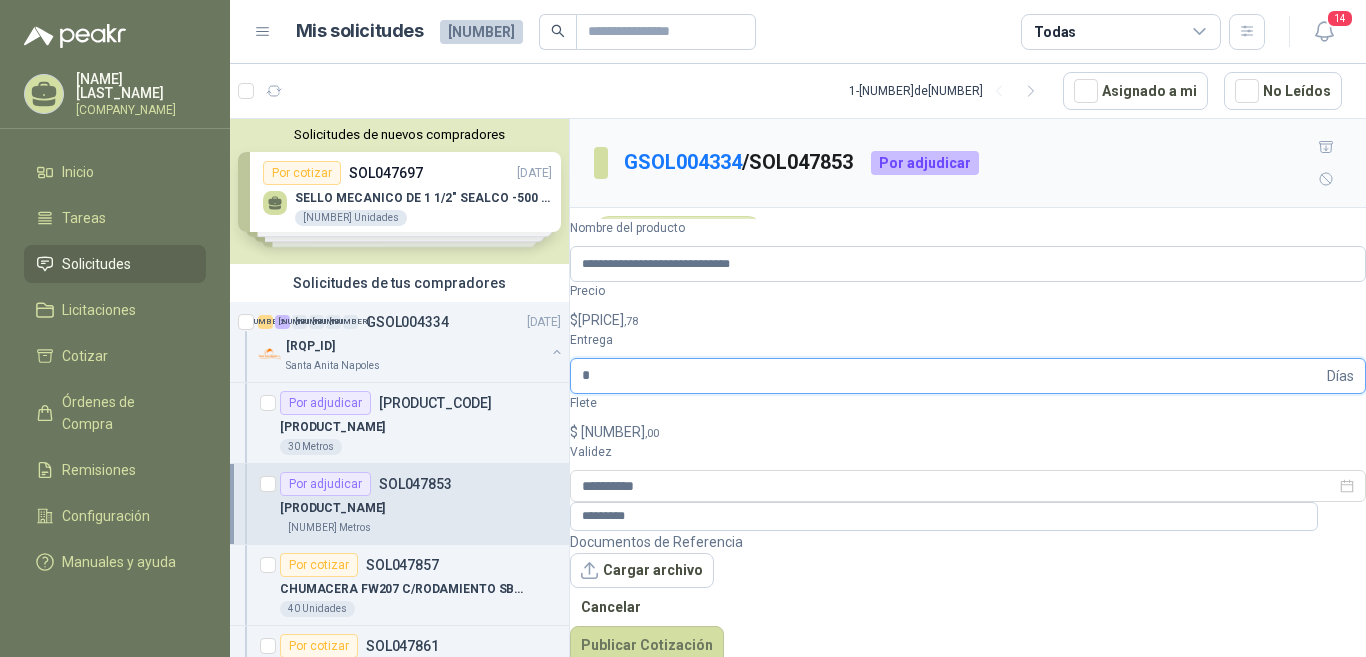 type on "*" 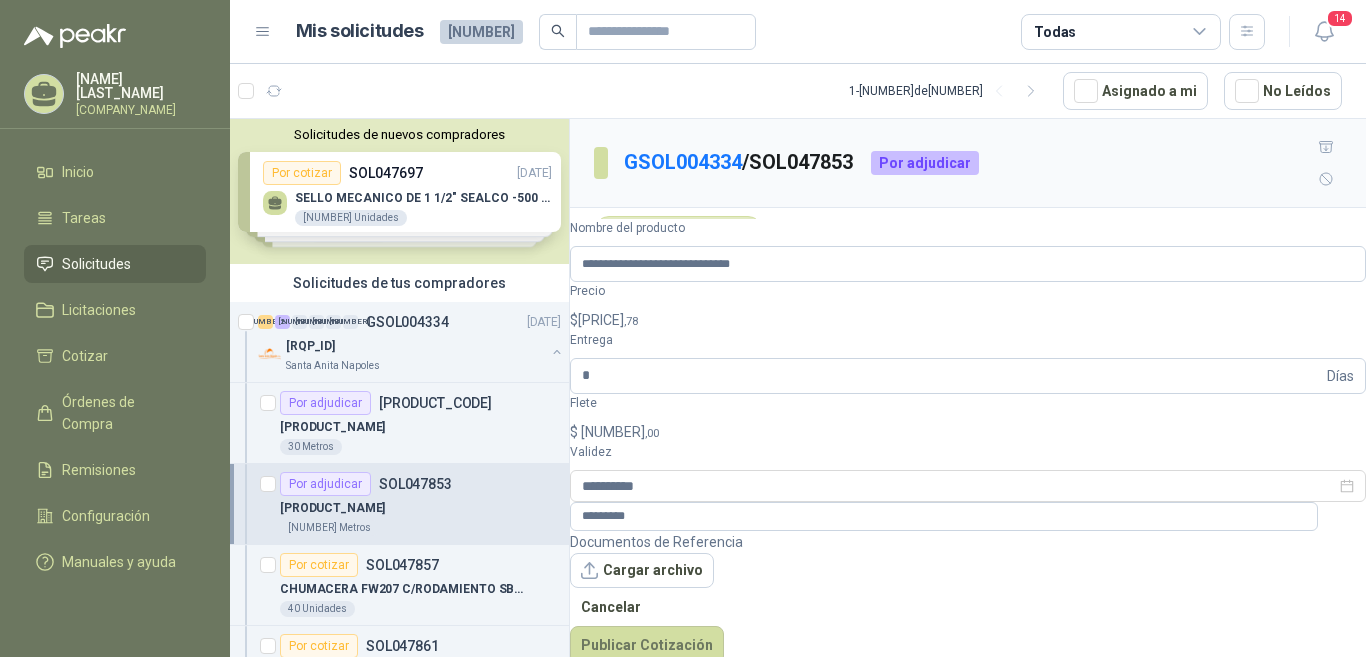 drag, startPoint x: 1171, startPoint y: 491, endPoint x: 1148, endPoint y: 429, distance: 66.12866 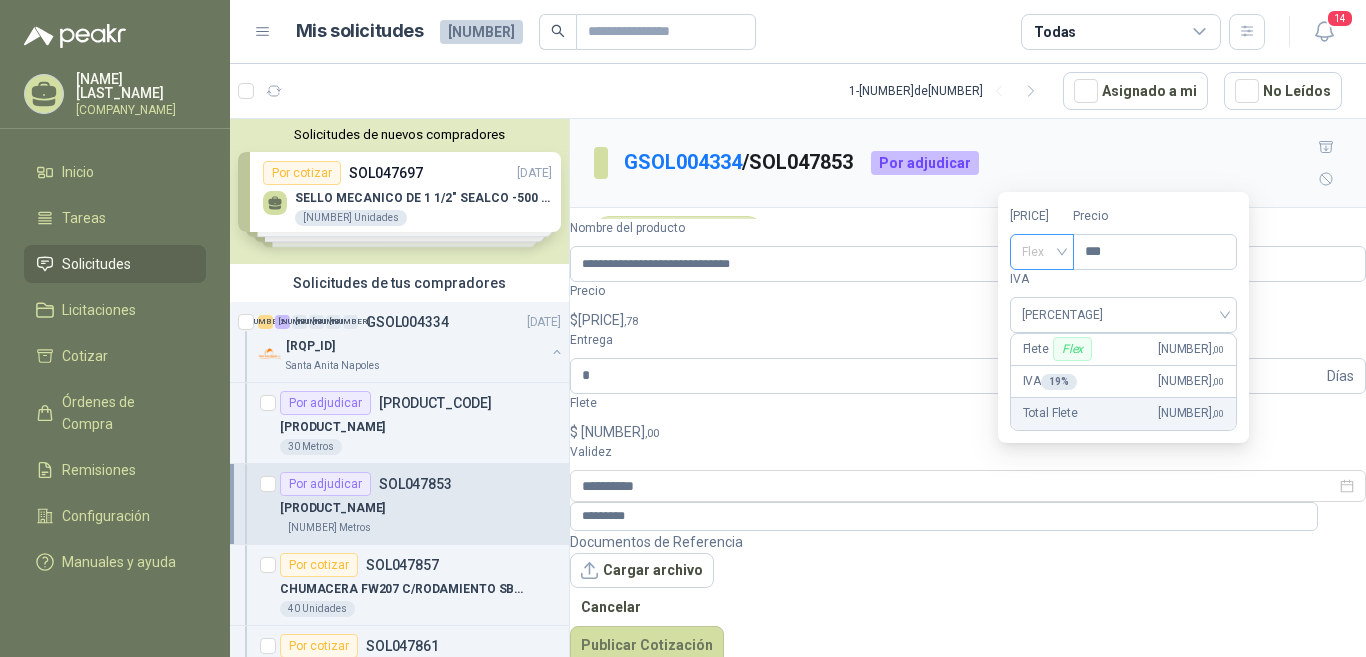 click on "Flex" at bounding box center (1048, 252) 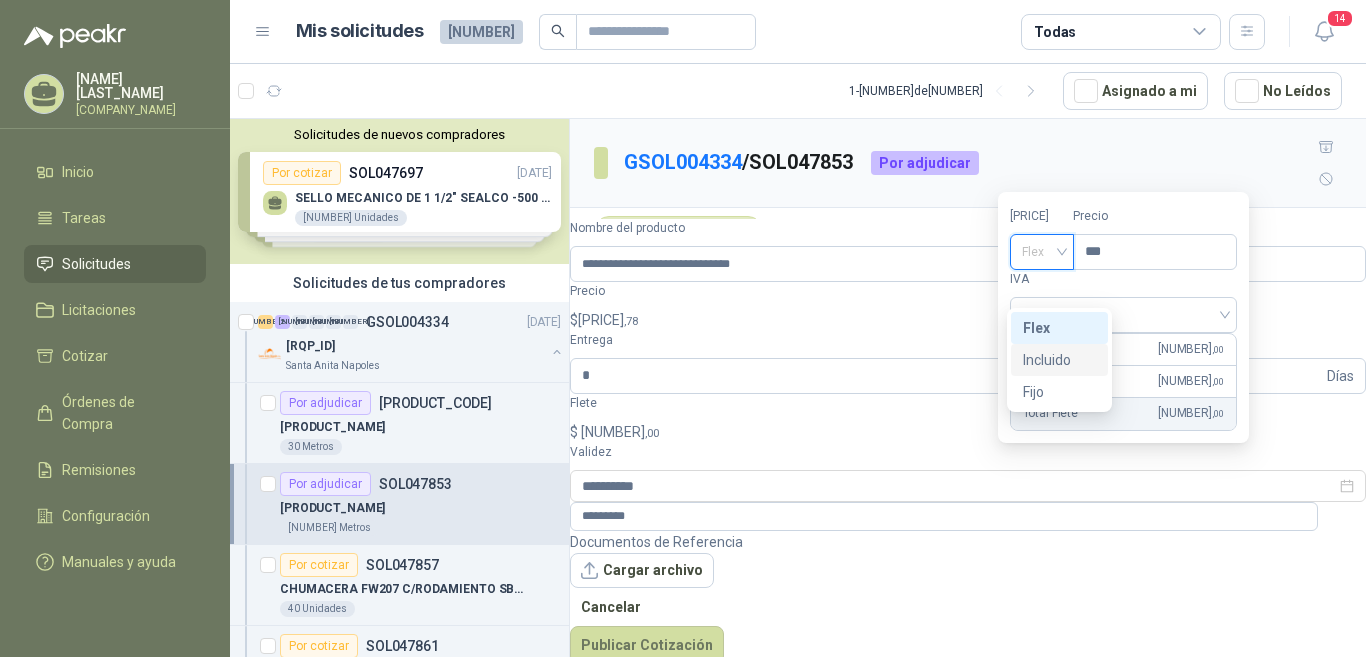 click on "Incluido" at bounding box center (0, 0) 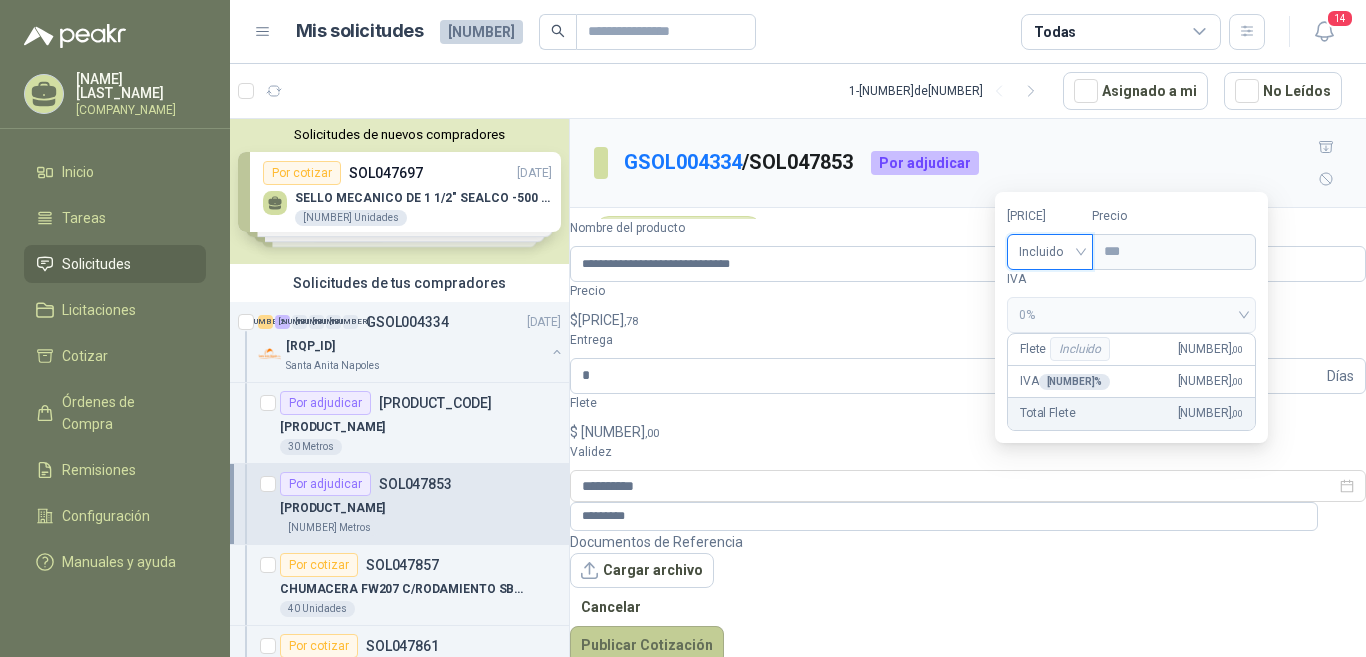 click on "Publicar Cotización" at bounding box center (647, 645) 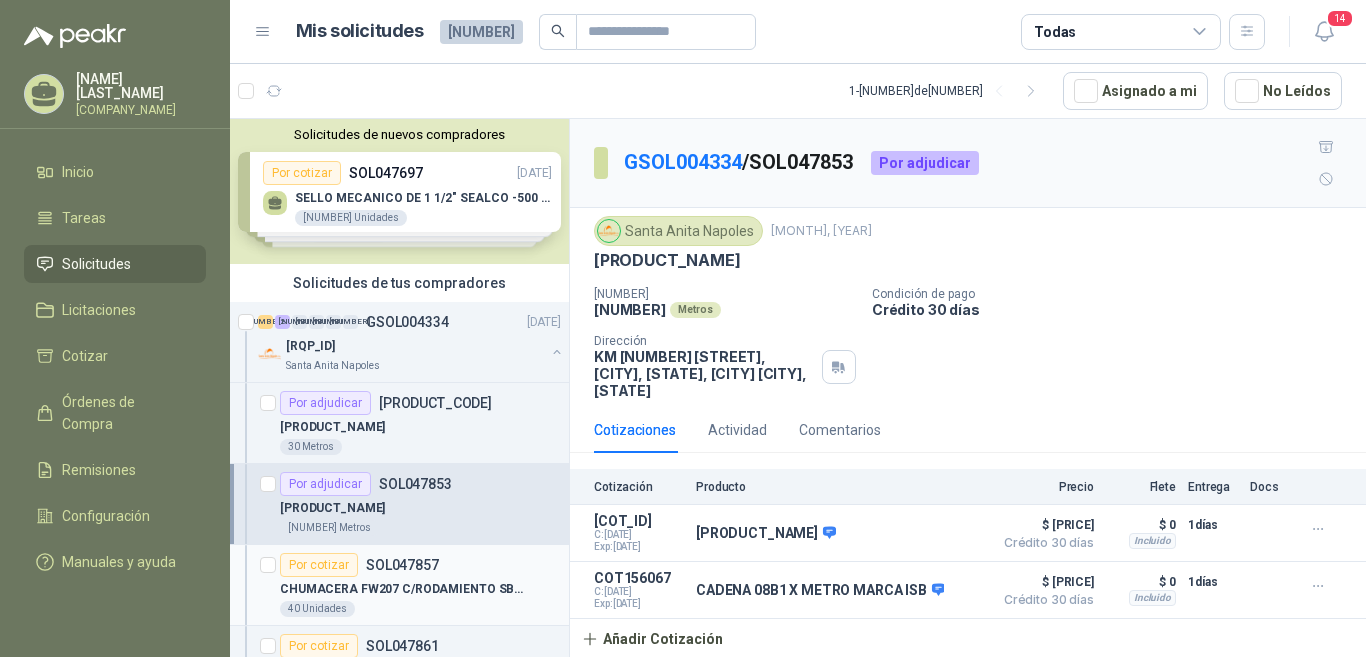 click on "SOL047857" at bounding box center [402, 565] 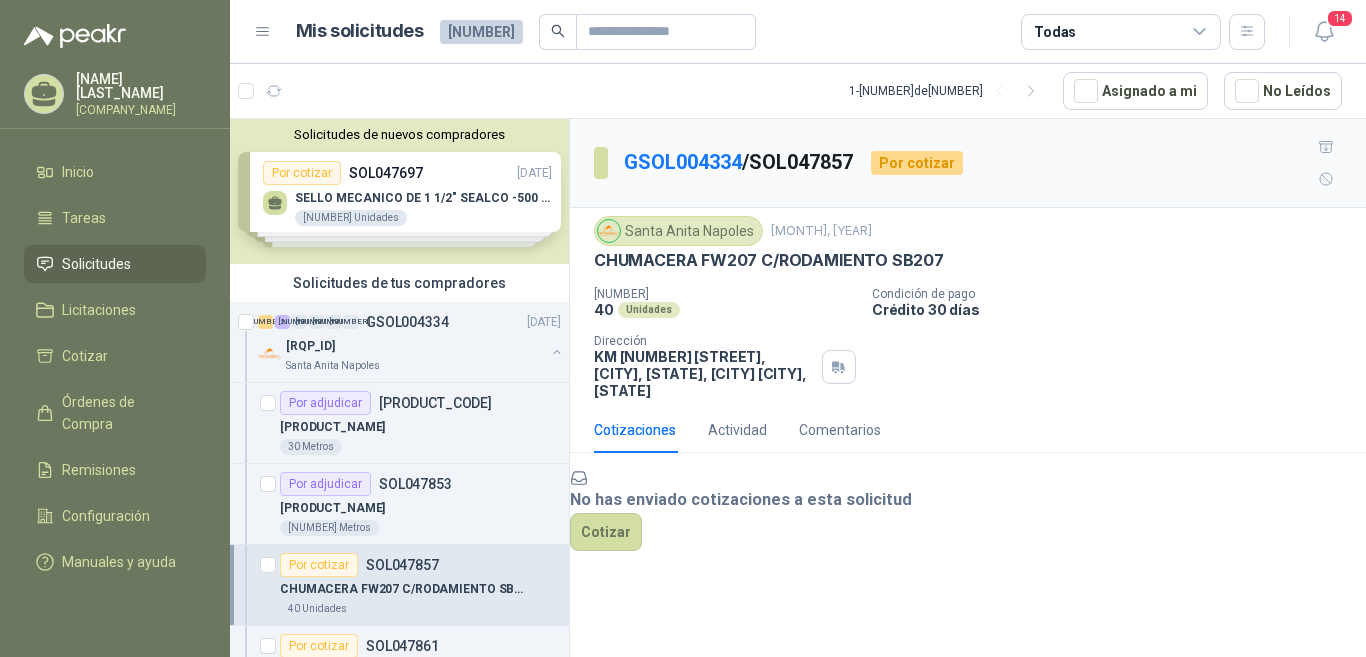 click on "No has enviado cotizaciones a esta solicitud Cotizar" at bounding box center (968, 526) 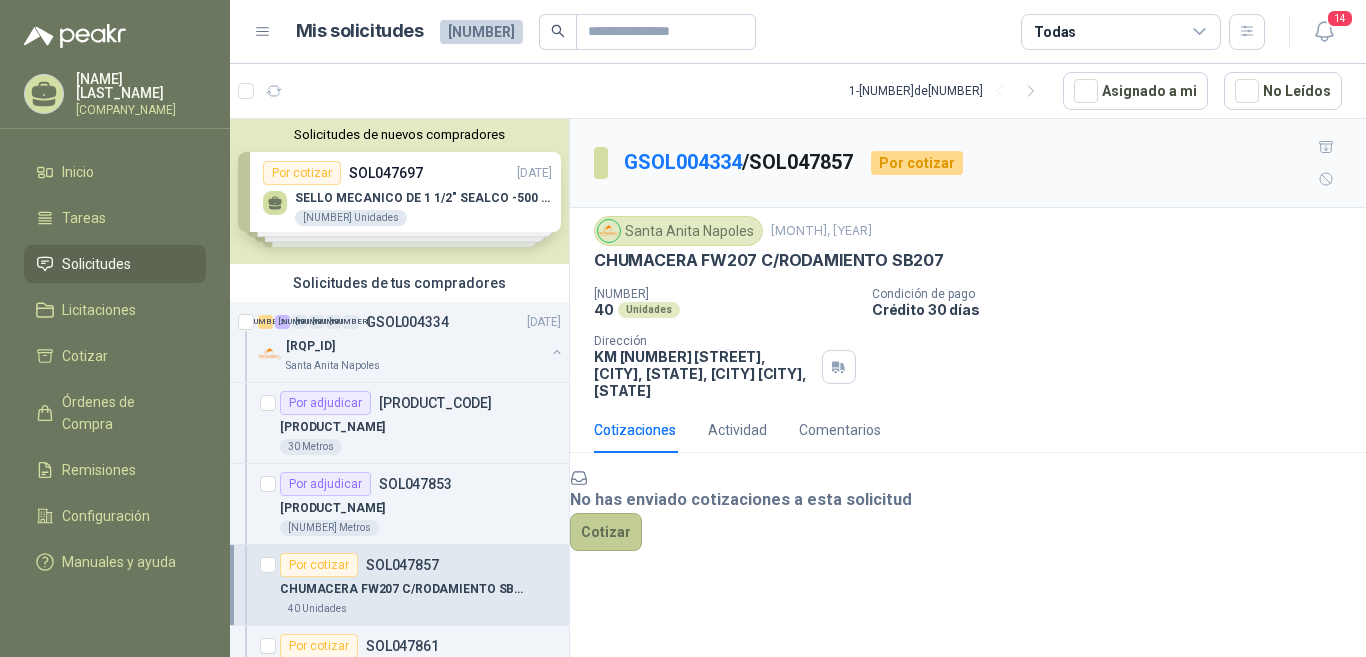 click on "Cotizar" at bounding box center (606, 549) 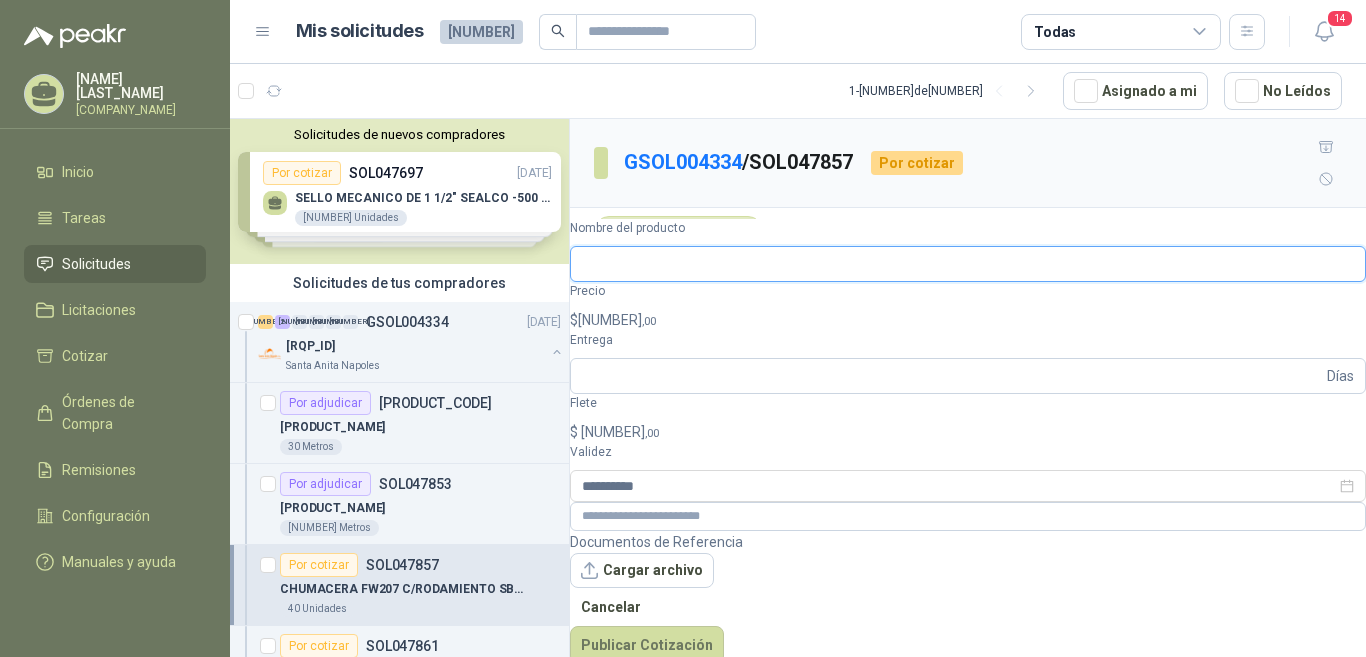 click on "Nombre del producto" at bounding box center (968, 264) 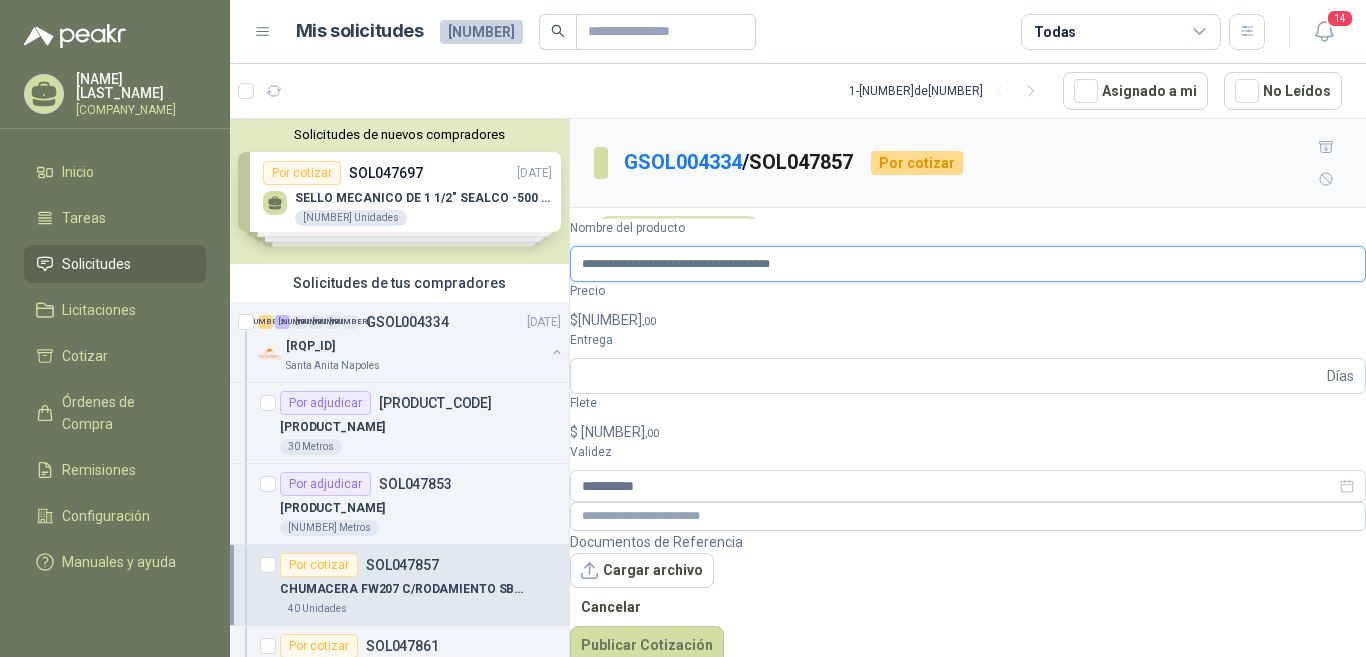 type on "**********" 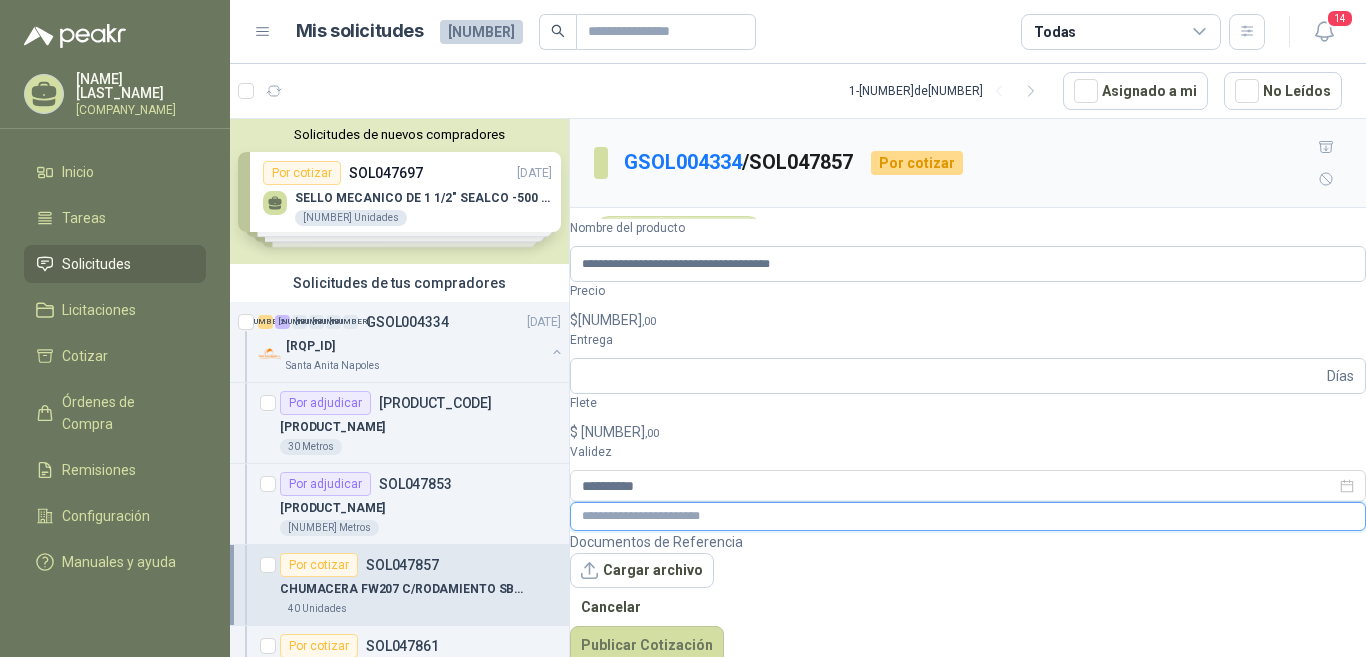 click at bounding box center (968, 516) 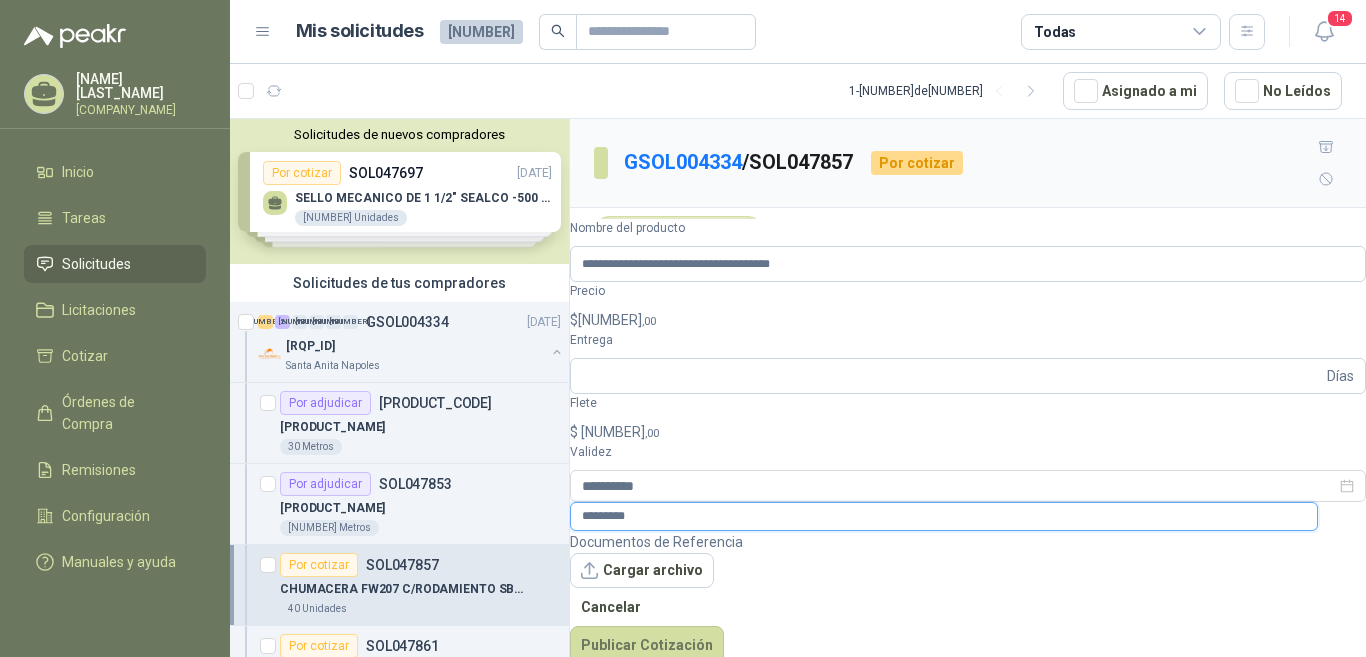 type on "*********" 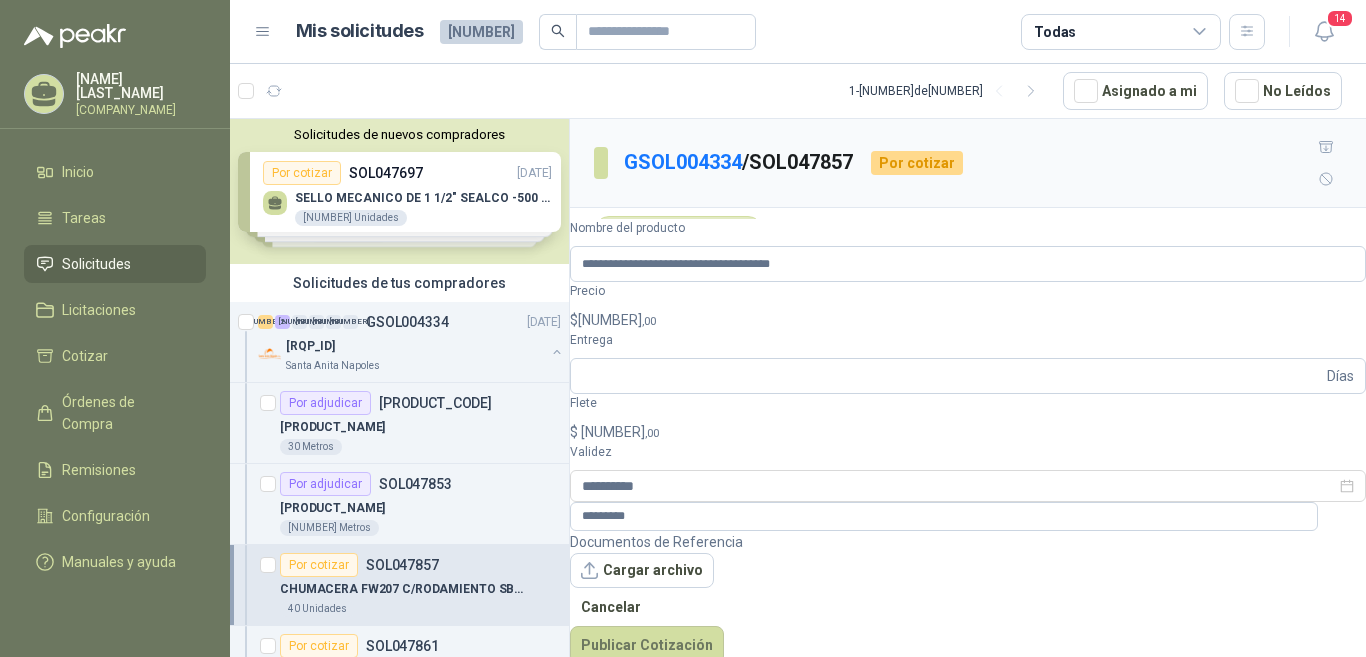 click on "$ 0 ,00" at bounding box center [968, 320] 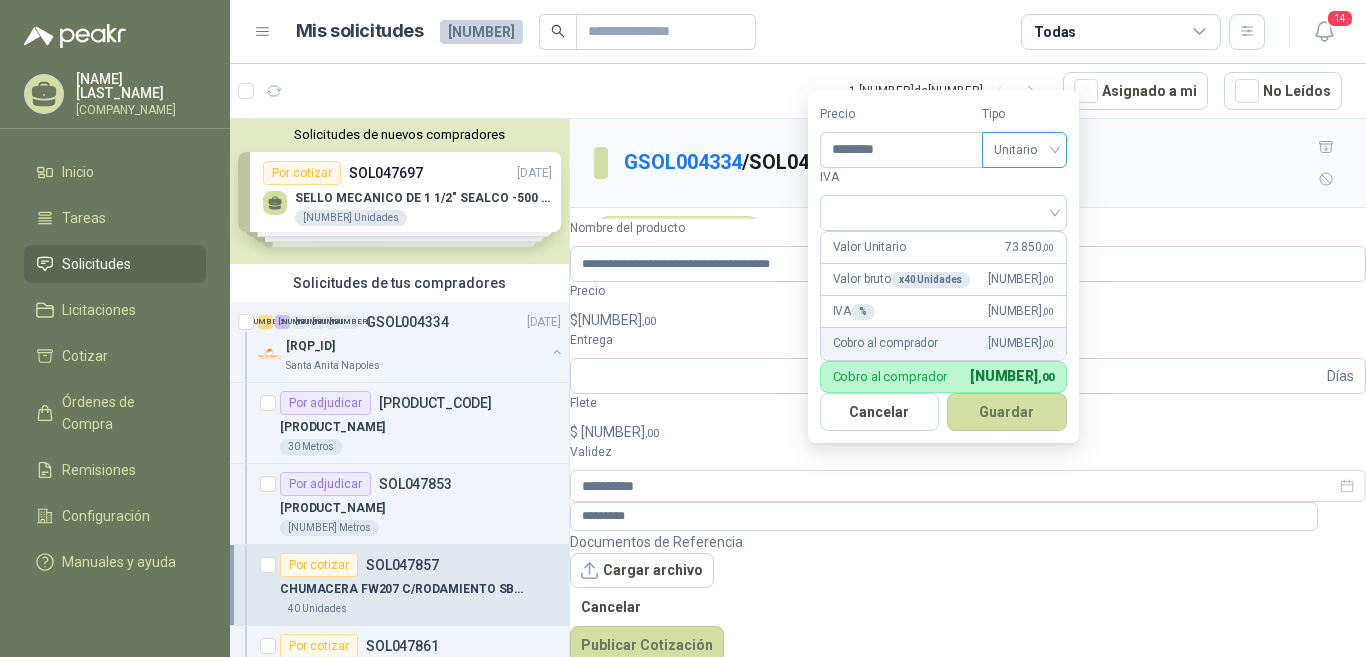 drag, startPoint x: 1082, startPoint y: 143, endPoint x: 1070, endPoint y: 158, distance: 19.209373 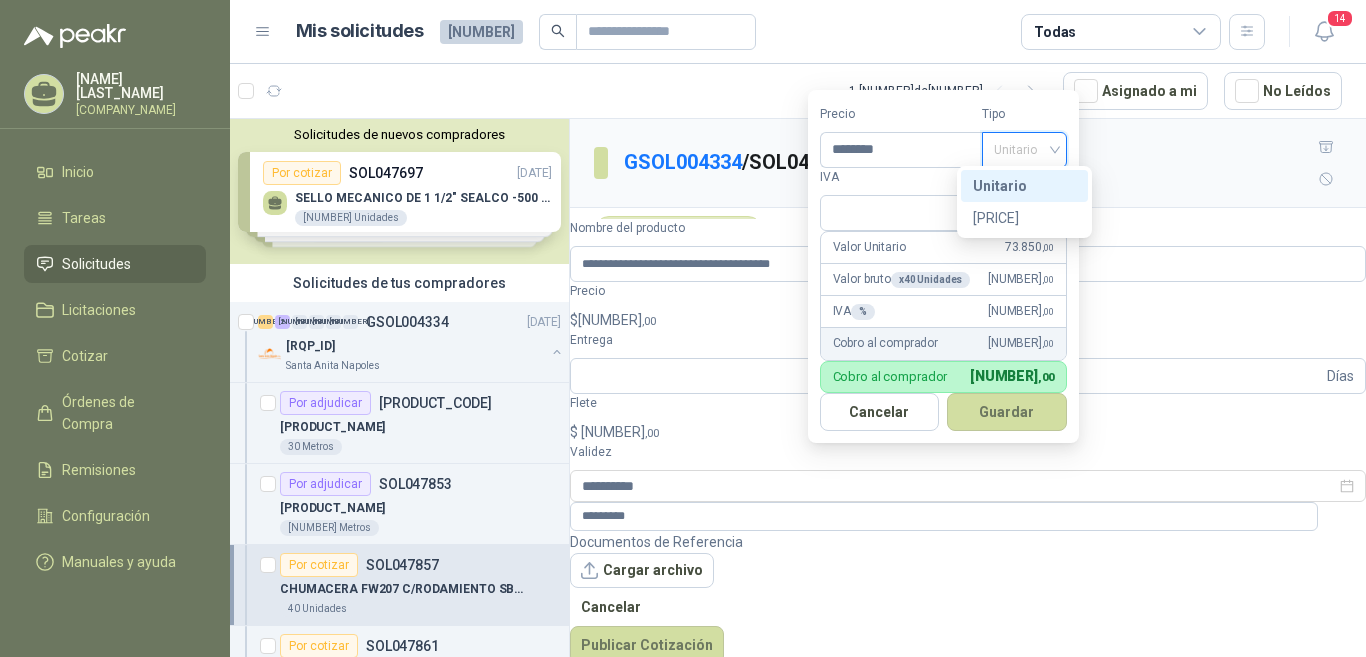 click on "Unitario" at bounding box center (1024, 186) 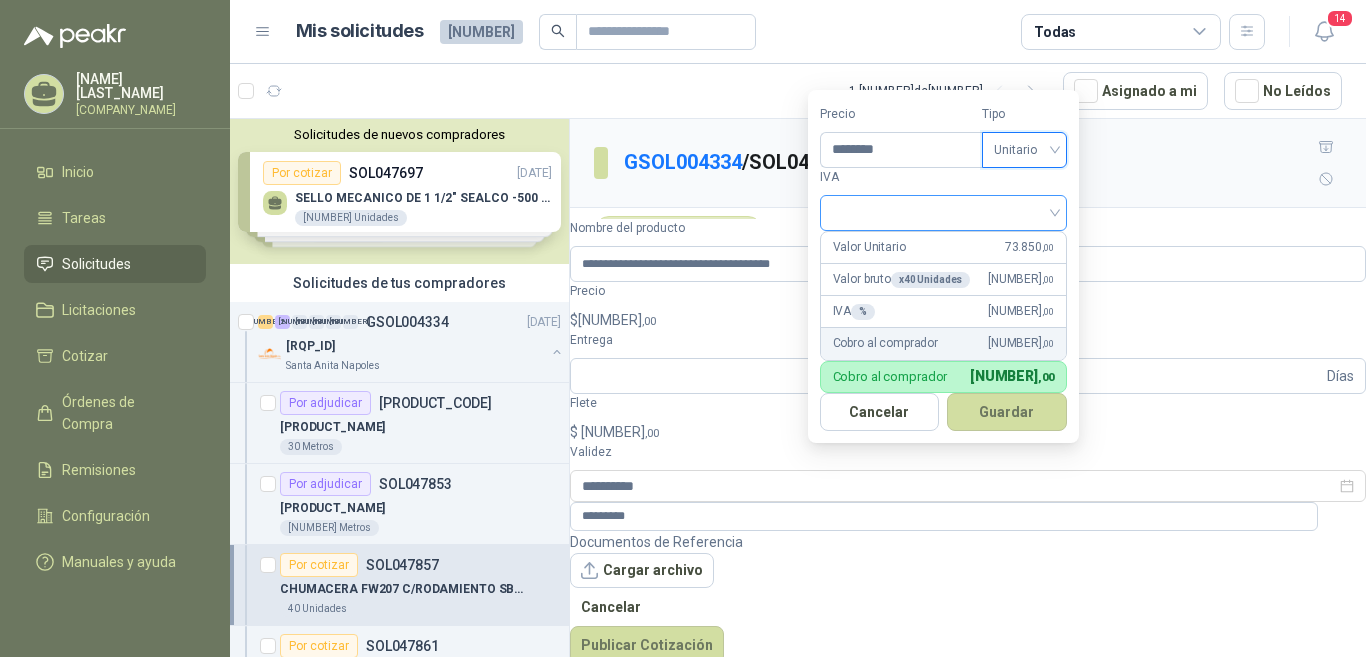 click at bounding box center (943, 213) 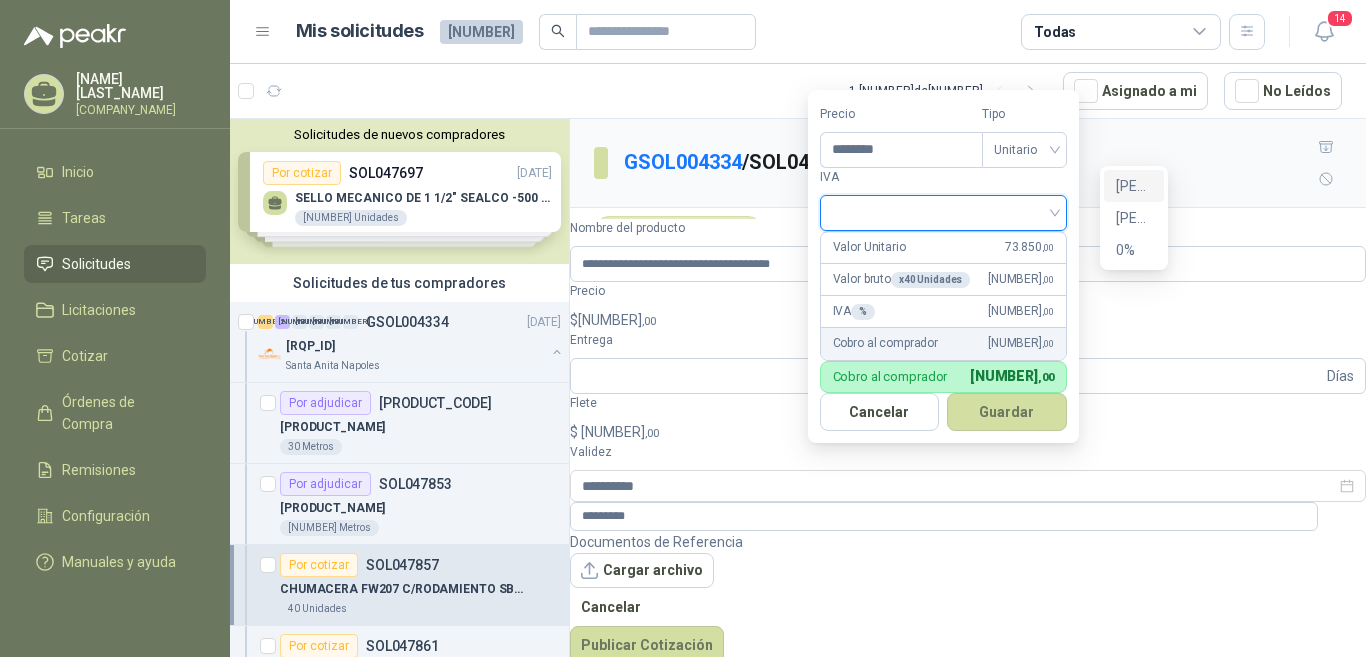 click on "19%" at bounding box center [0, 0] 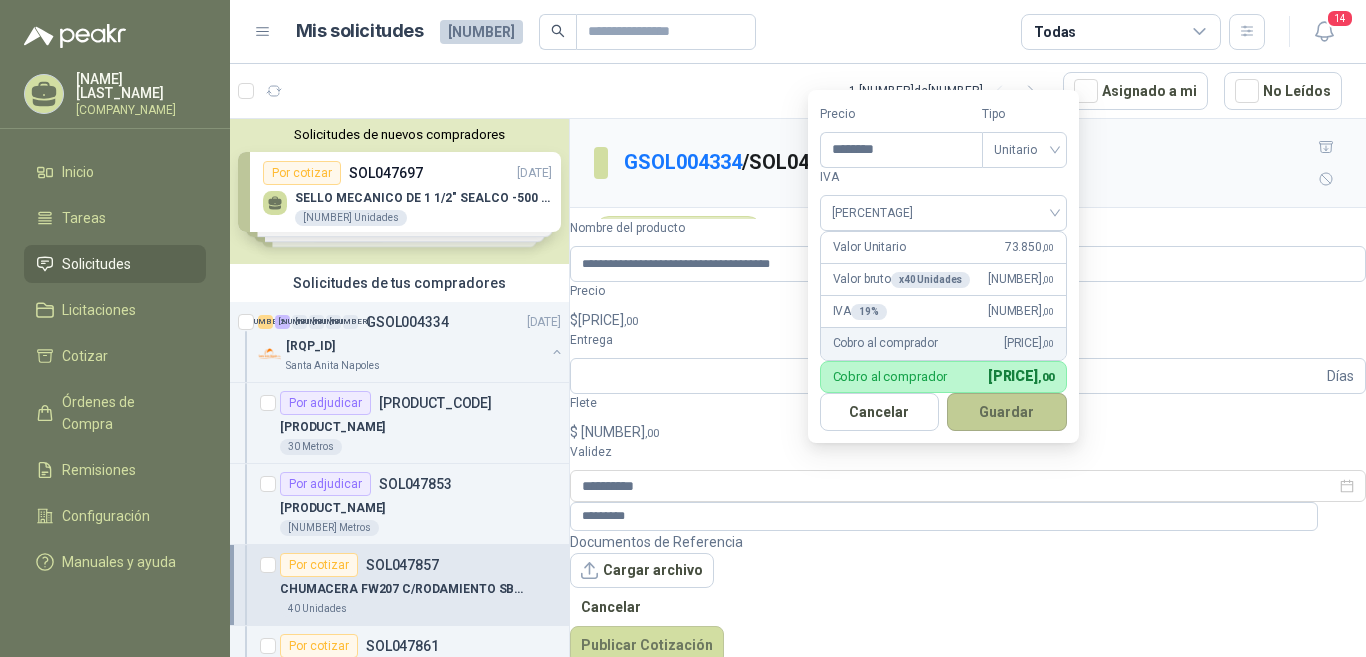 click on "Guardar" at bounding box center (1007, 412) 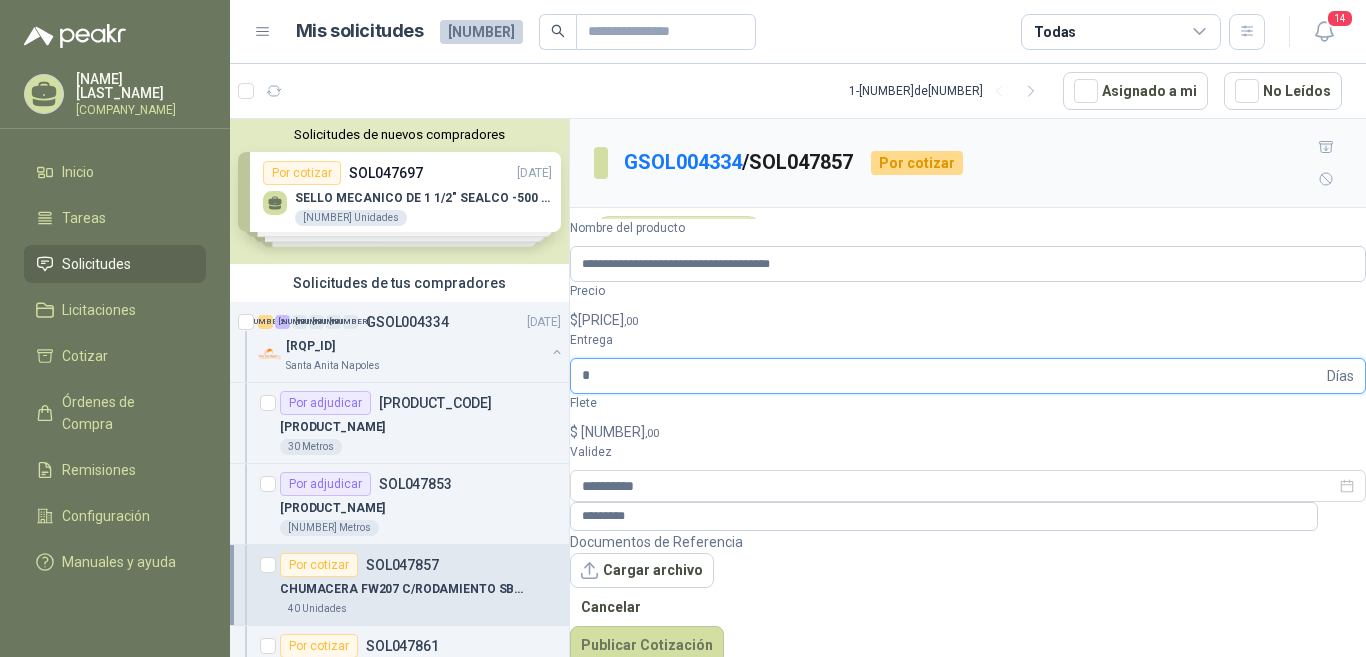 type on "*" 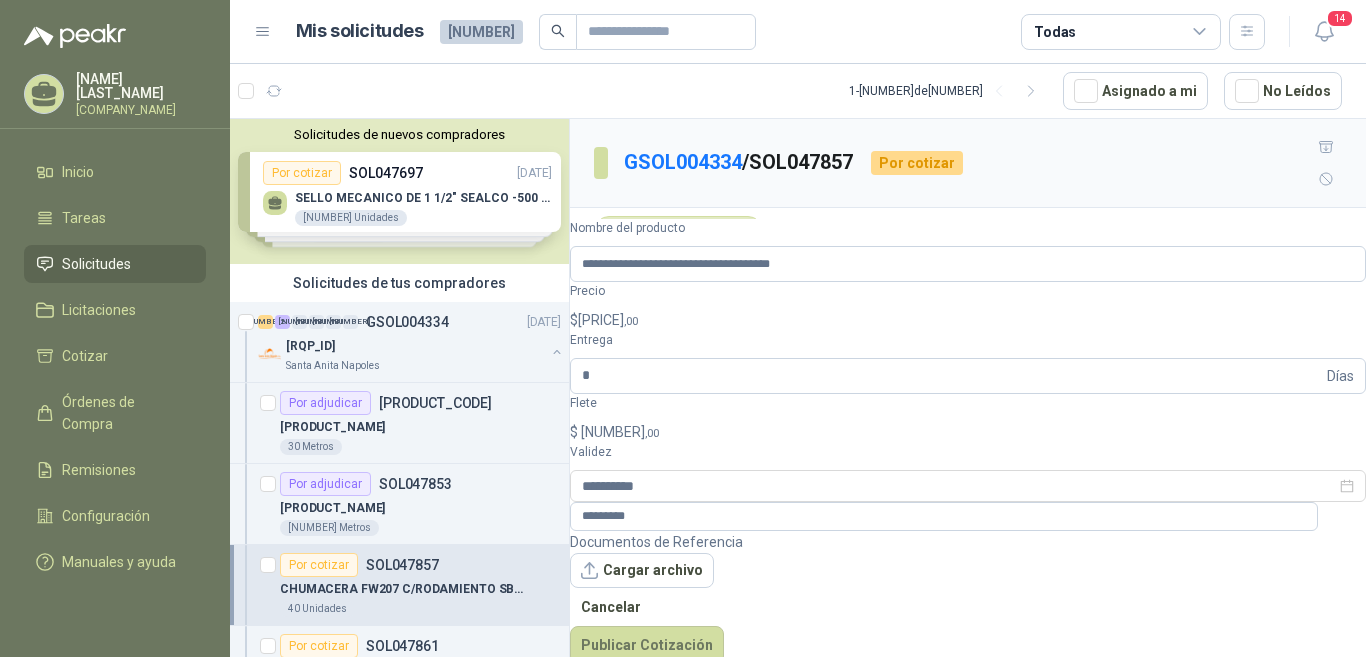 click on "$    0 ,00" at bounding box center [968, 432] 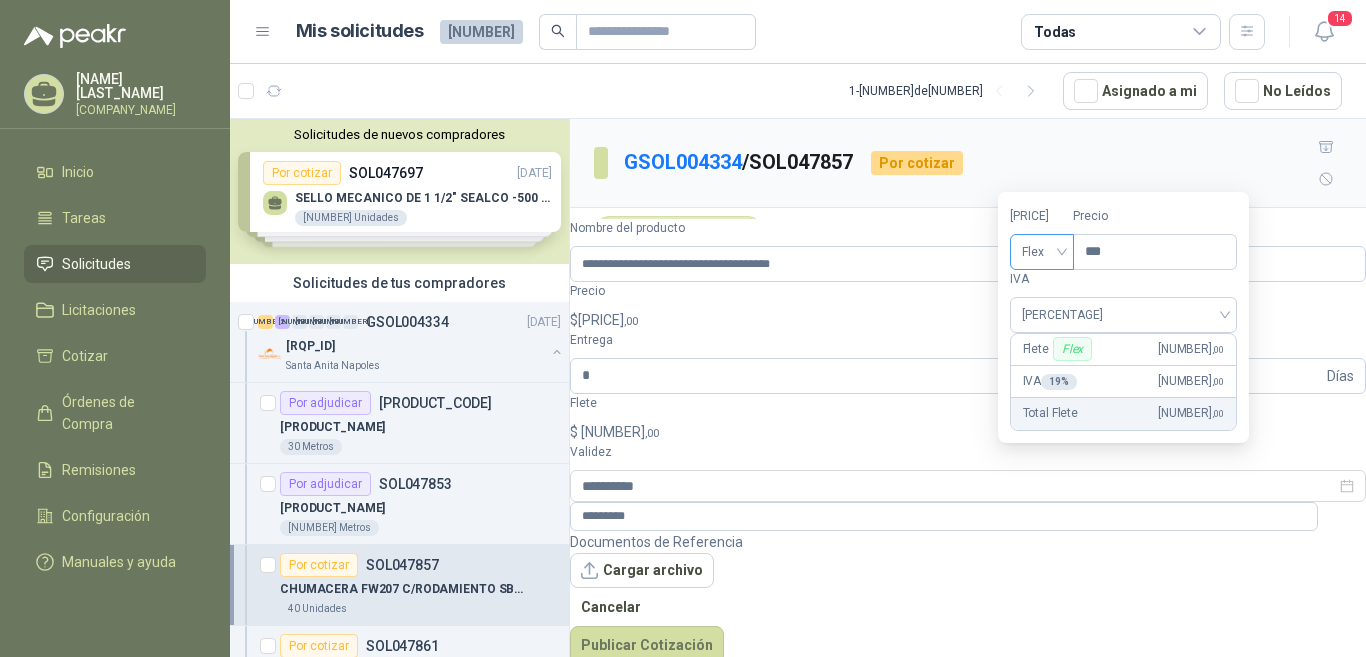click on "Flex" at bounding box center [1048, 252] 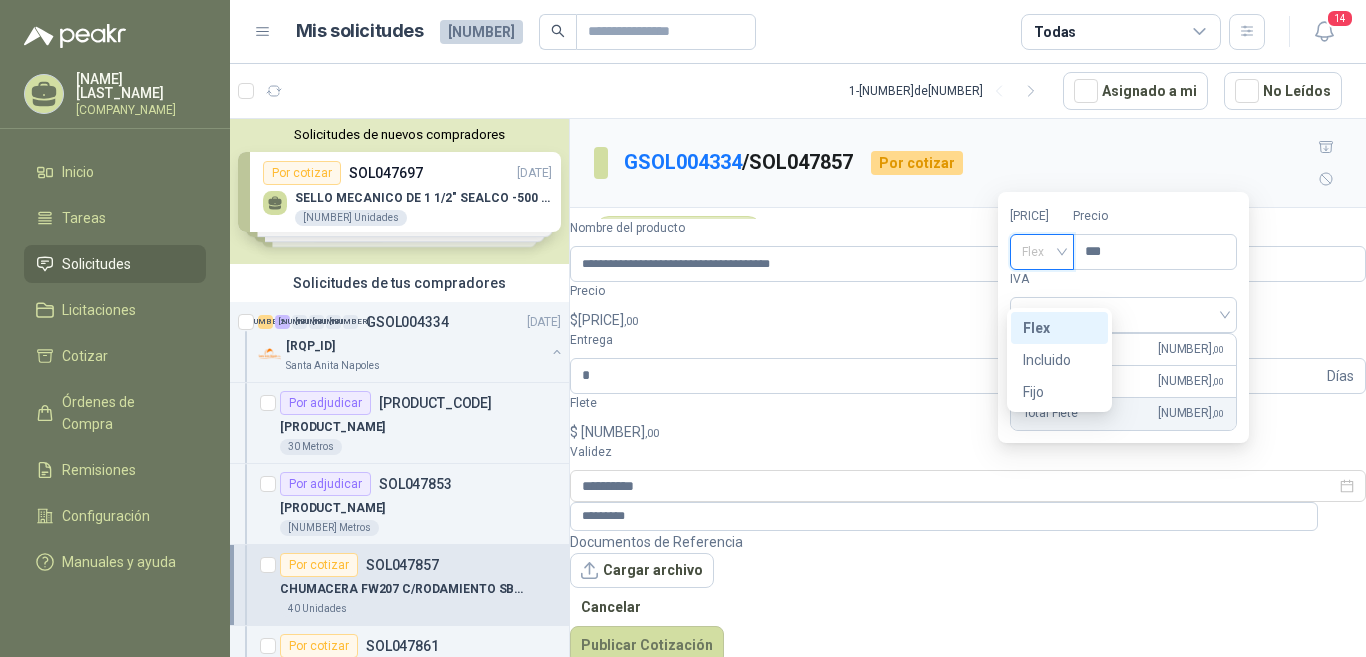 click on "Flex" at bounding box center (0, 0) 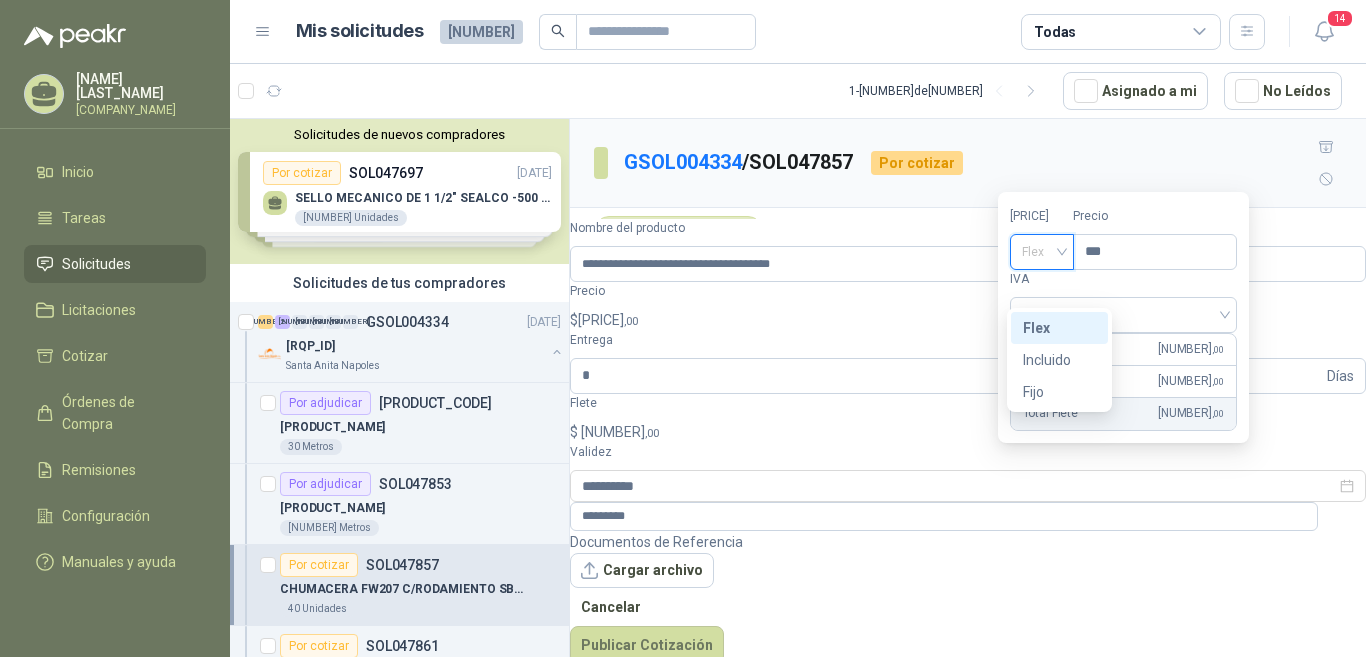 click on "Flex" at bounding box center [1048, 252] 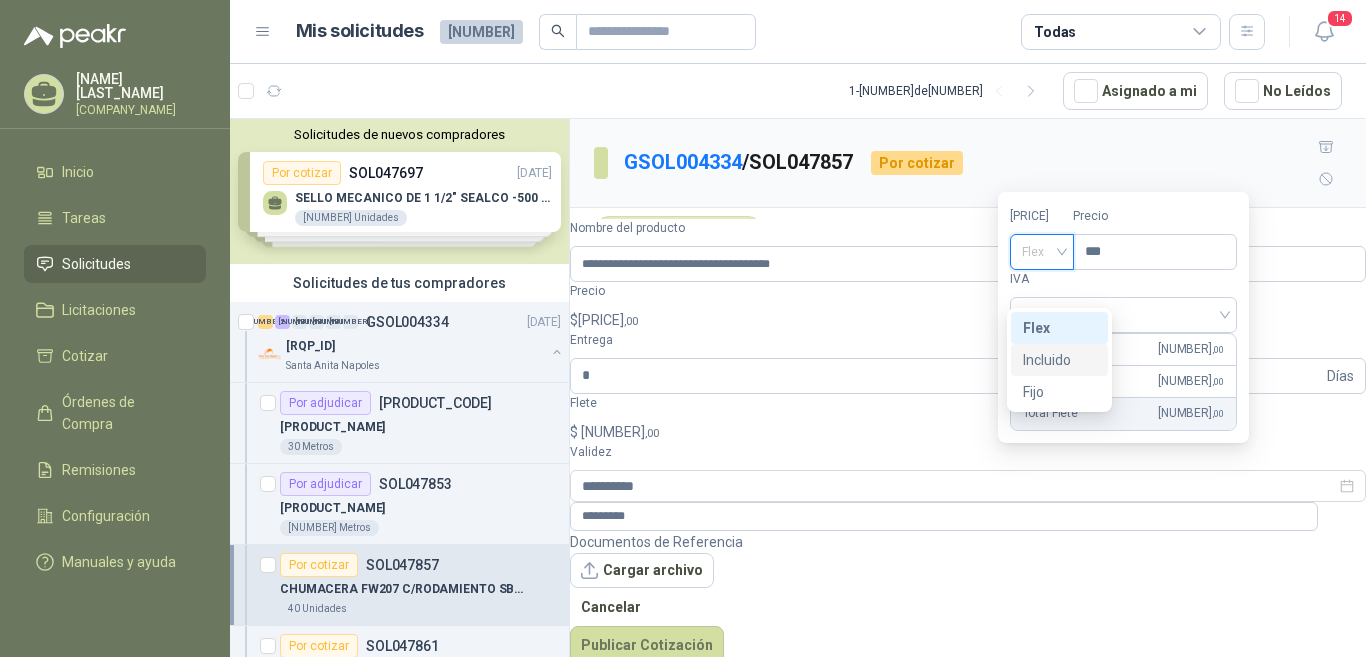 click on "Incluido" at bounding box center [0, 0] 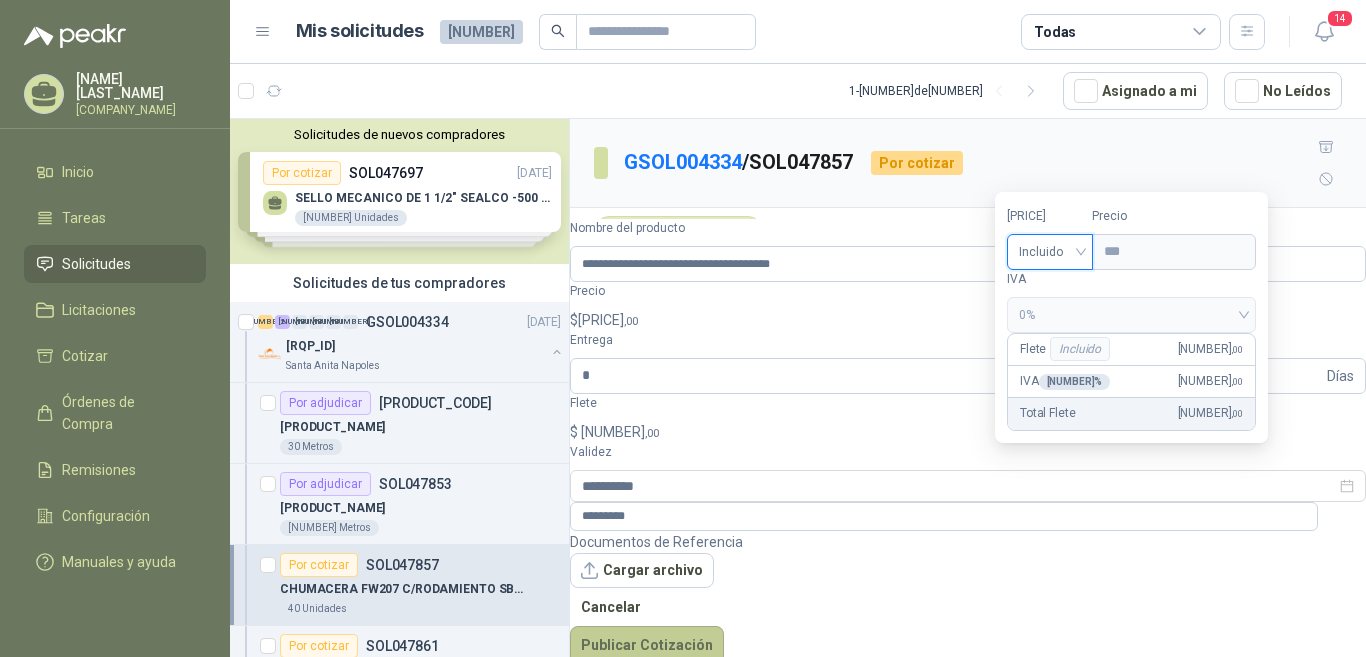 click on "Publicar Cotización" at bounding box center [647, 645] 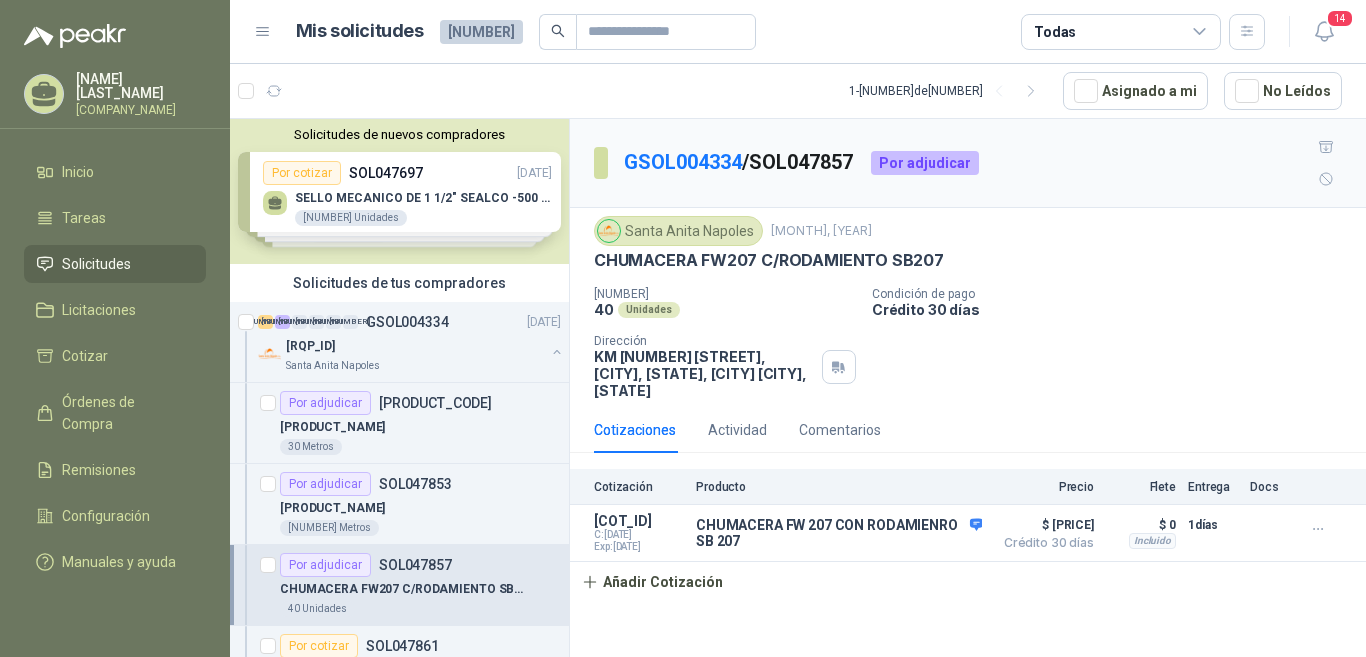 scroll, scrollTop: 200, scrollLeft: 0, axis: vertical 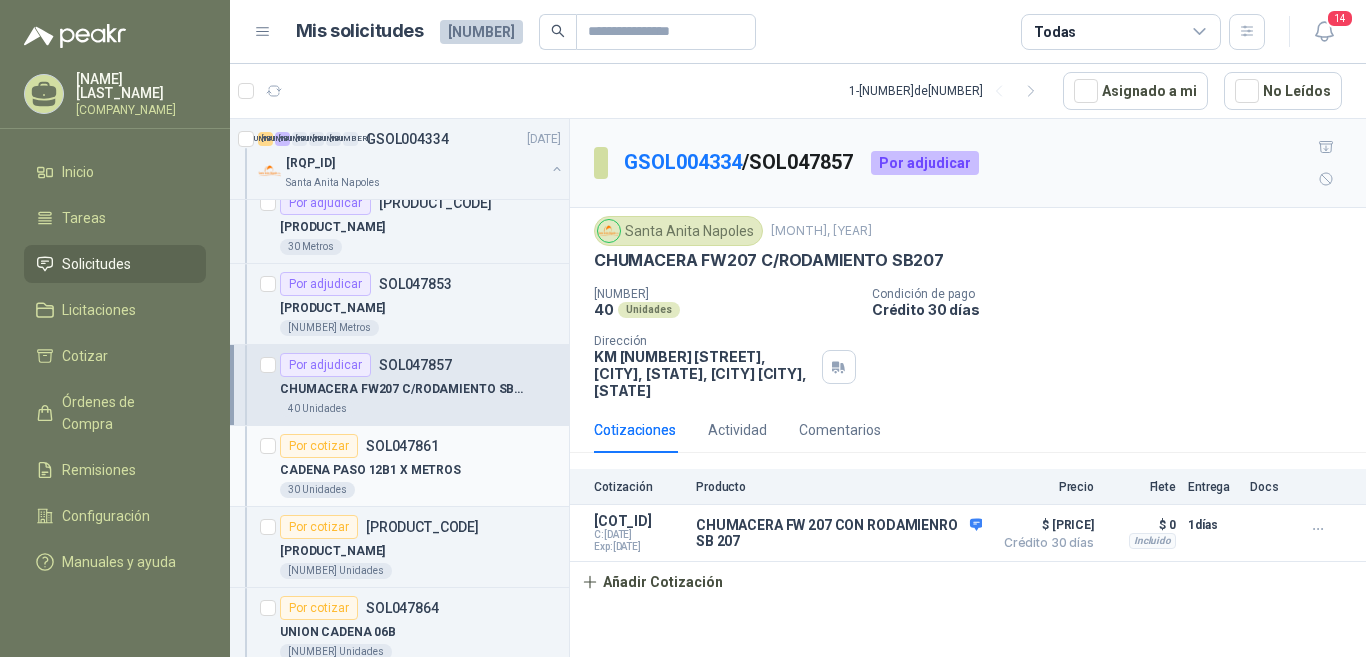 click on "SOL047861" at bounding box center (402, 446) 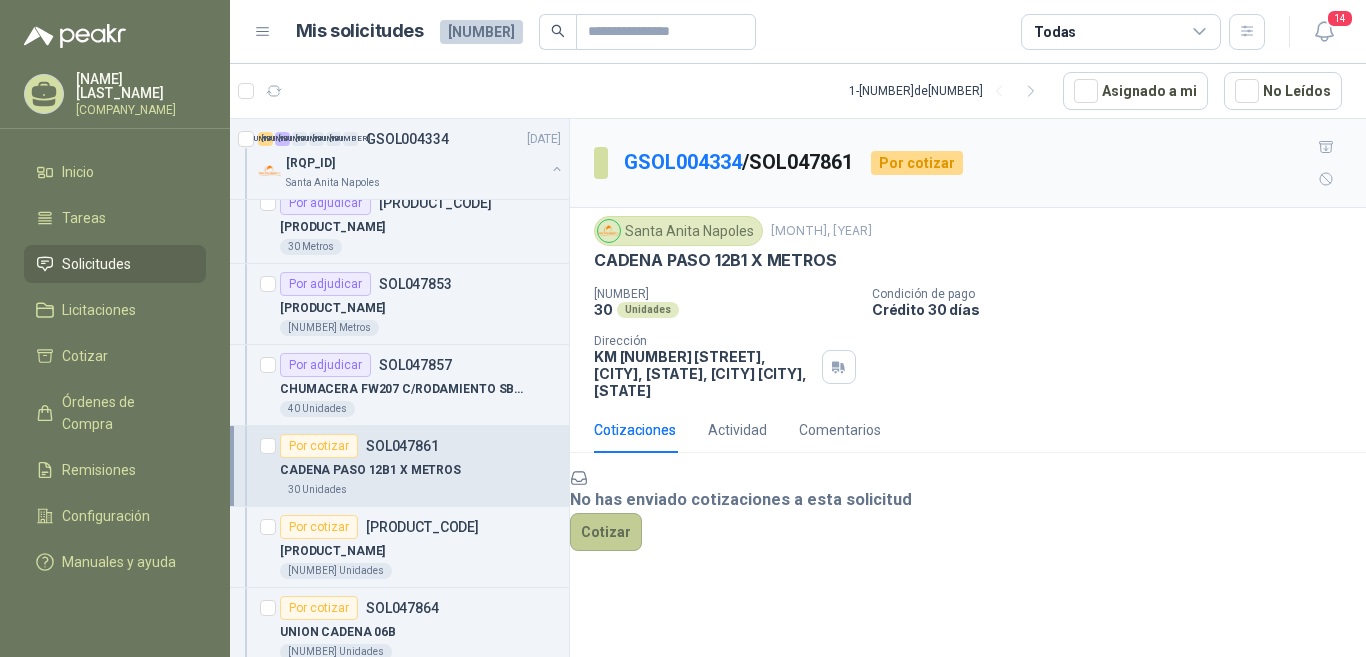 click on "Cotizar" at bounding box center (606, 549) 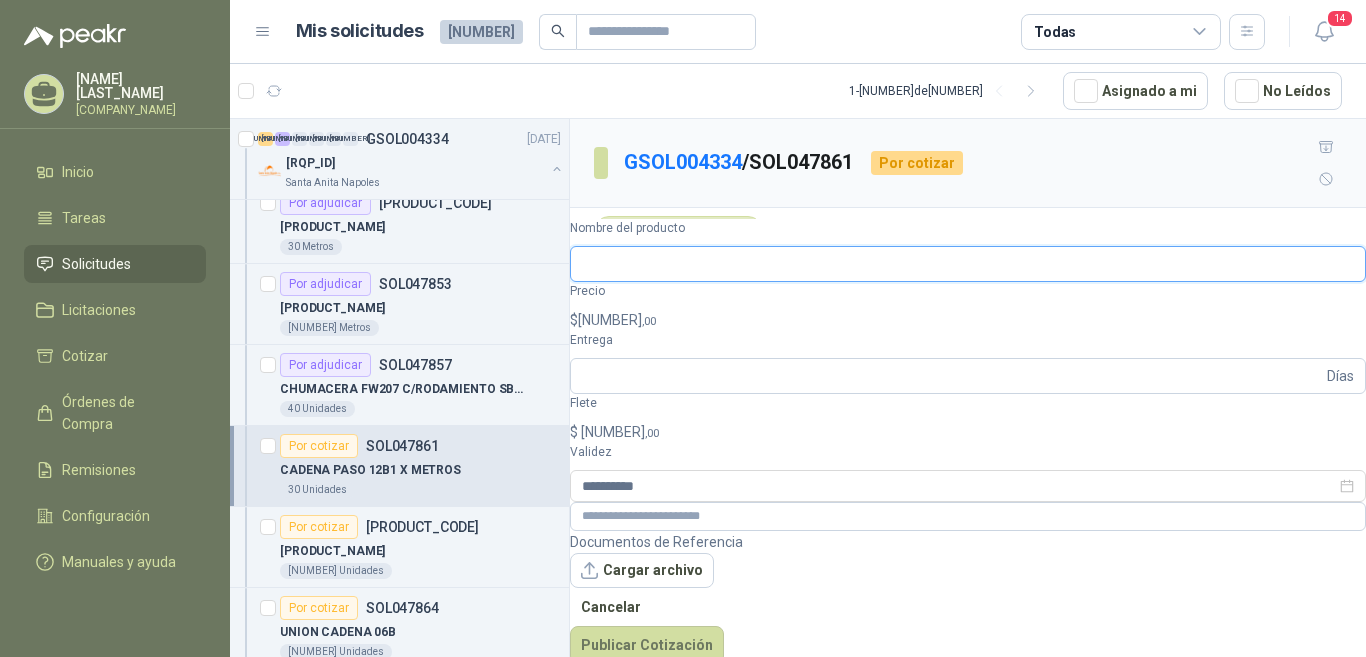 click on "Nombre del producto" at bounding box center [968, 264] 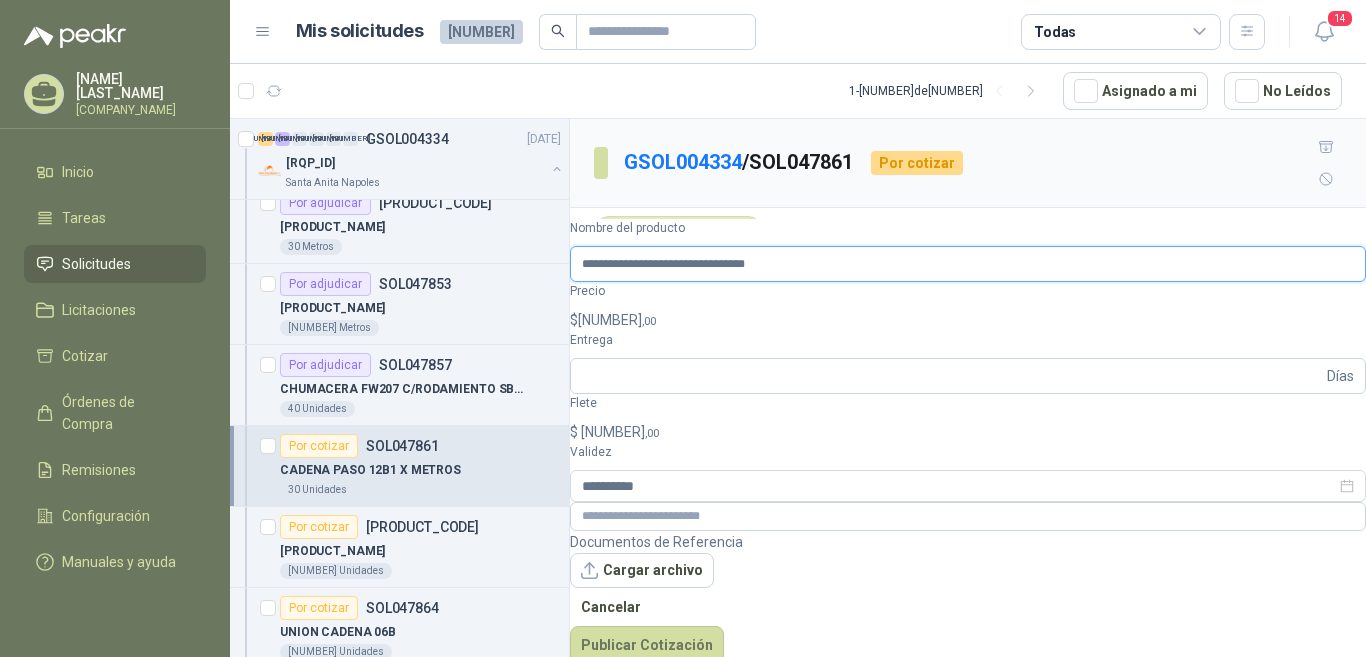 click on "**********" at bounding box center [968, 264] 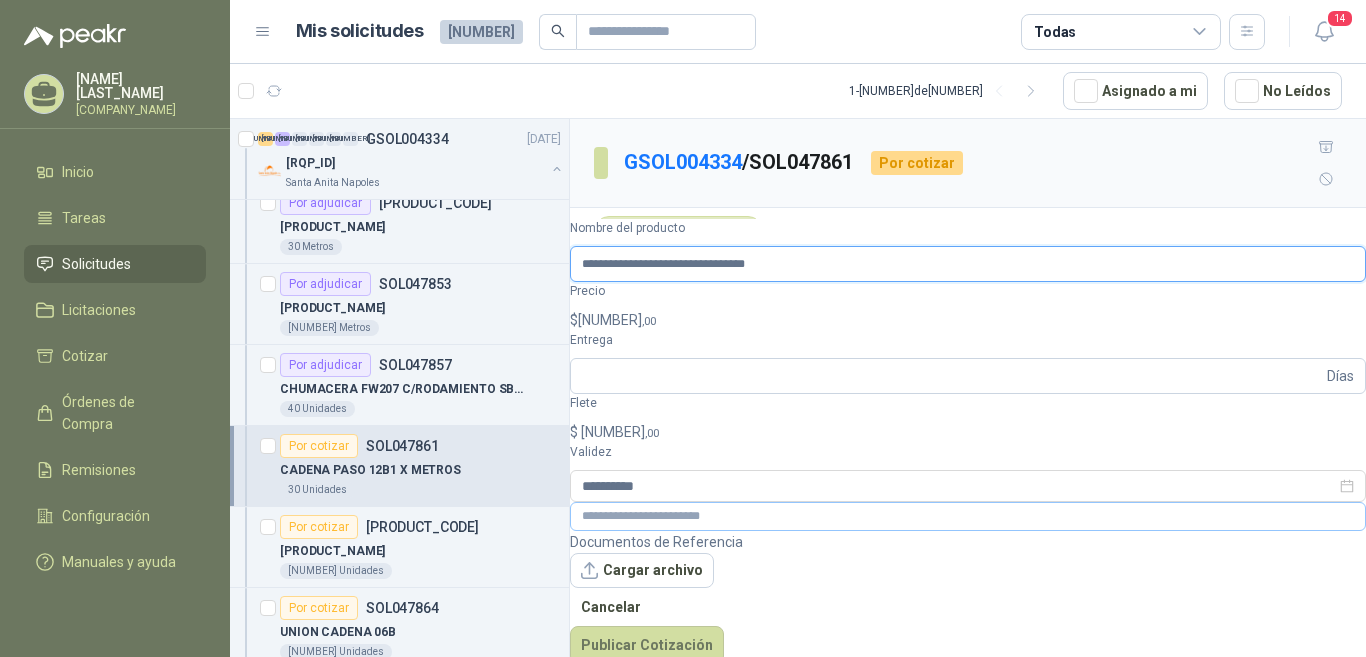 type on "**********" 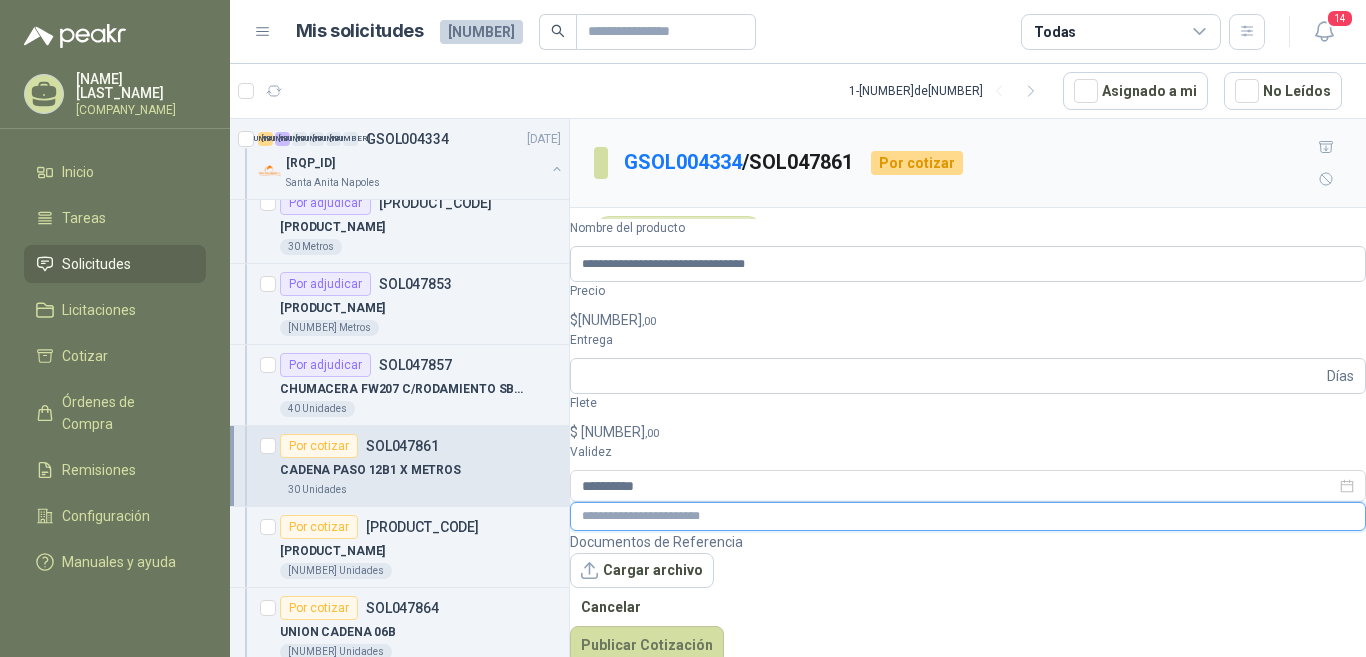 click at bounding box center (968, 516) 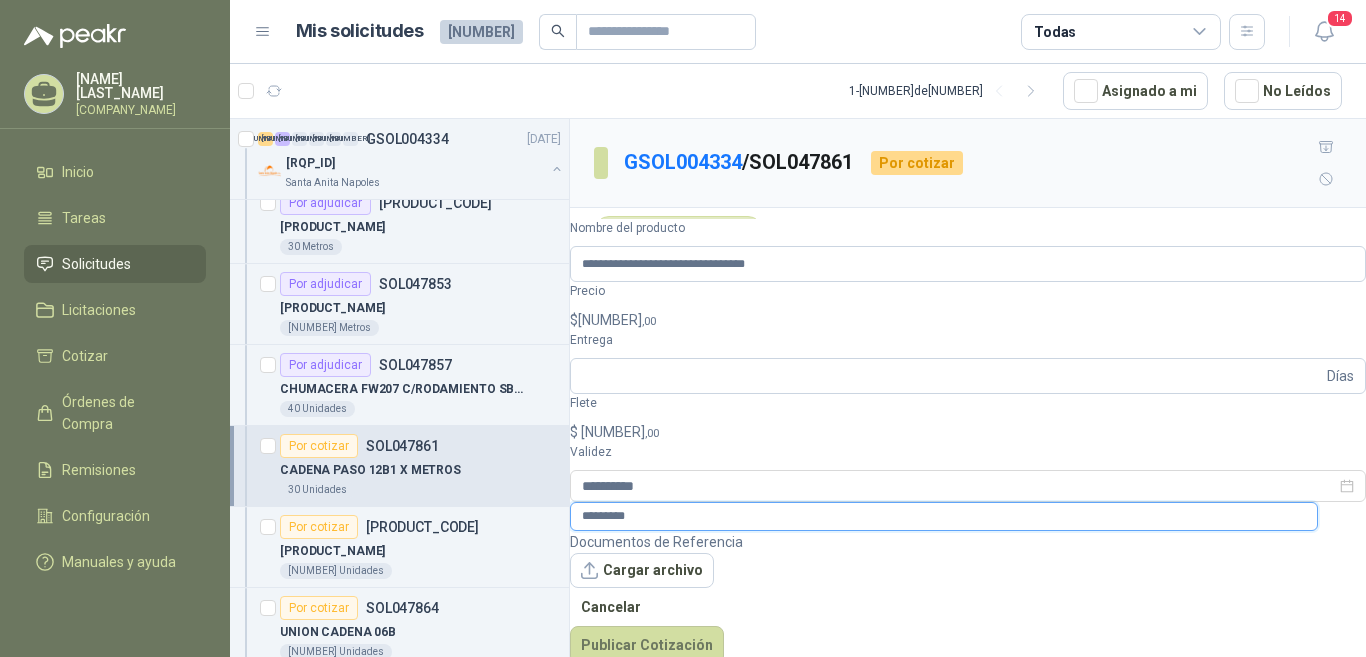 type on "*********" 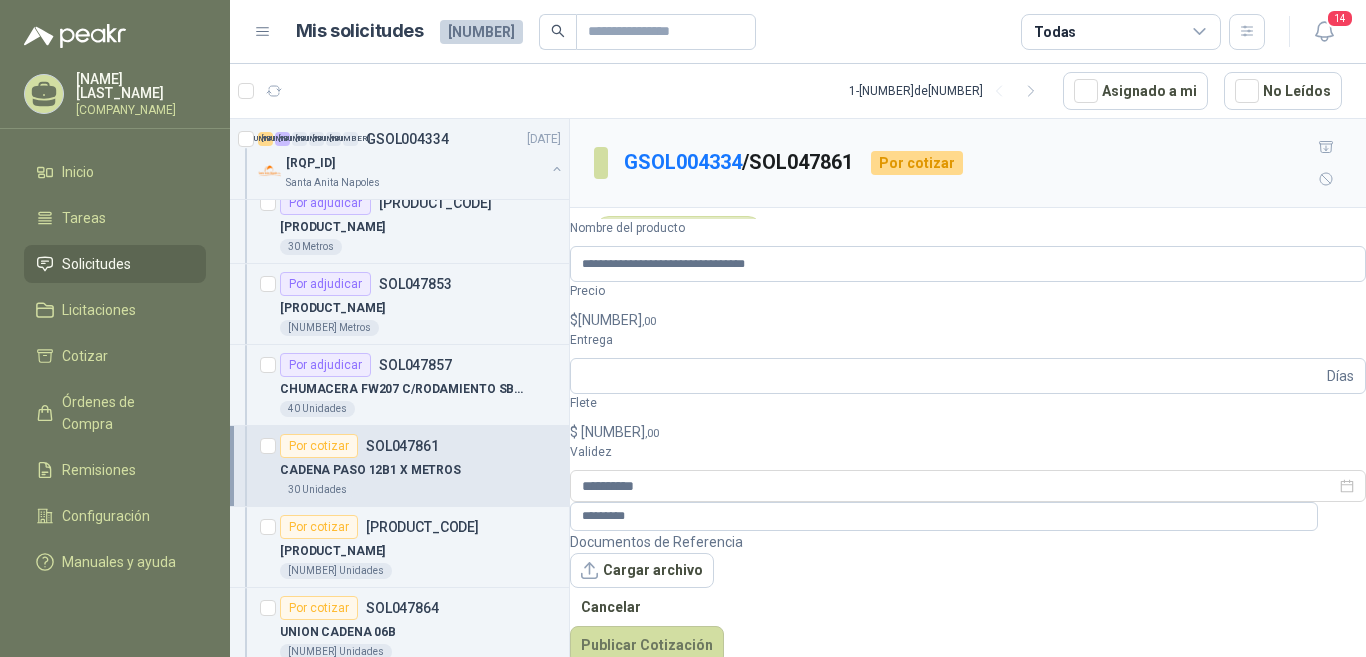 click on "$ 0 ,00" at bounding box center [968, 320] 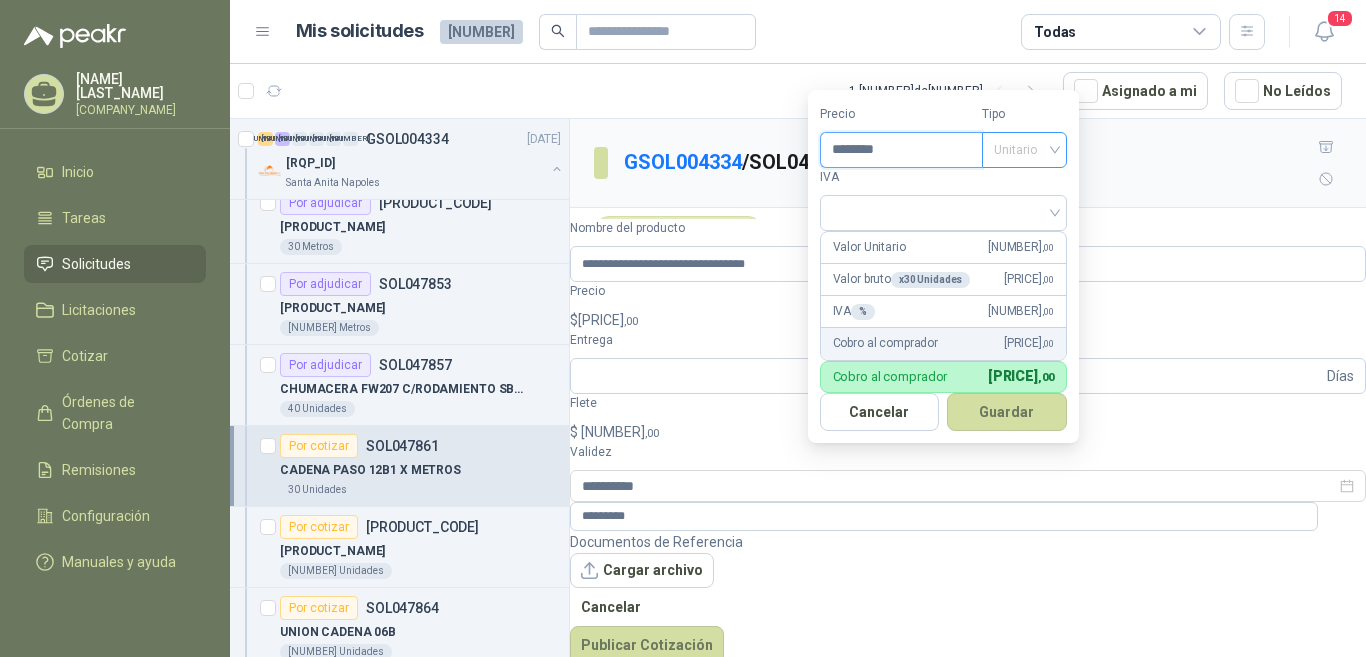 click on "Unitario" at bounding box center (1024, 150) 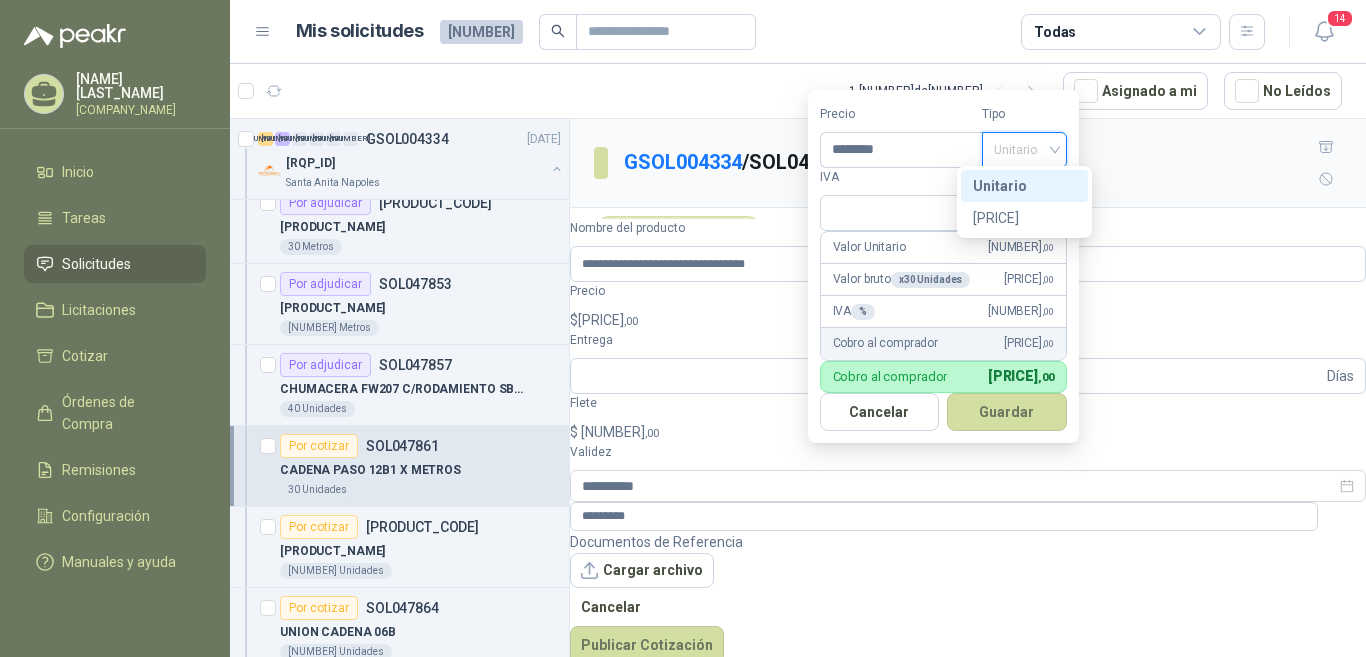 click on "Unitario" at bounding box center (1024, 186) 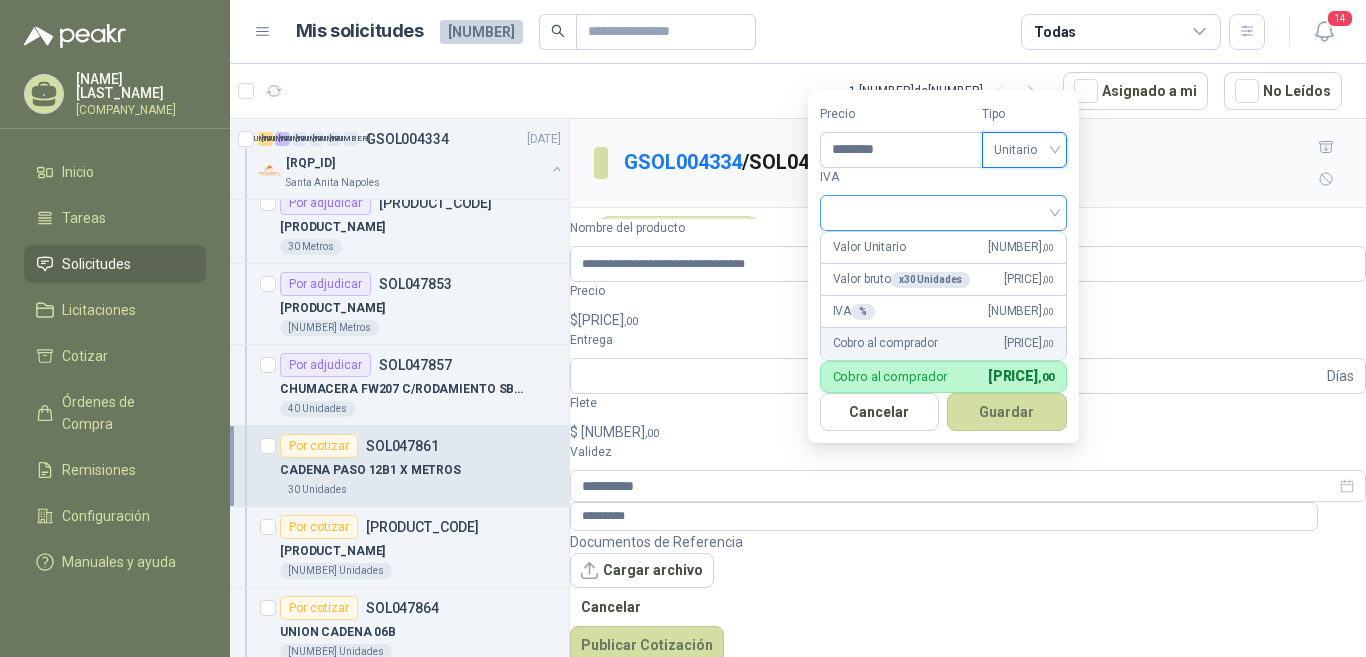 click at bounding box center (943, 211) 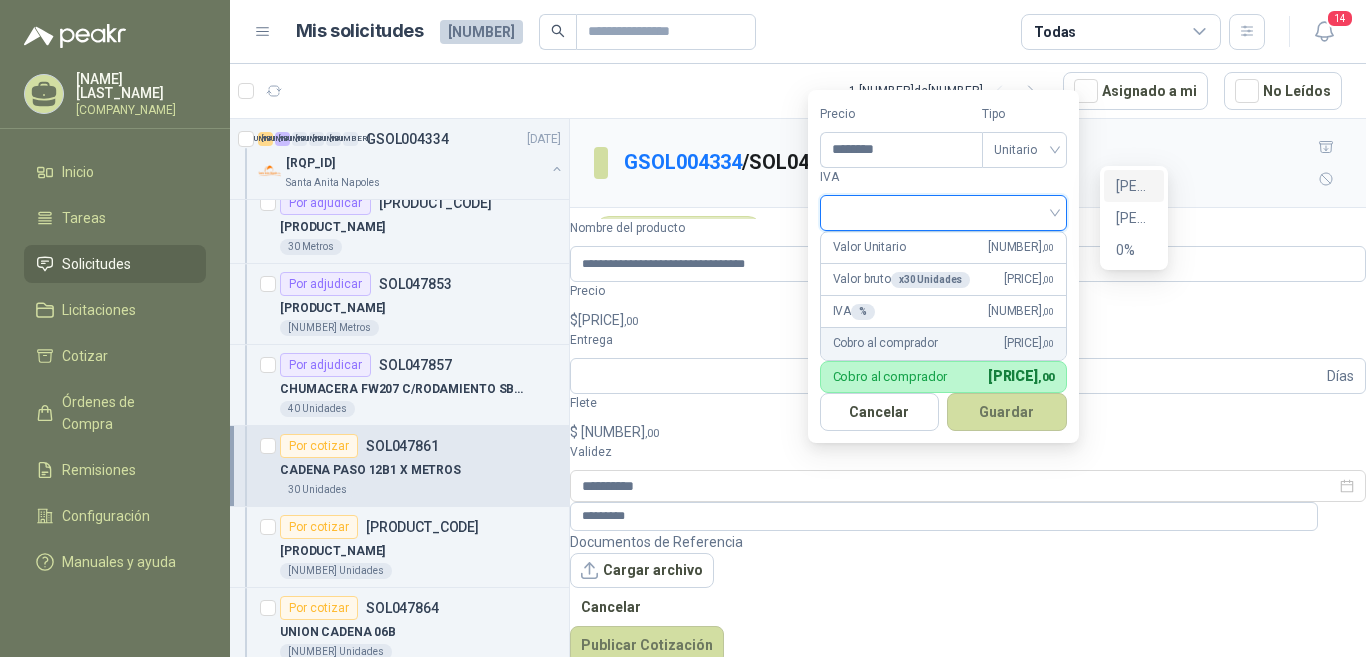 click on "19%" at bounding box center (0, 0) 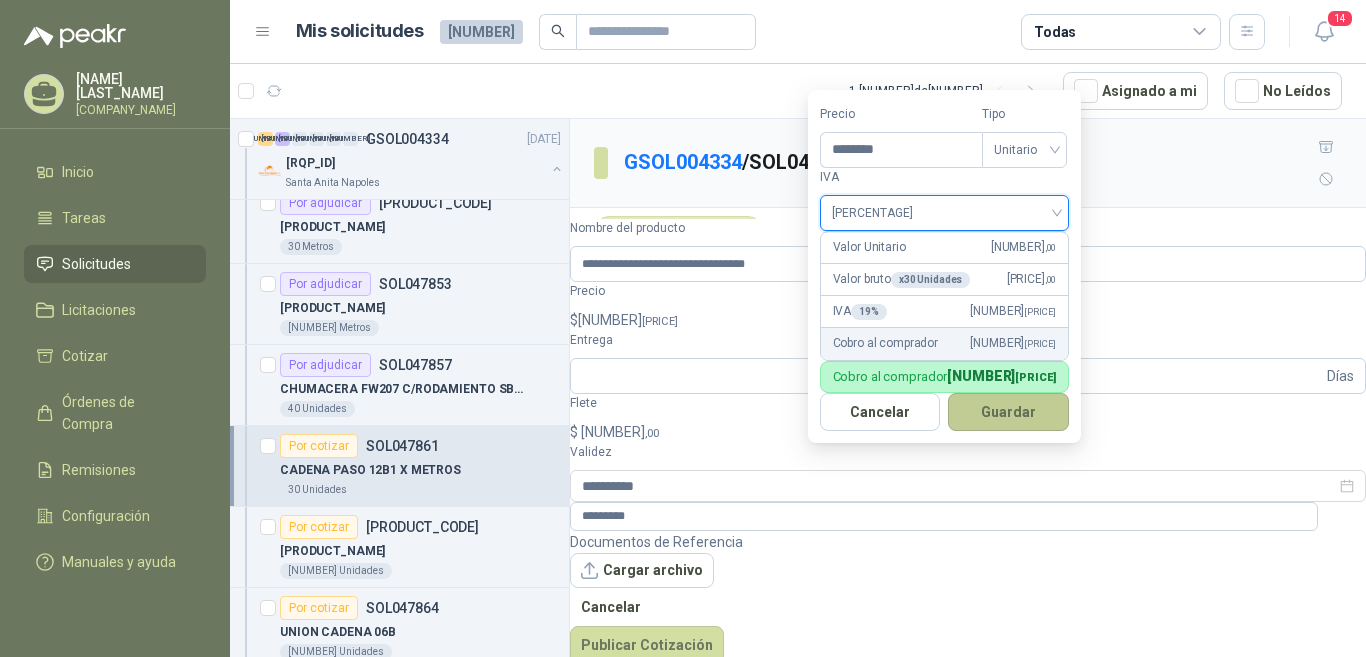 click on "Guardar" at bounding box center [1007, 412] 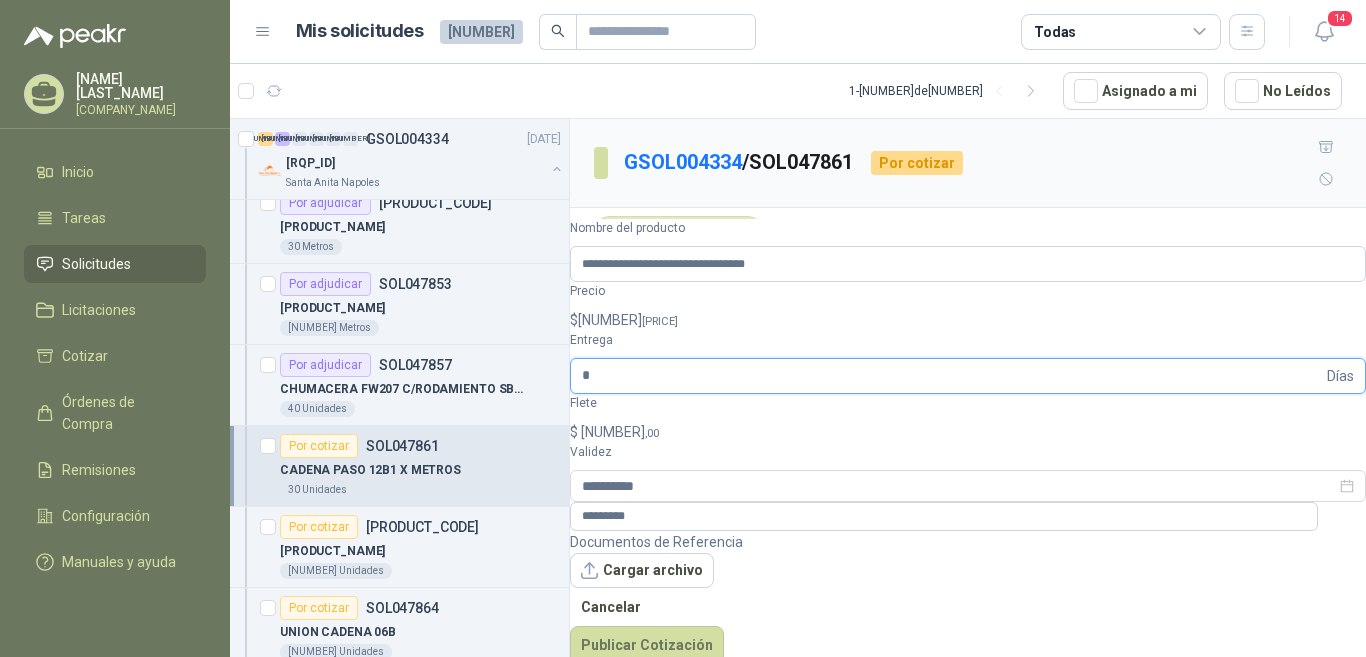 type on "*" 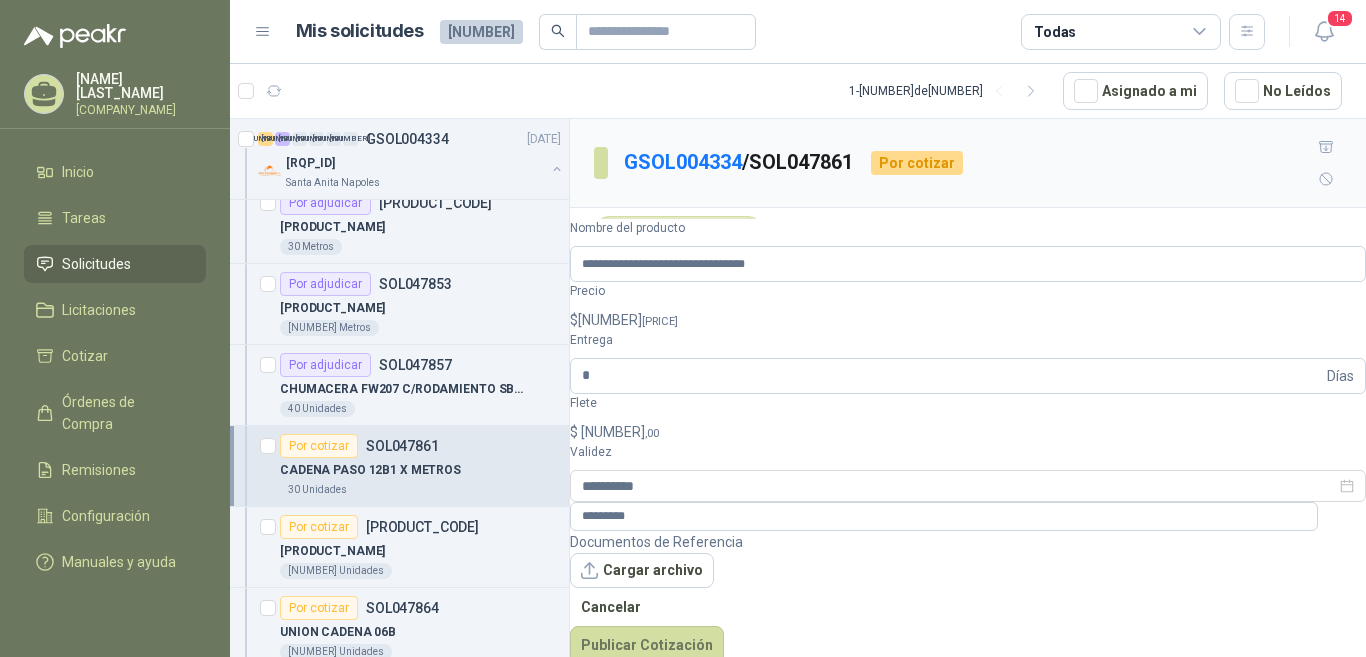 click on "$    0 ,00" at bounding box center (968, 432) 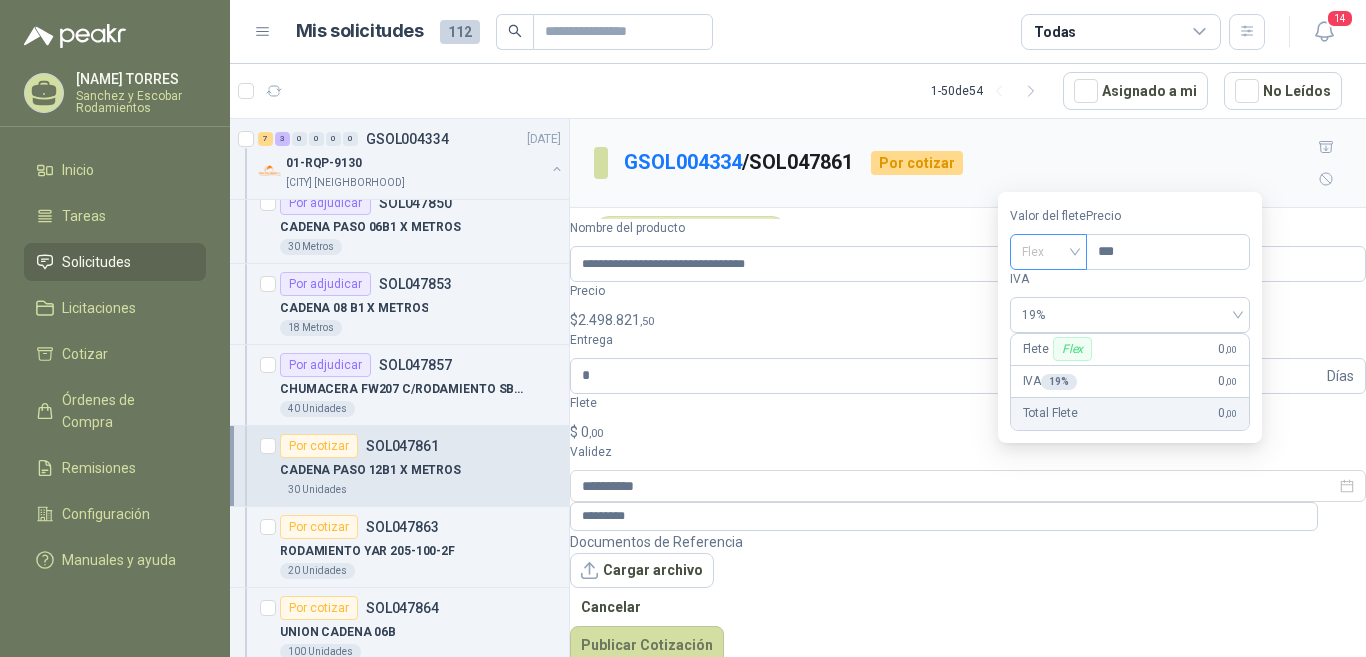click on "Flex" at bounding box center (1048, 252) 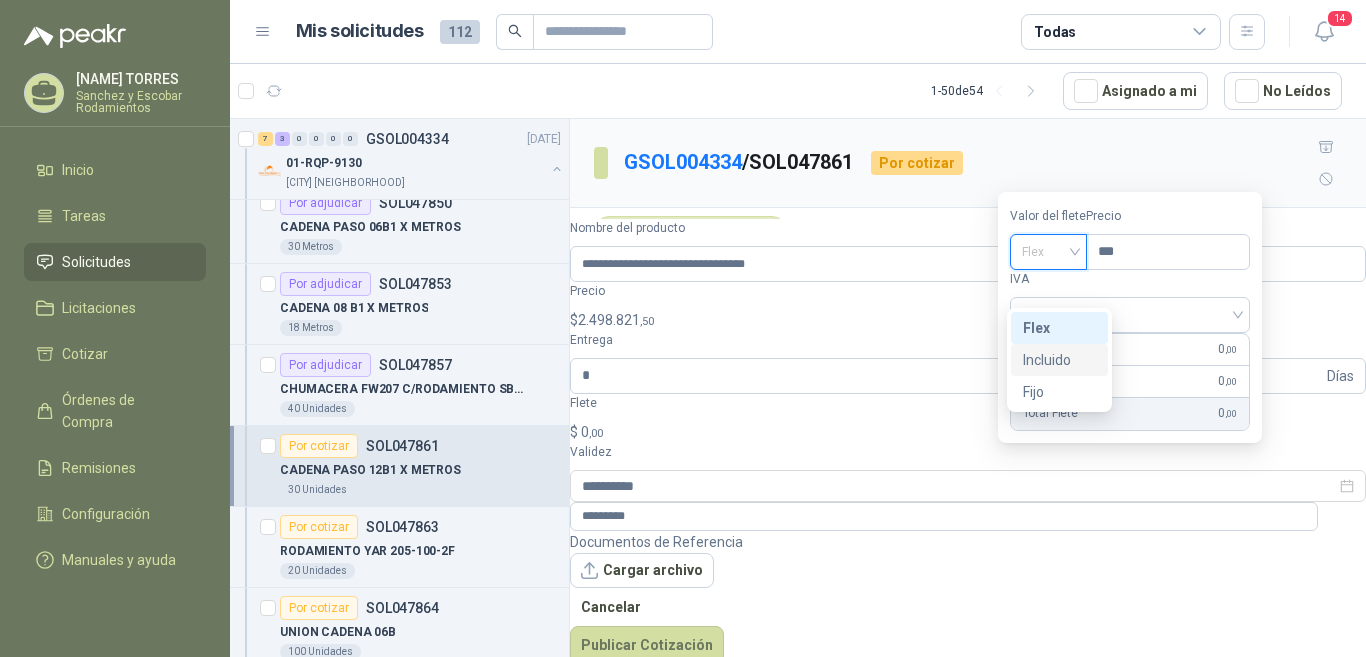 click on "Incluido" at bounding box center (0, 0) 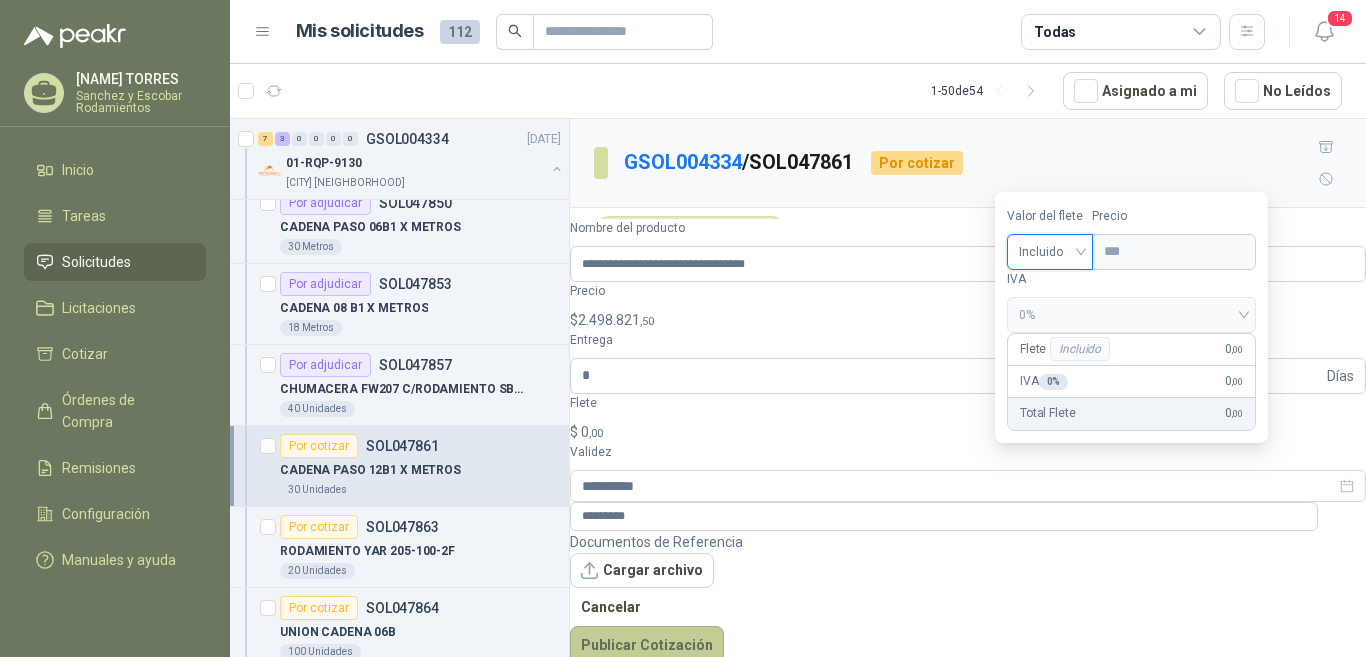 click on "Publicar Cotización" at bounding box center (647, 645) 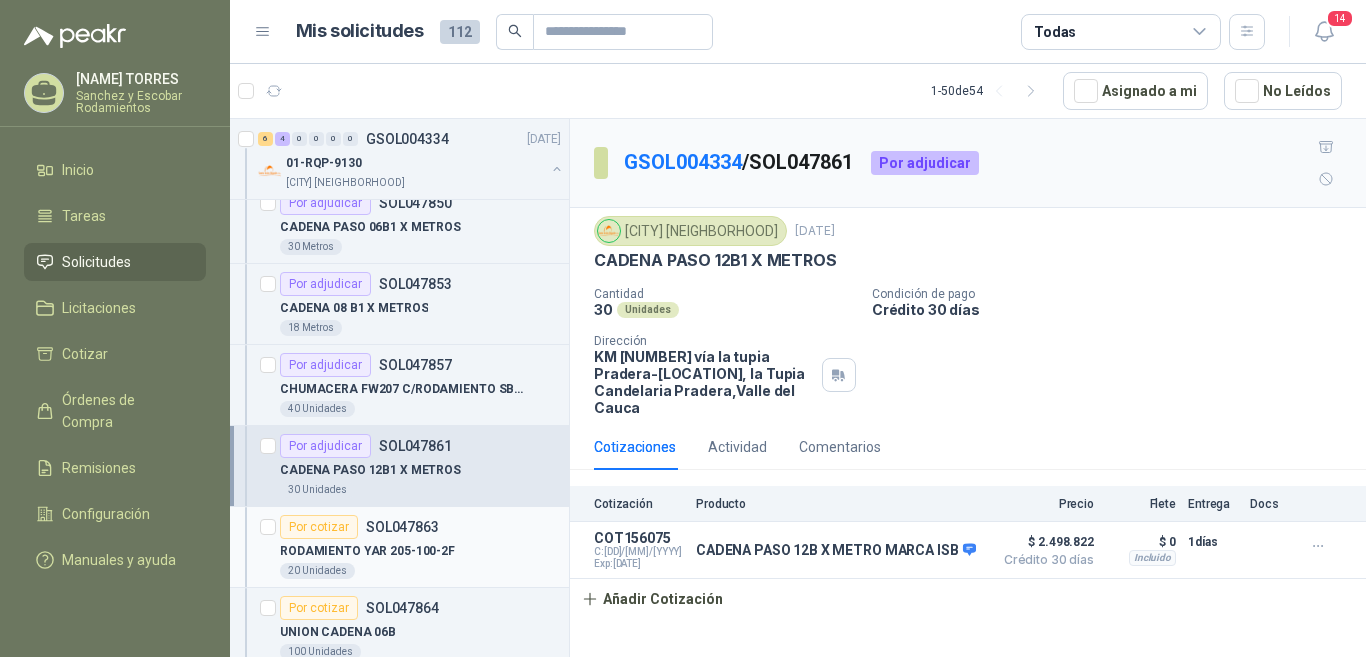 click on "Por cotizar SOL047863" at bounding box center [359, 527] 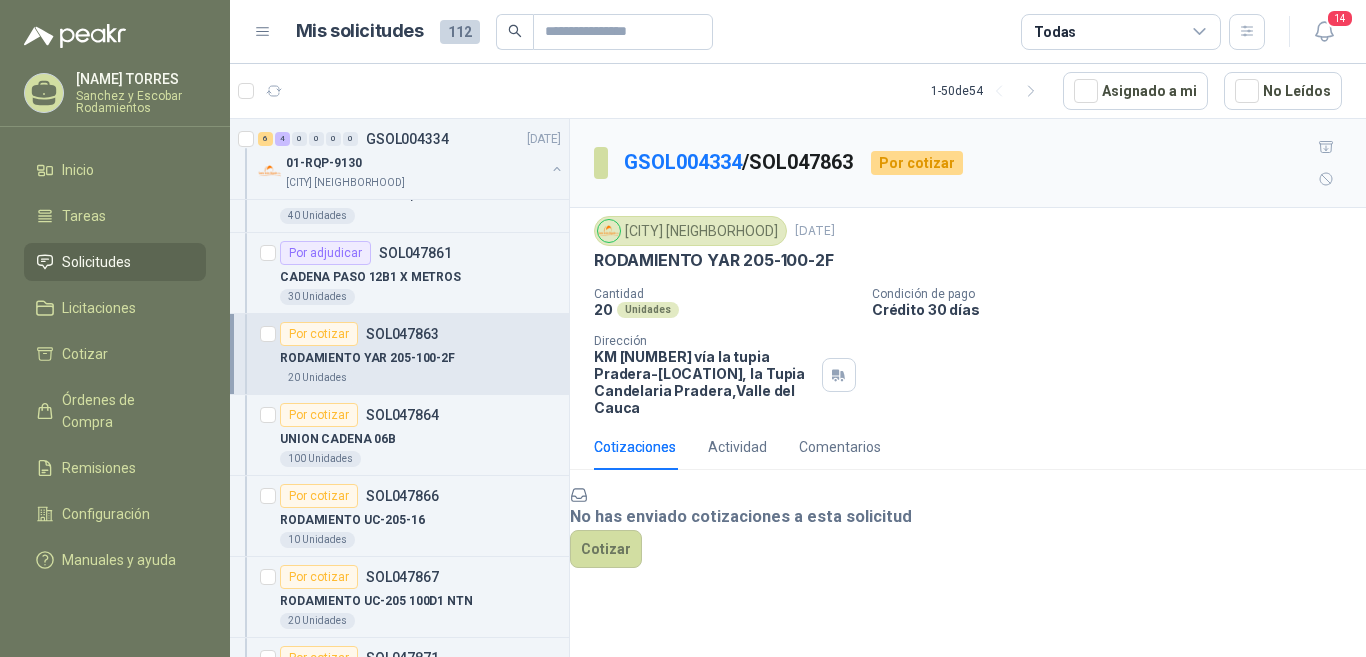 scroll, scrollTop: 479, scrollLeft: 0, axis: vertical 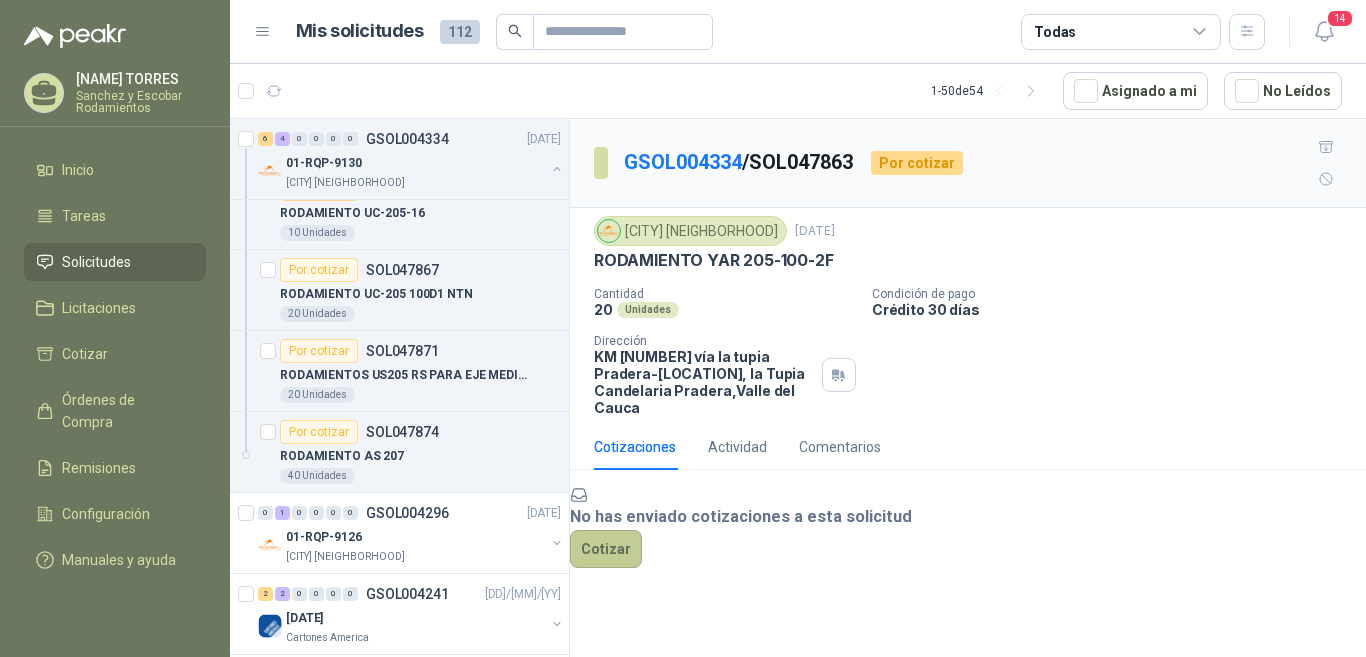 click on "Cotizar" at bounding box center (606, 549) 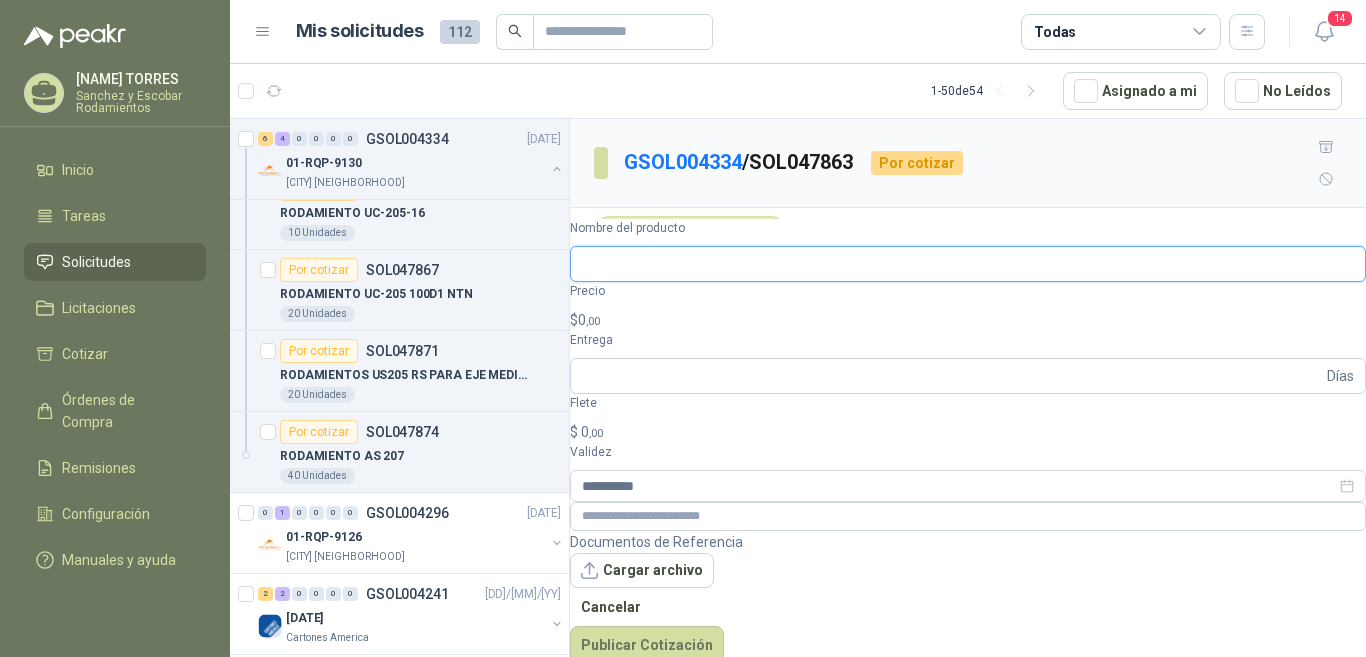 click on "Nombre del producto" at bounding box center (968, 264) 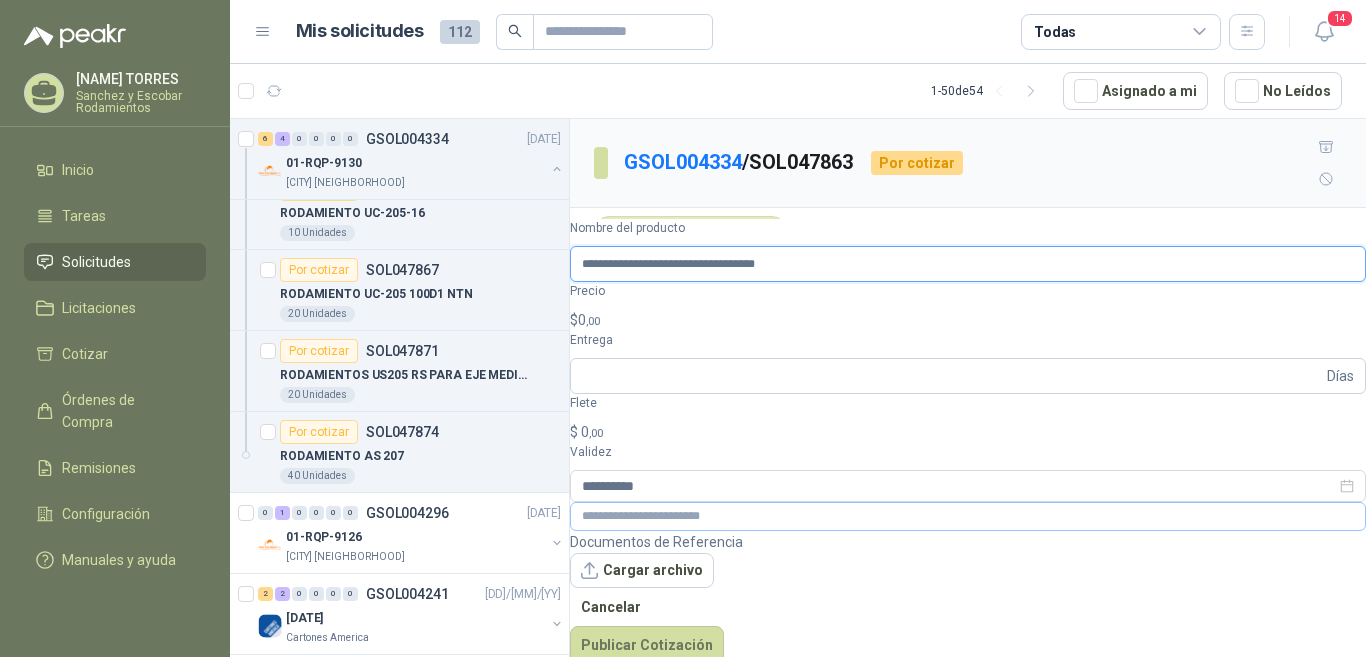 type on "**********" 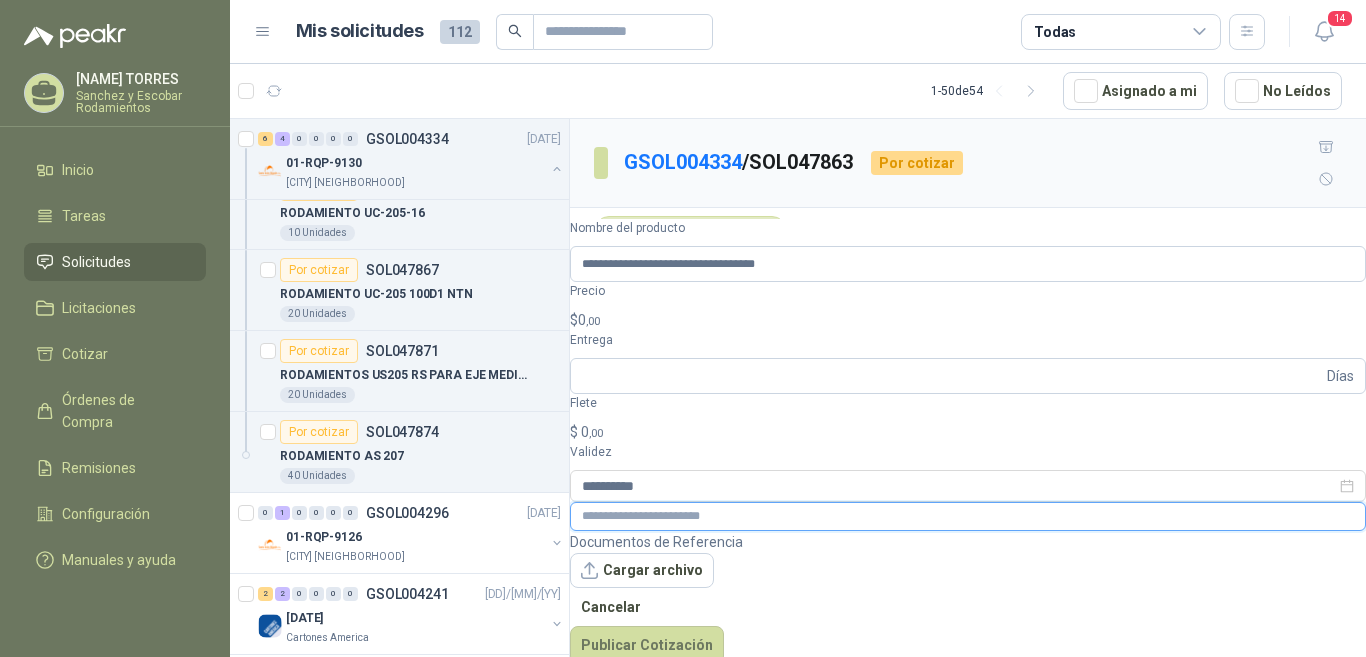 click at bounding box center [968, 516] 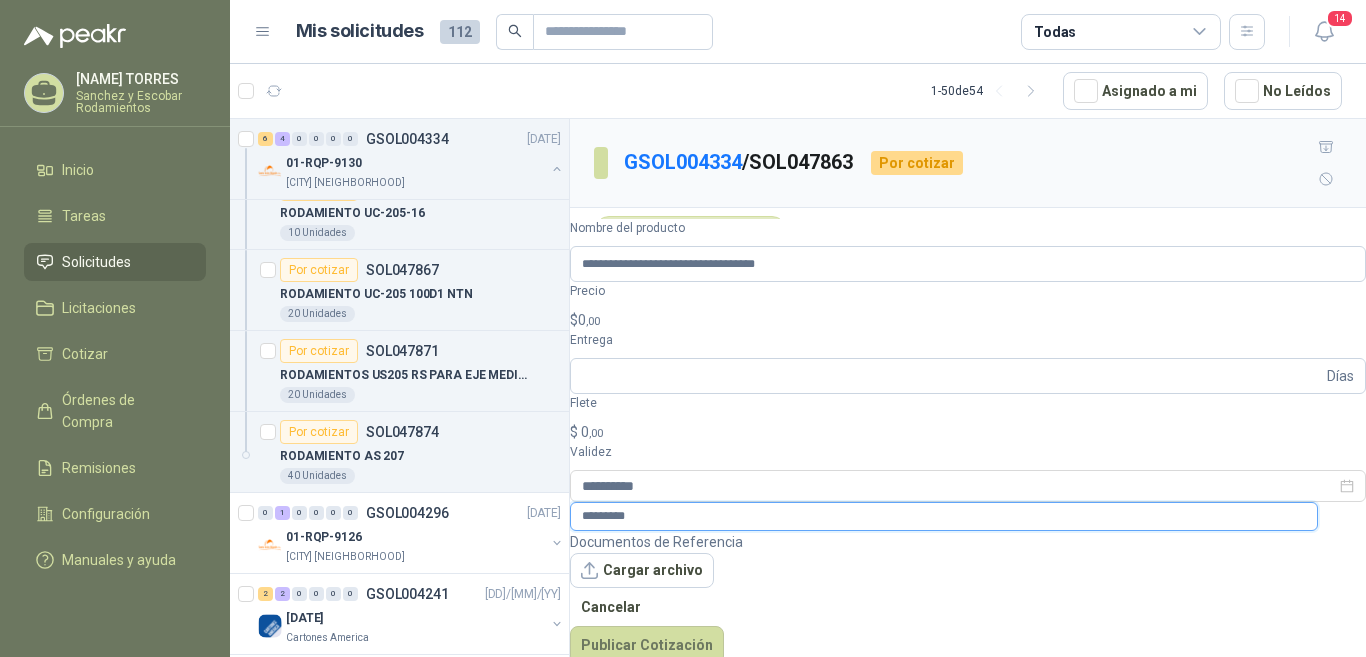 type on "*********" 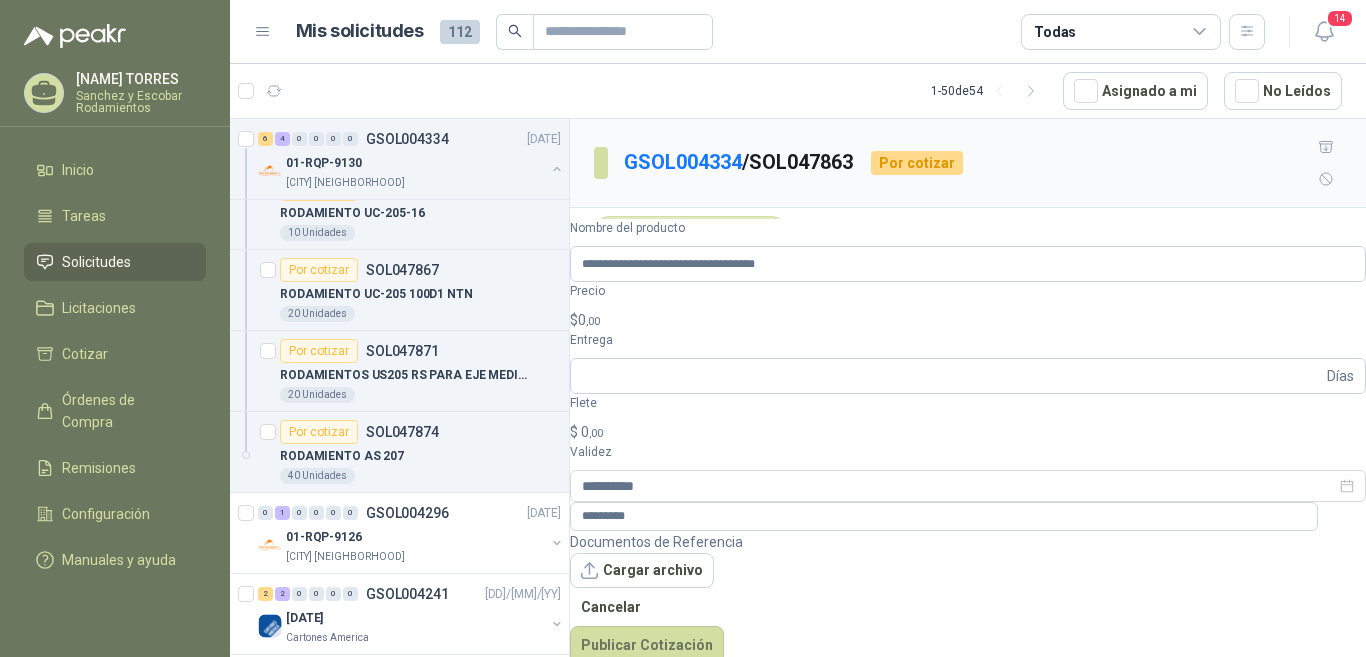 click on "$ 0 ,00" at bounding box center (968, 320) 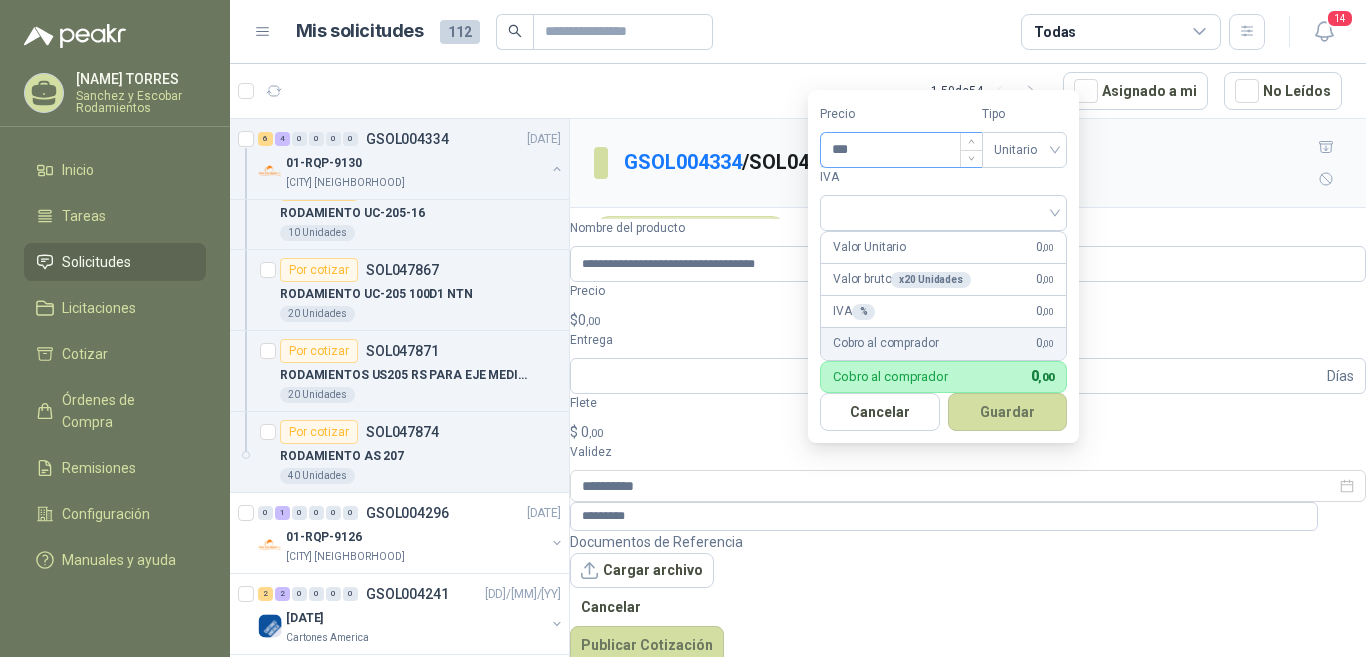 click on "***" at bounding box center [901, 150] 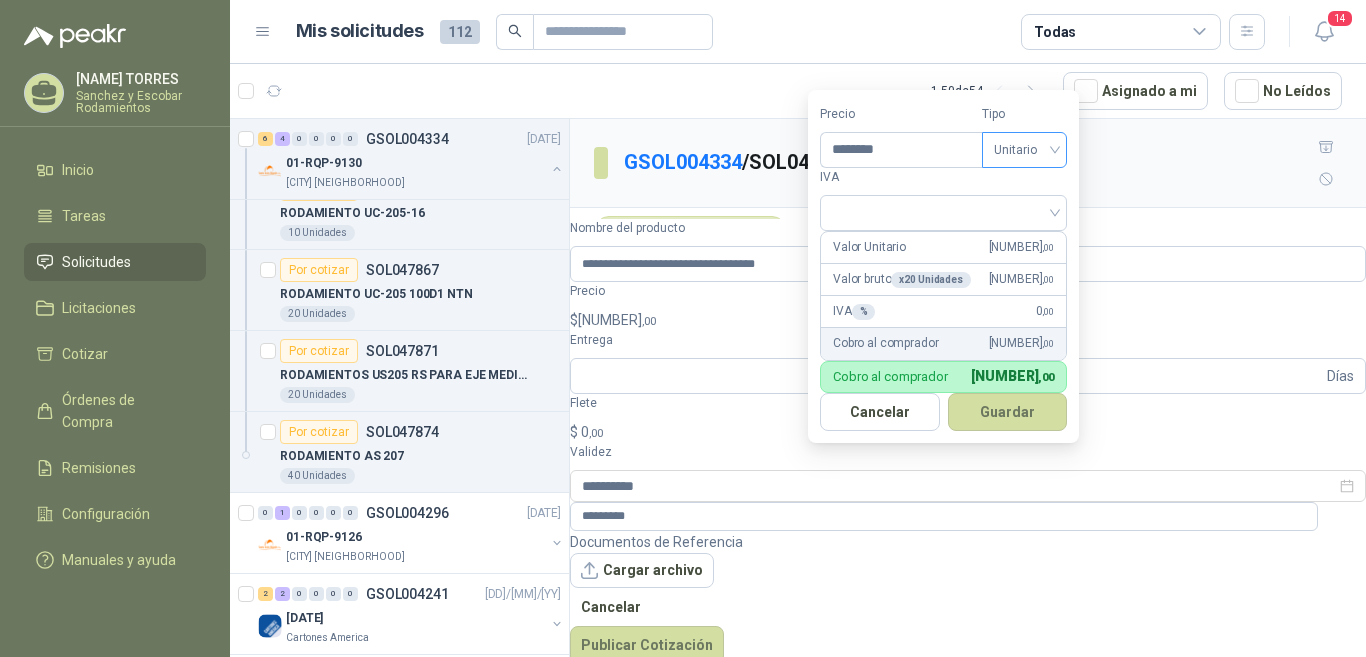 click on "Unitario" at bounding box center (1024, 150) 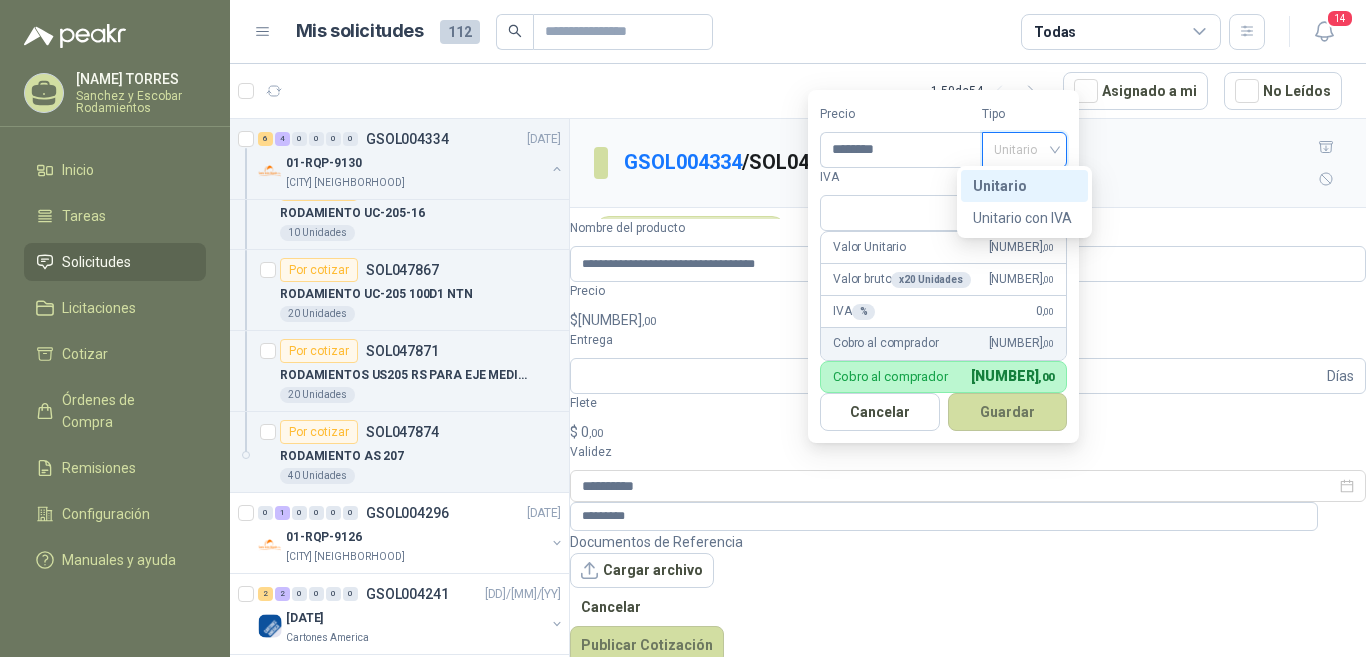 click on "Unitario" at bounding box center (1024, 186) 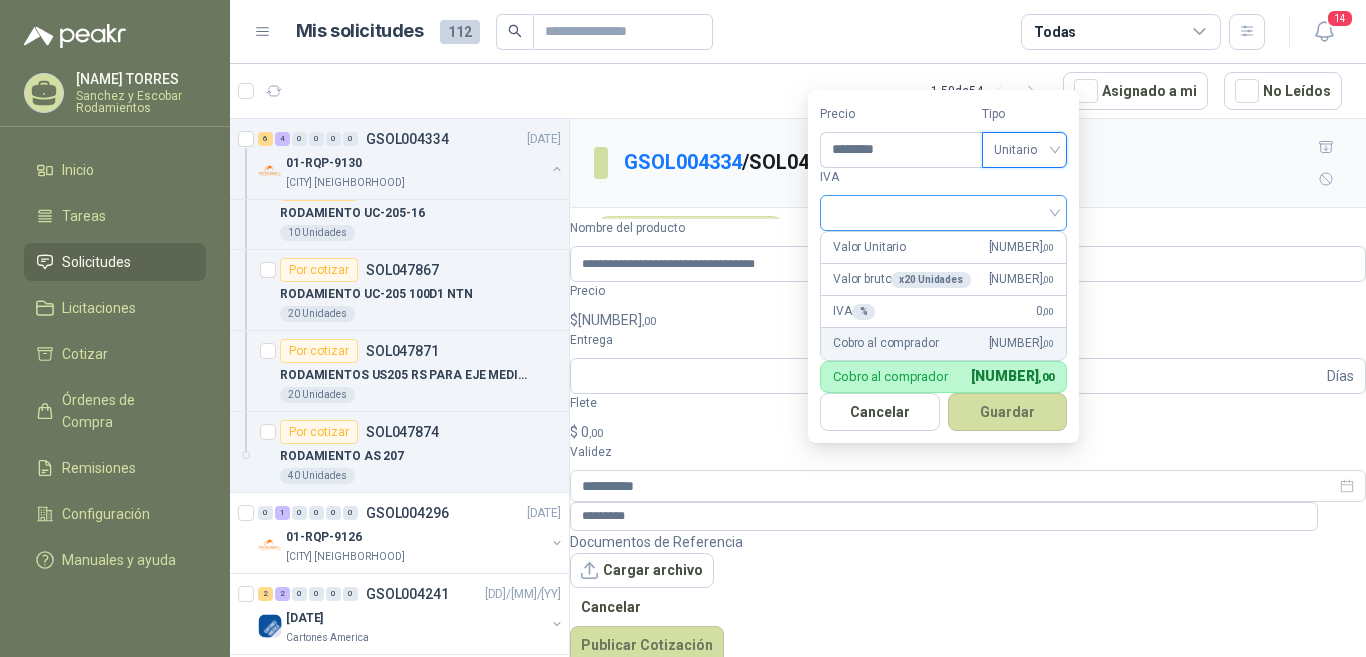 click at bounding box center [943, 211] 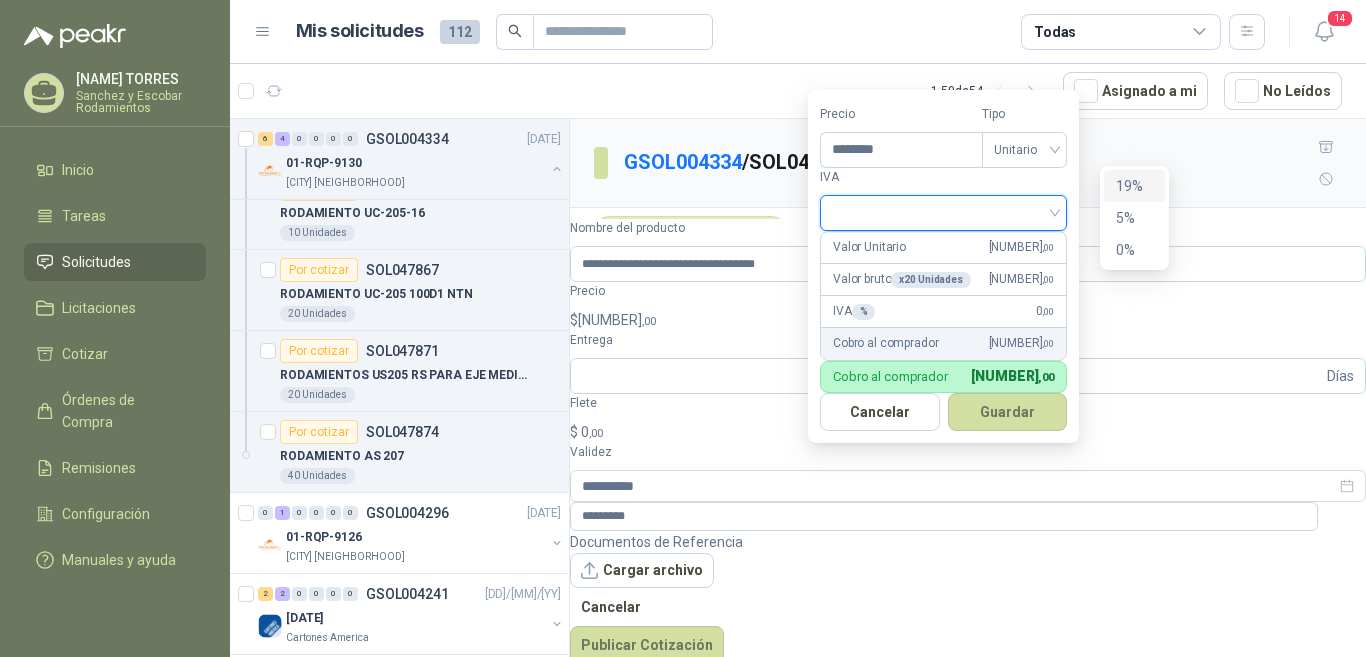 click on "19%" at bounding box center [0, 0] 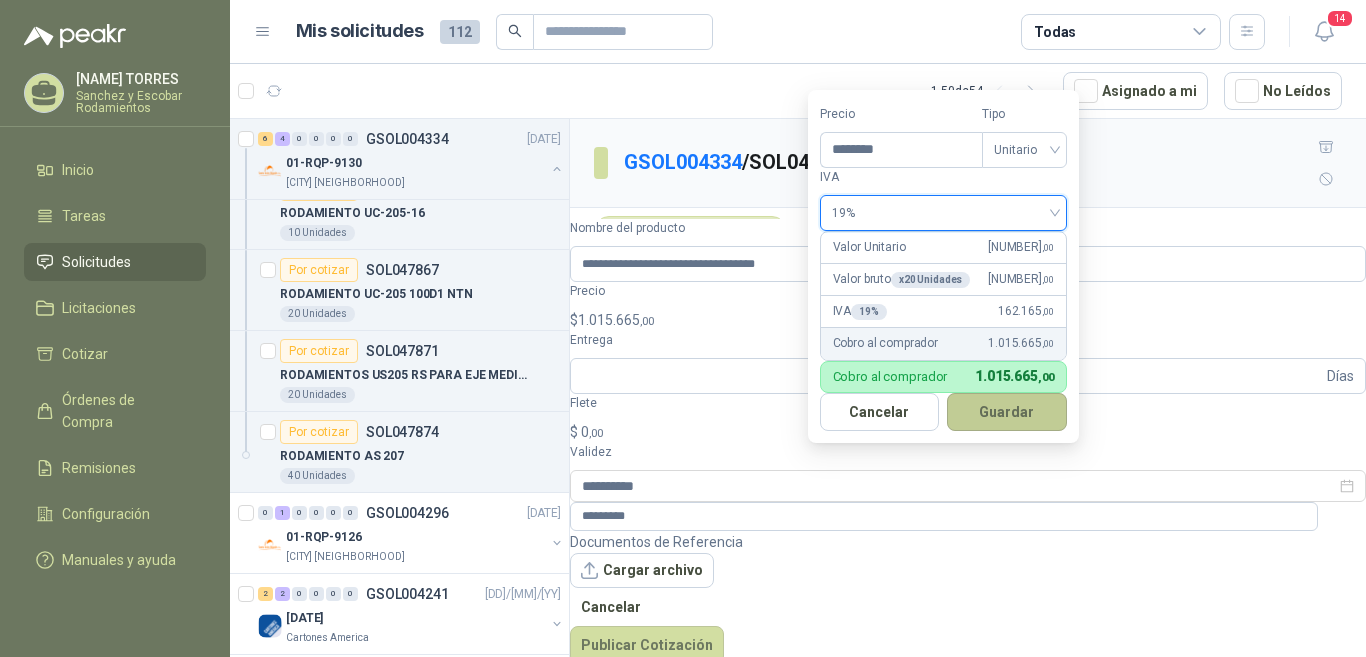 click on "Guardar" at bounding box center (1007, 412) 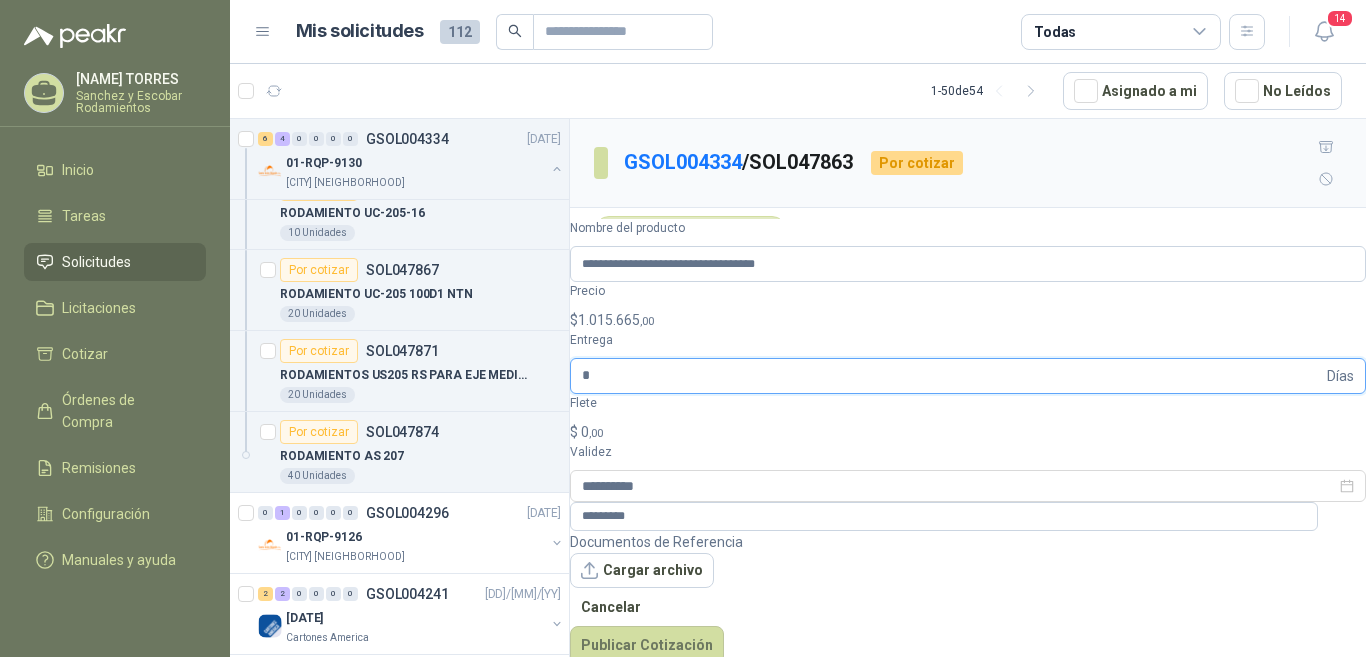 type on "*" 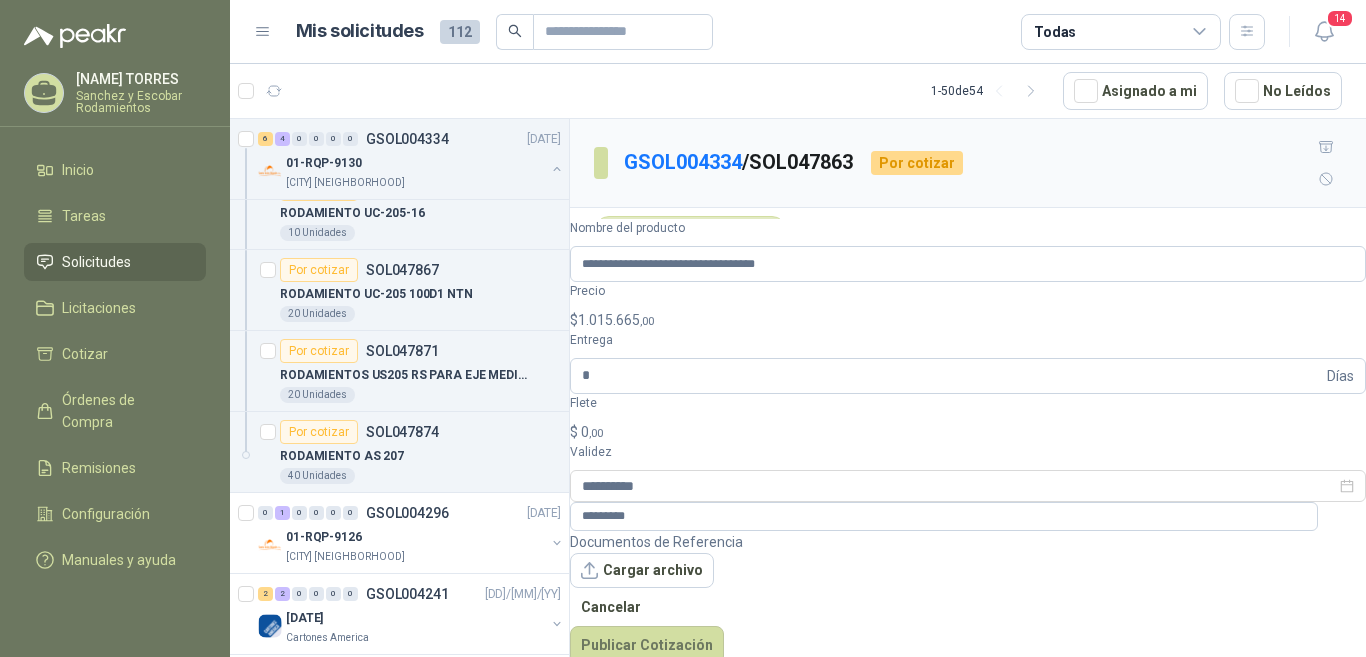 click on "$    0 ,00" at bounding box center (968, 432) 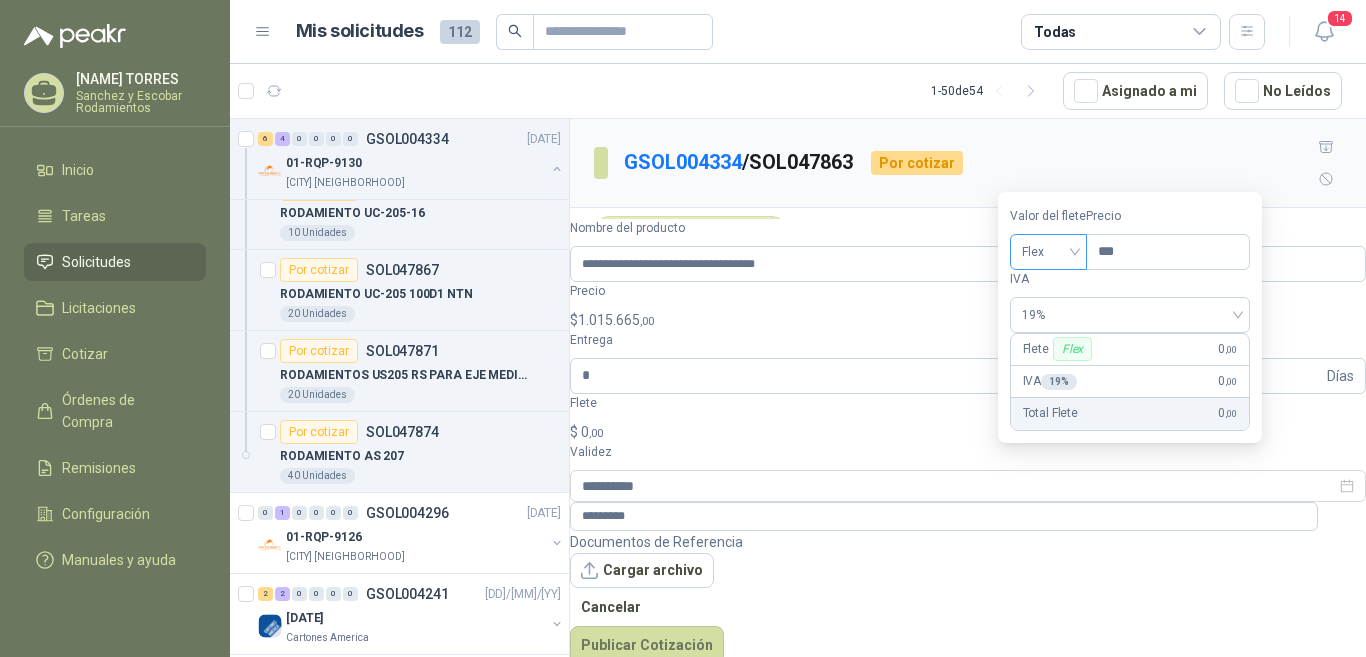click on "Flex" at bounding box center [1048, 252] 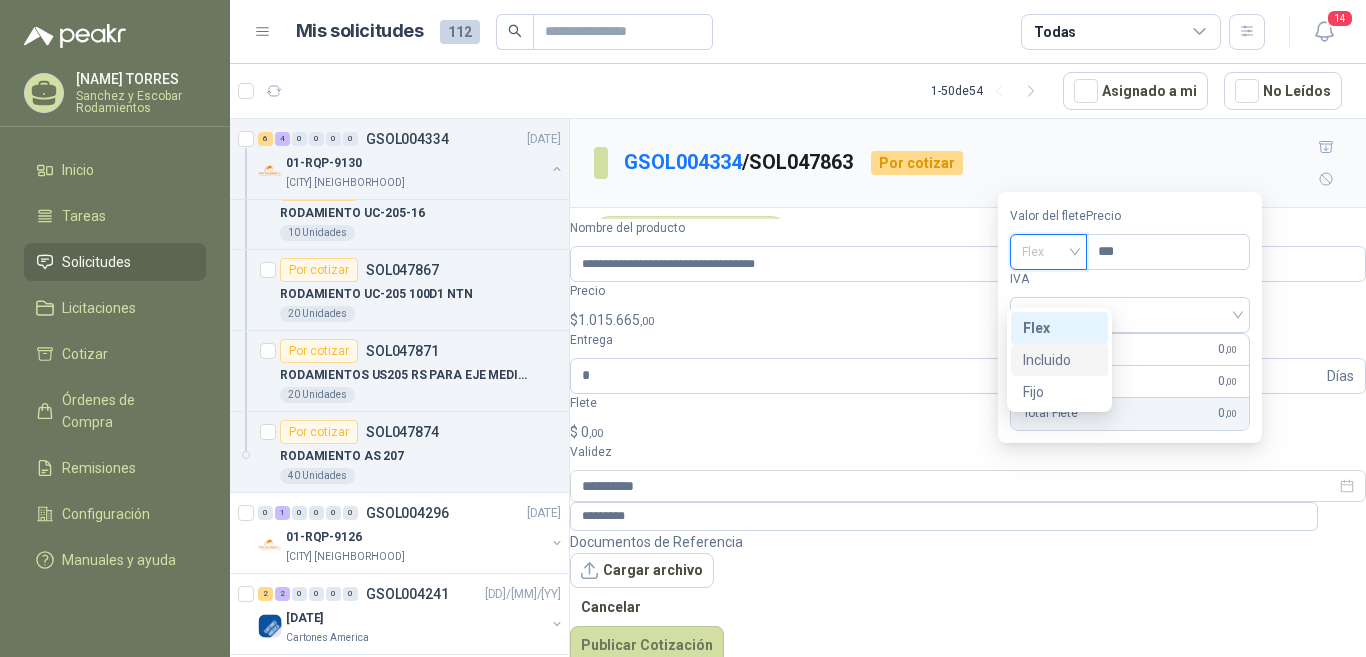 click on "Incluido" at bounding box center (0, 0) 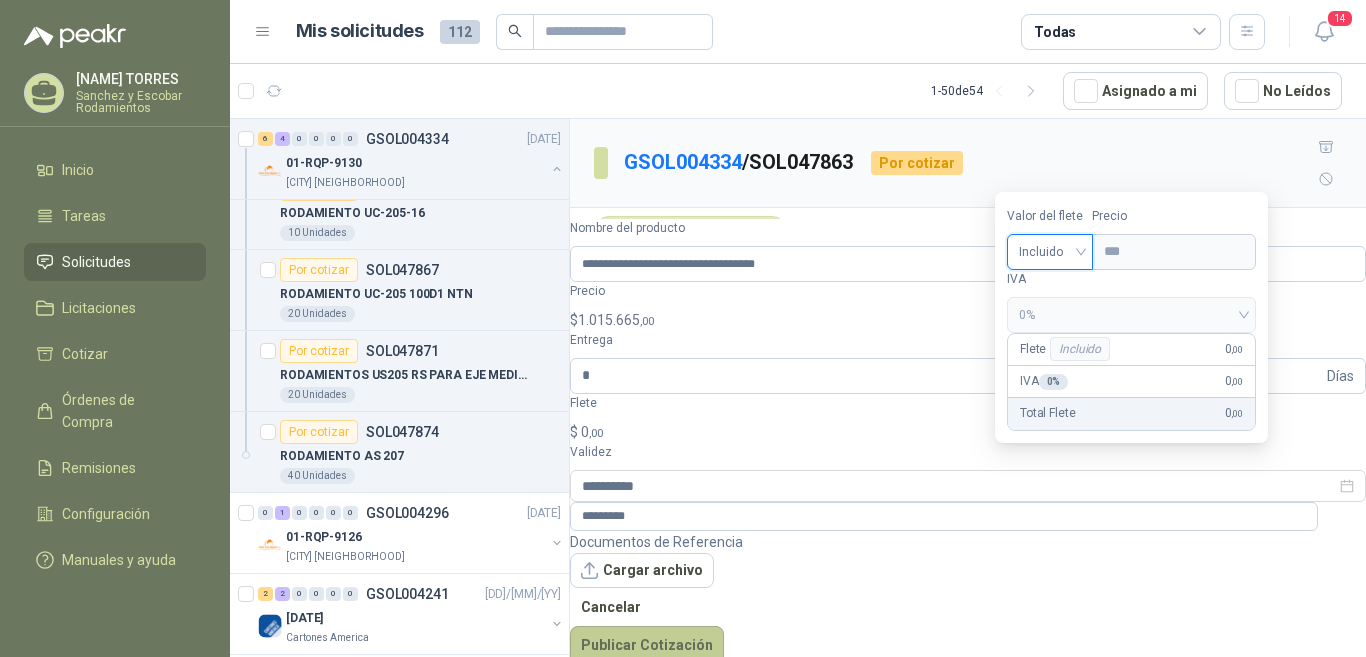 click on "Publicar Cotización" at bounding box center [647, 645] 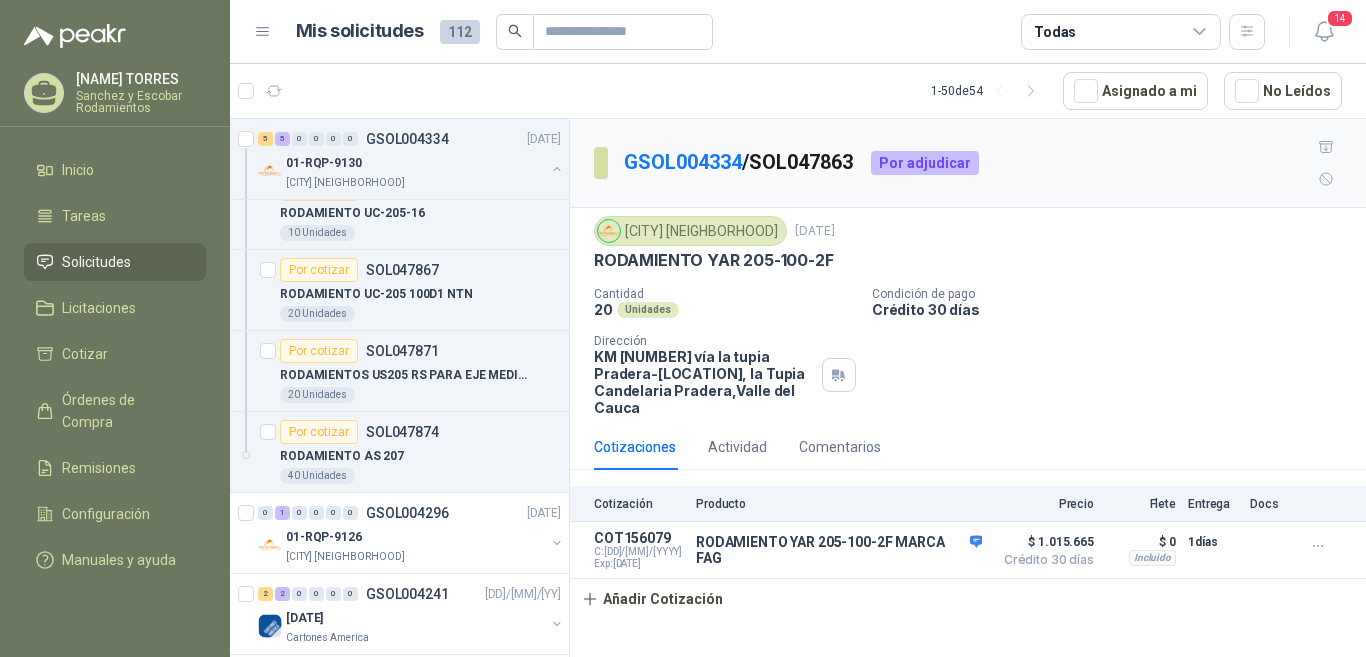 scroll, scrollTop: 470, scrollLeft: 0, axis: vertical 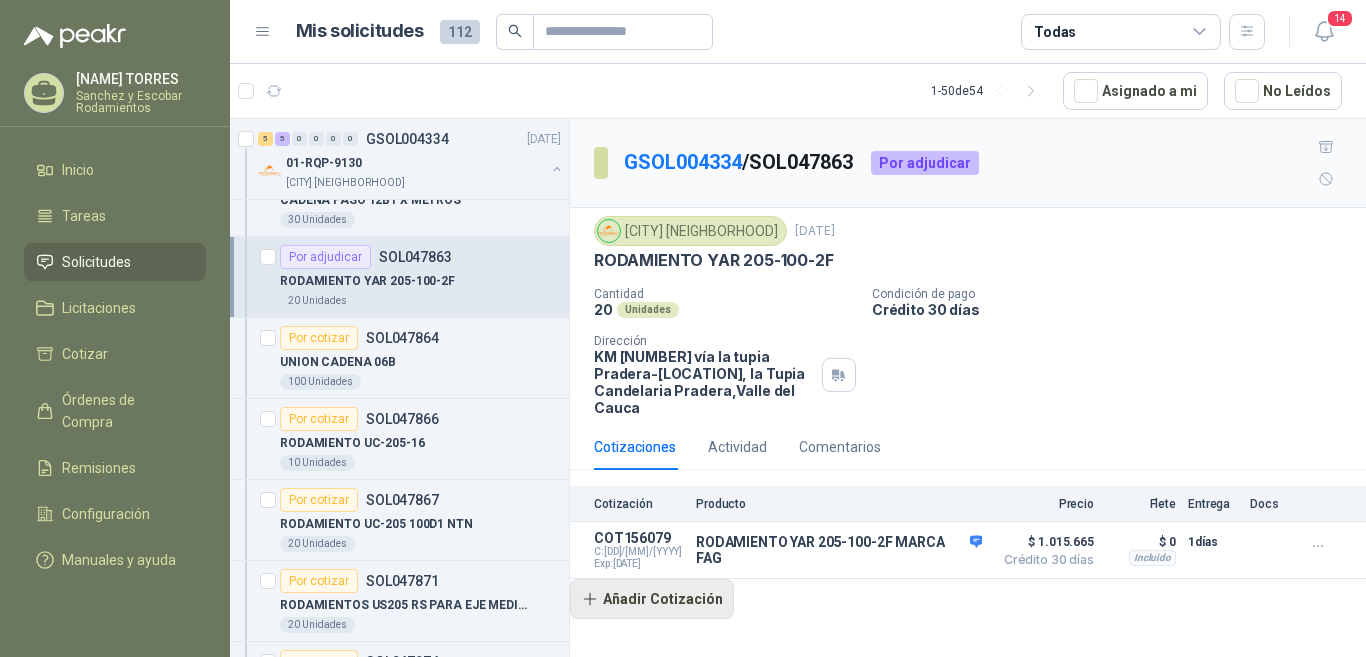 click on "Añadir Cotización" at bounding box center [652, 599] 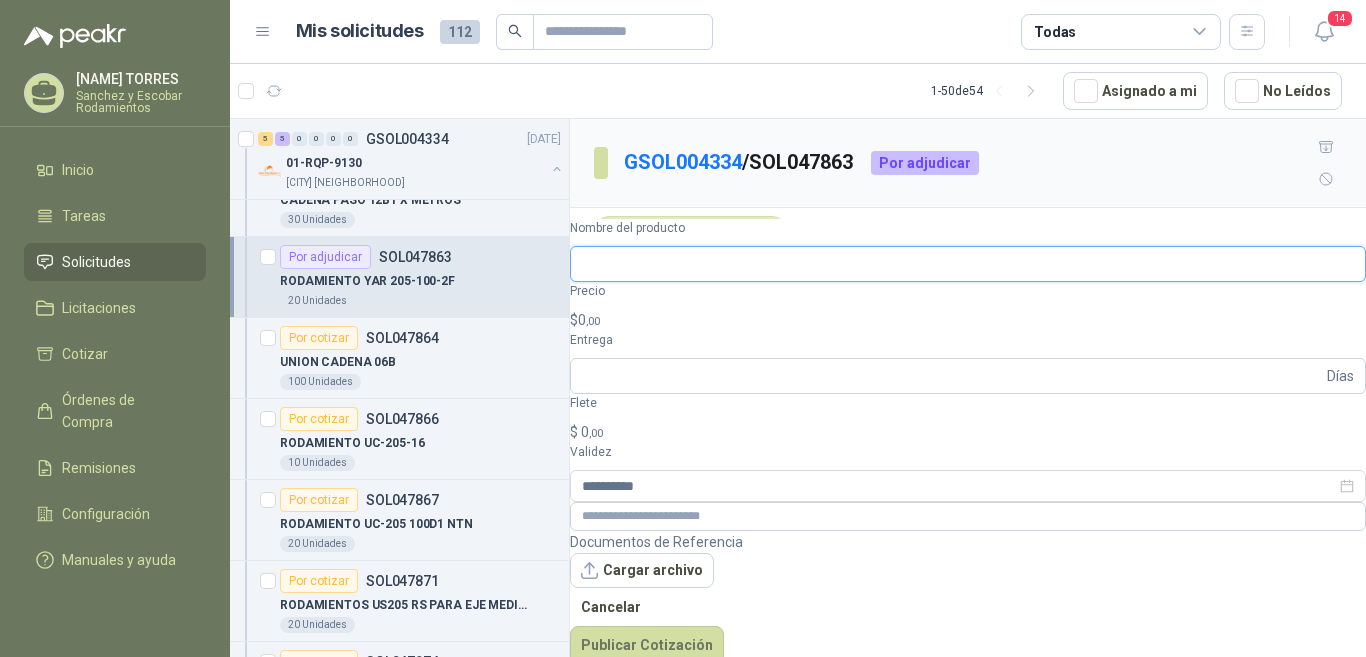 click on "Nombre del producto" at bounding box center [968, 264] 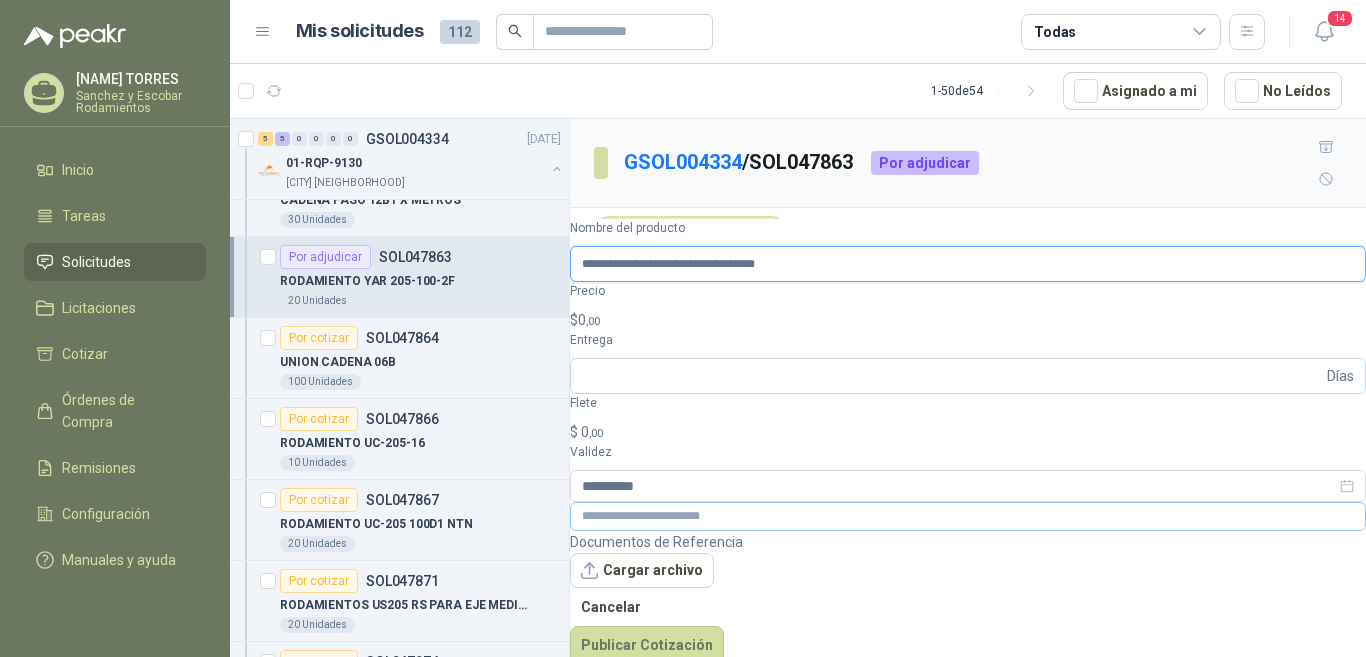 type on "**********" 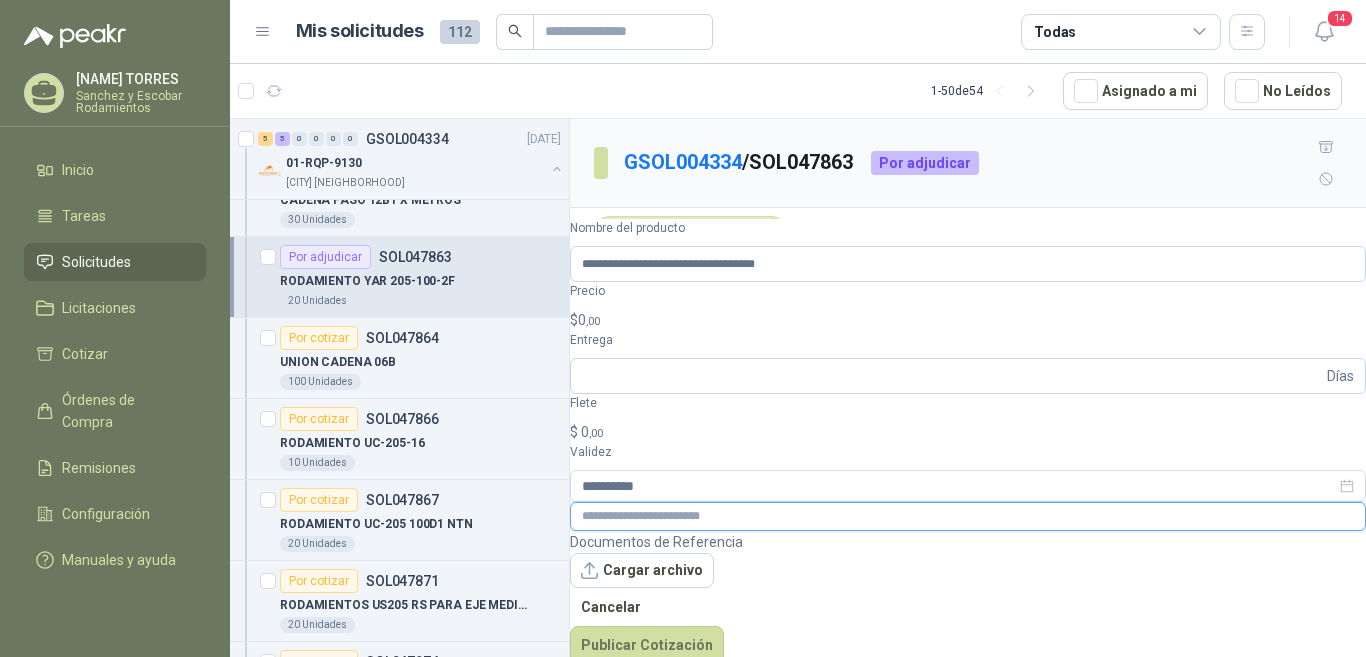click at bounding box center [968, 516] 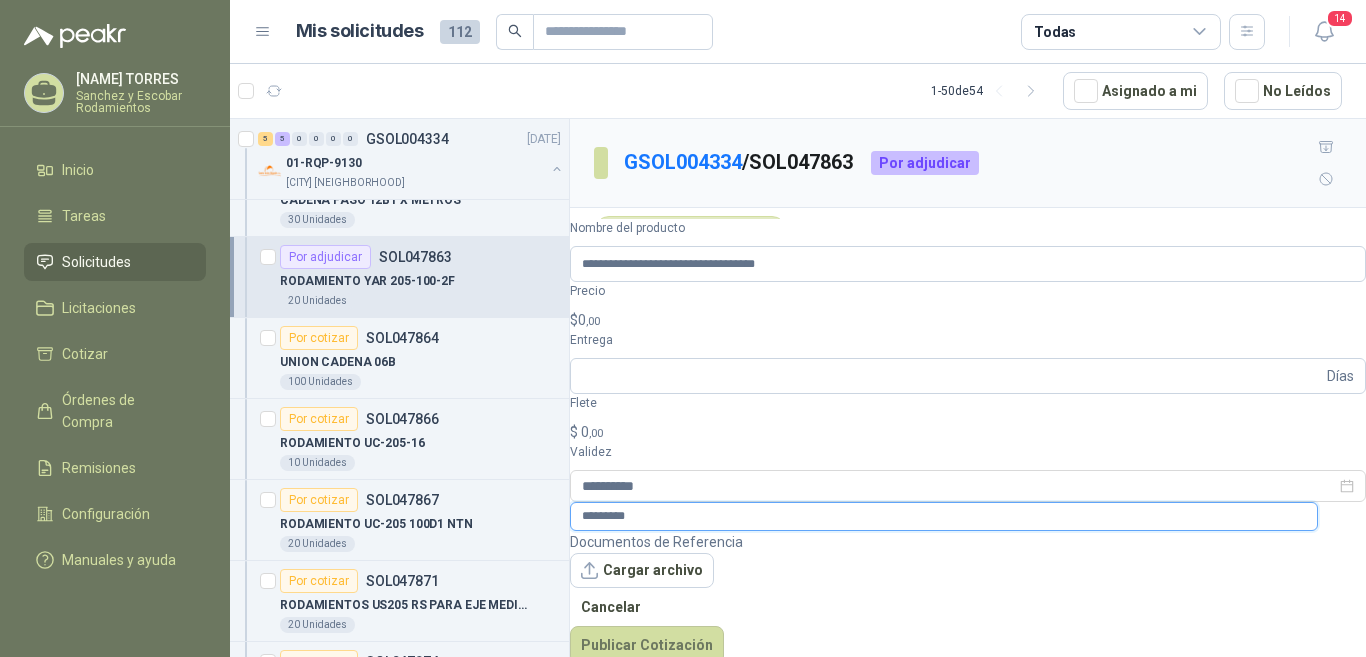 type on "*********" 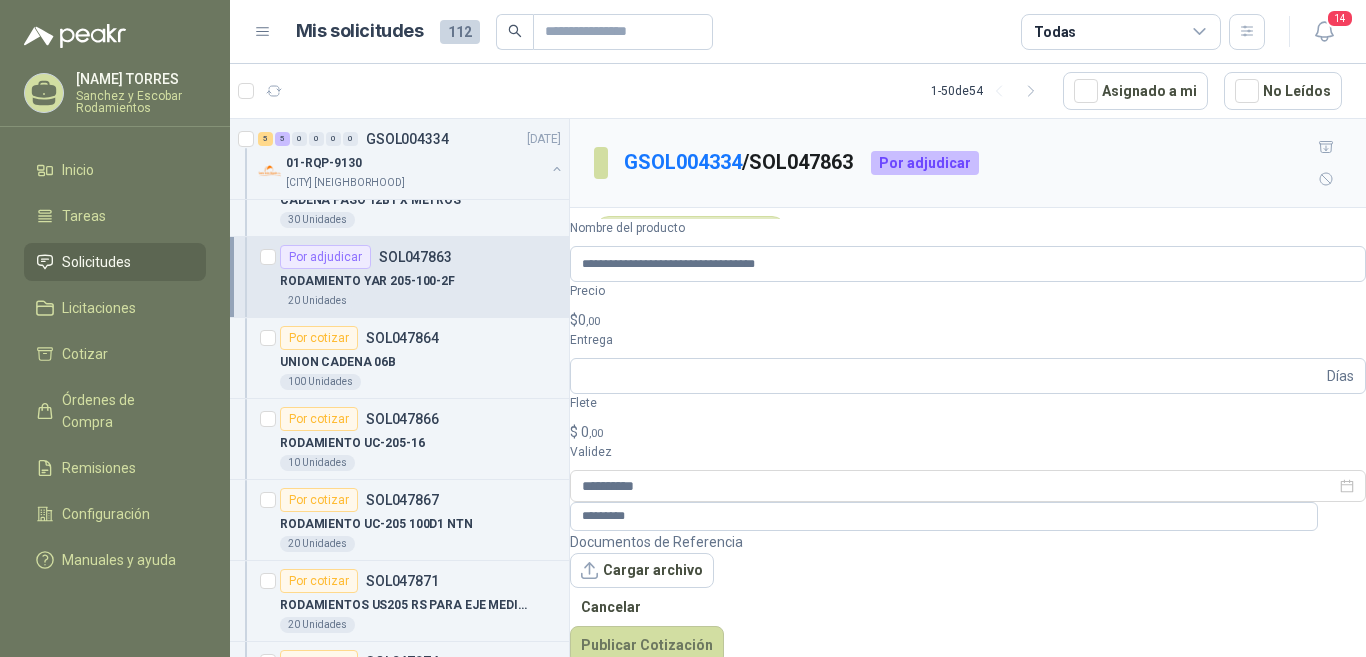 click on "$ 0 ,00" at bounding box center (968, 320) 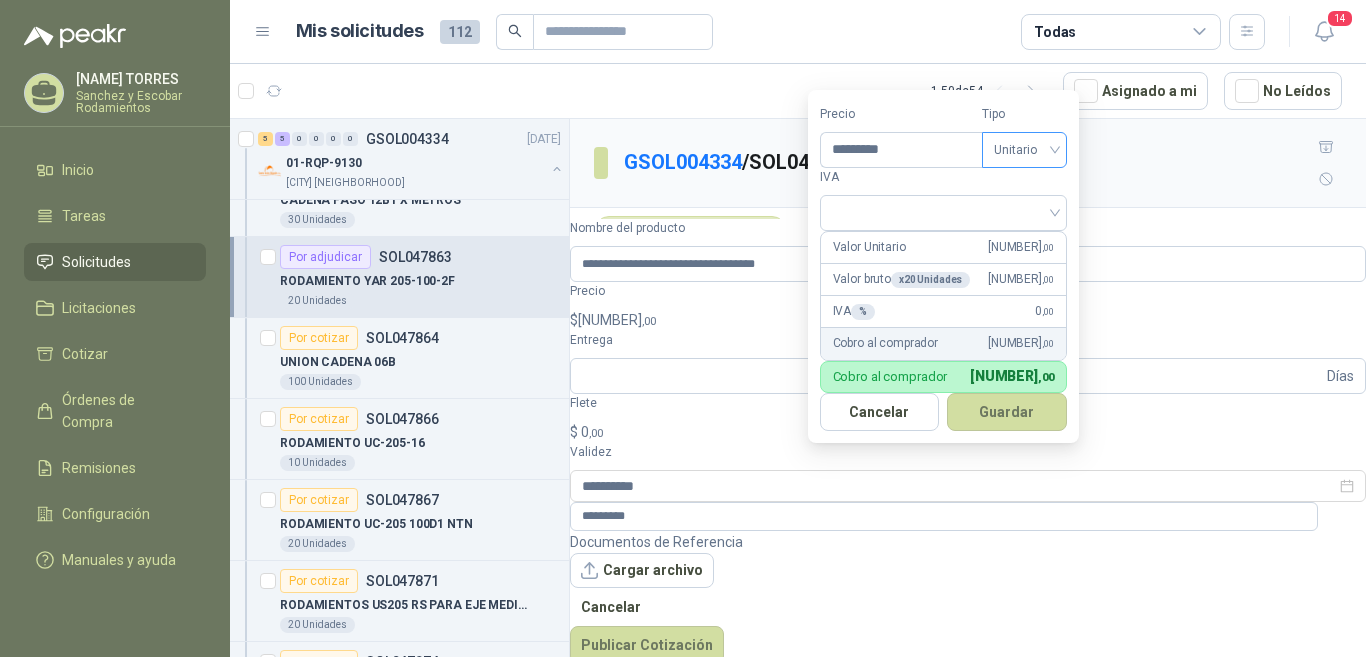 click on "Unitario" at bounding box center (1024, 150) 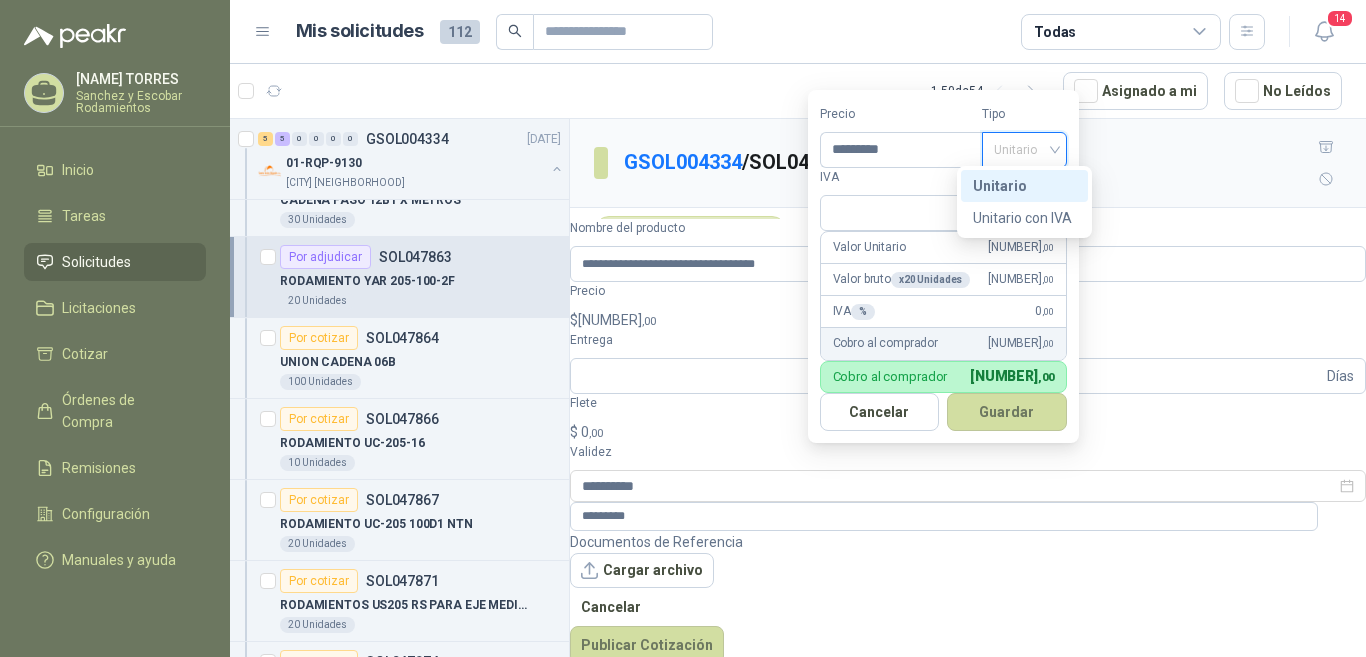 click on "Unitario" at bounding box center (1024, 186) 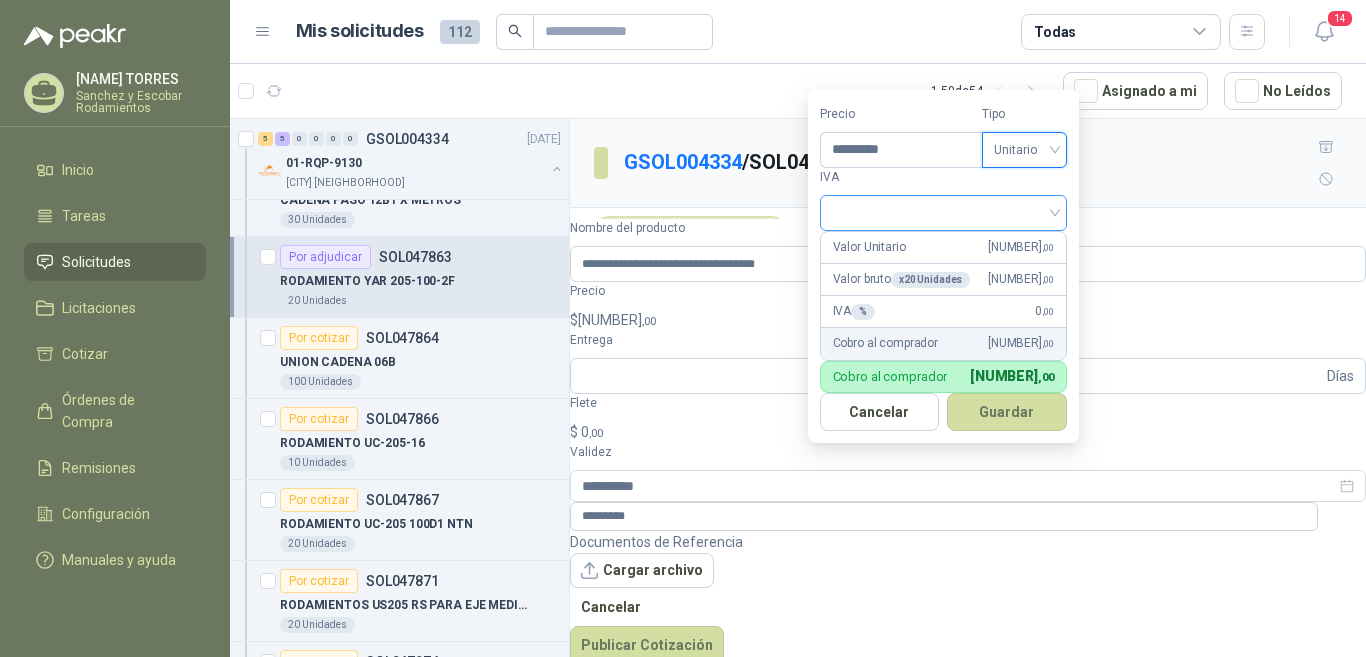 click at bounding box center [943, 211] 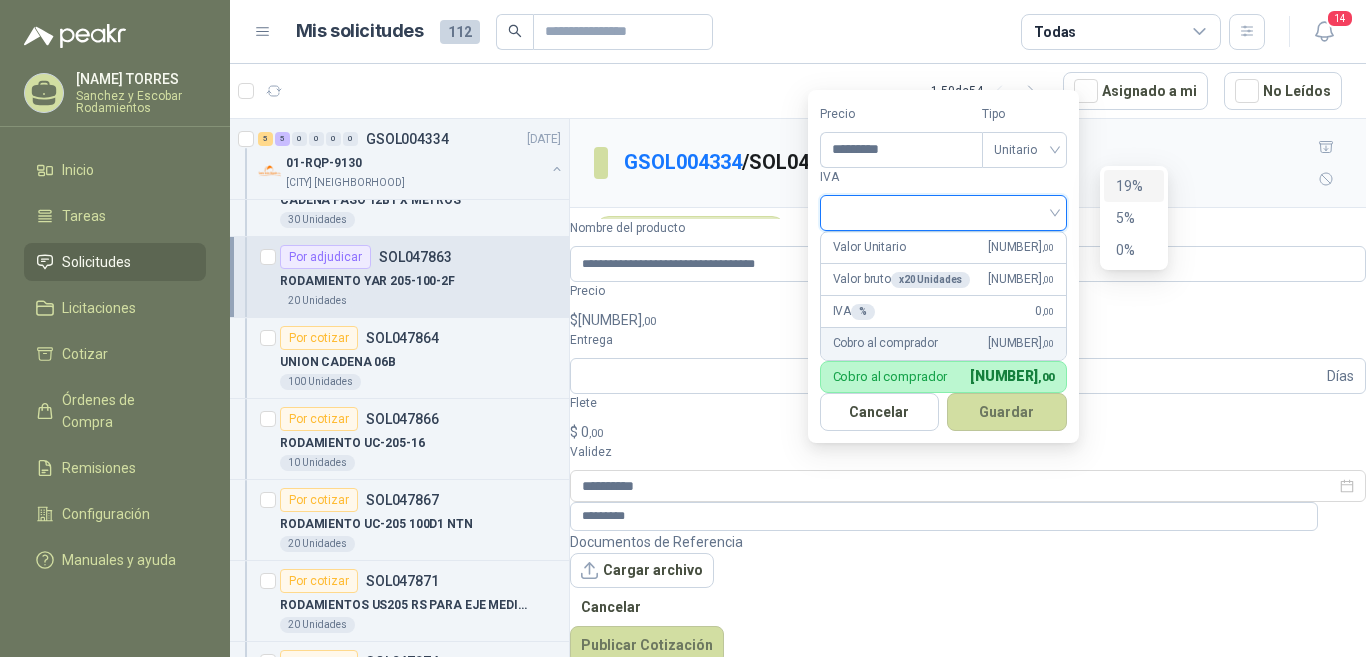 click on "19%" at bounding box center (0, 0) 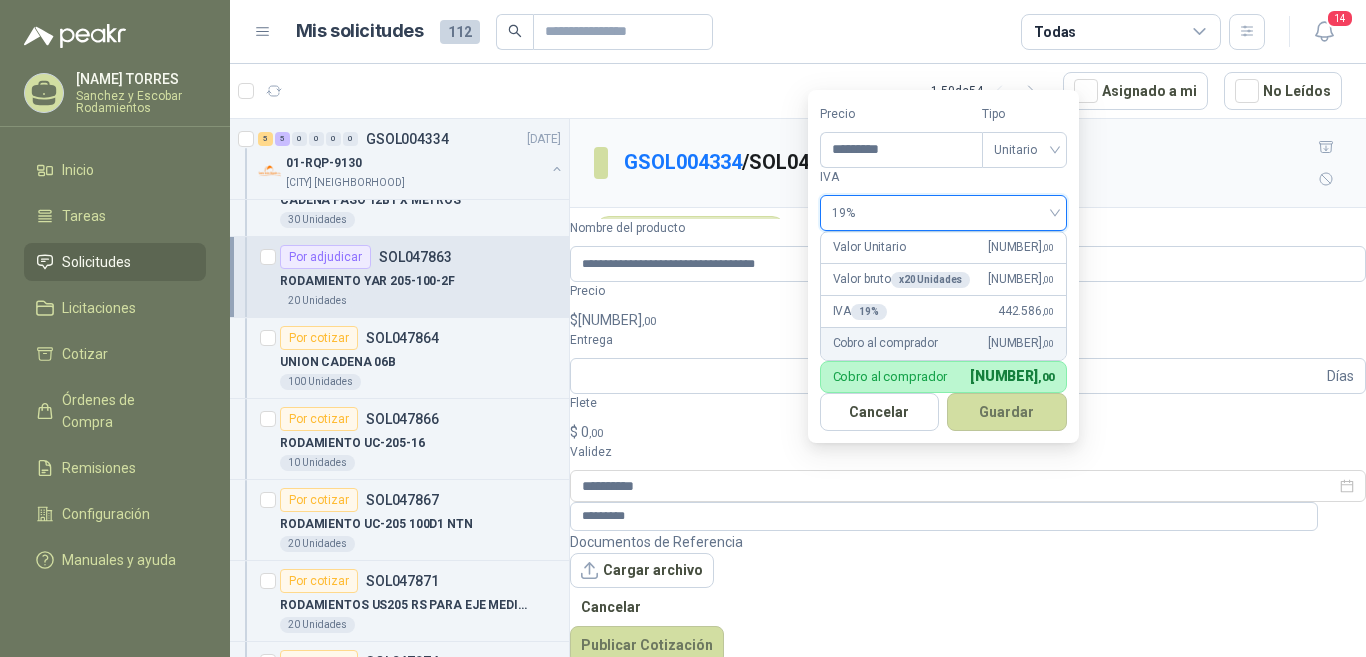 click on "Guardar" at bounding box center [1007, 412] 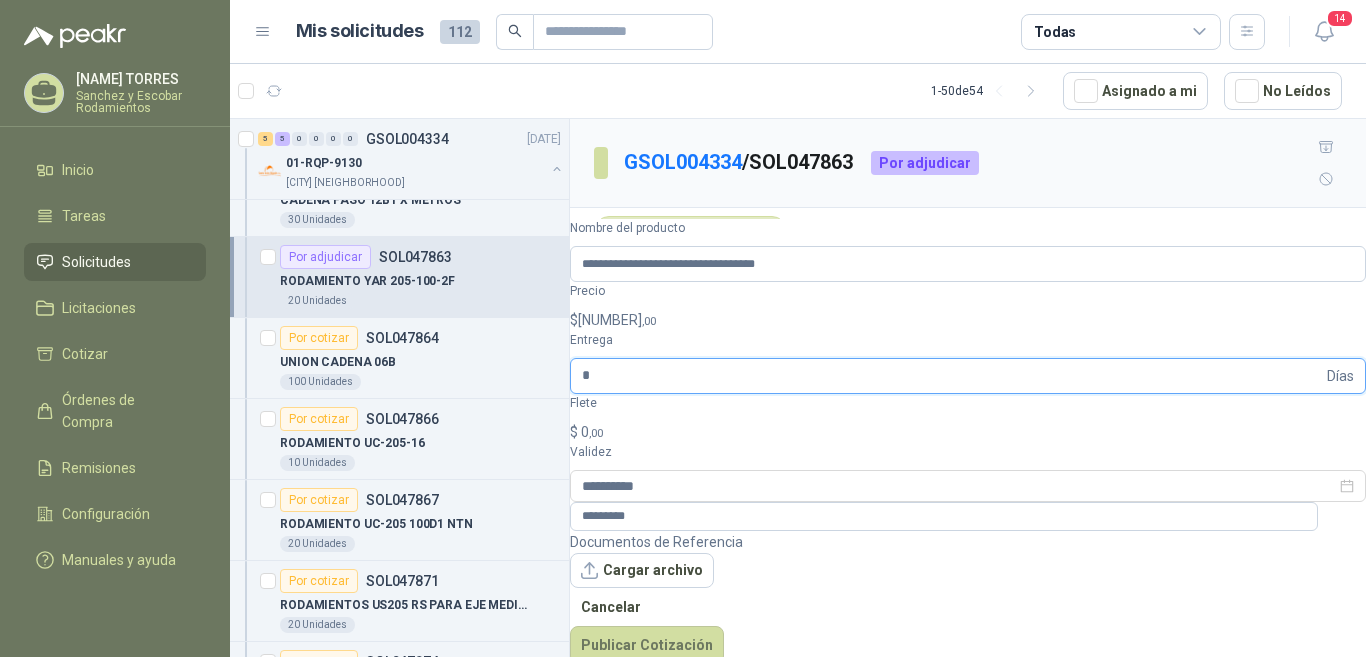 type on "*" 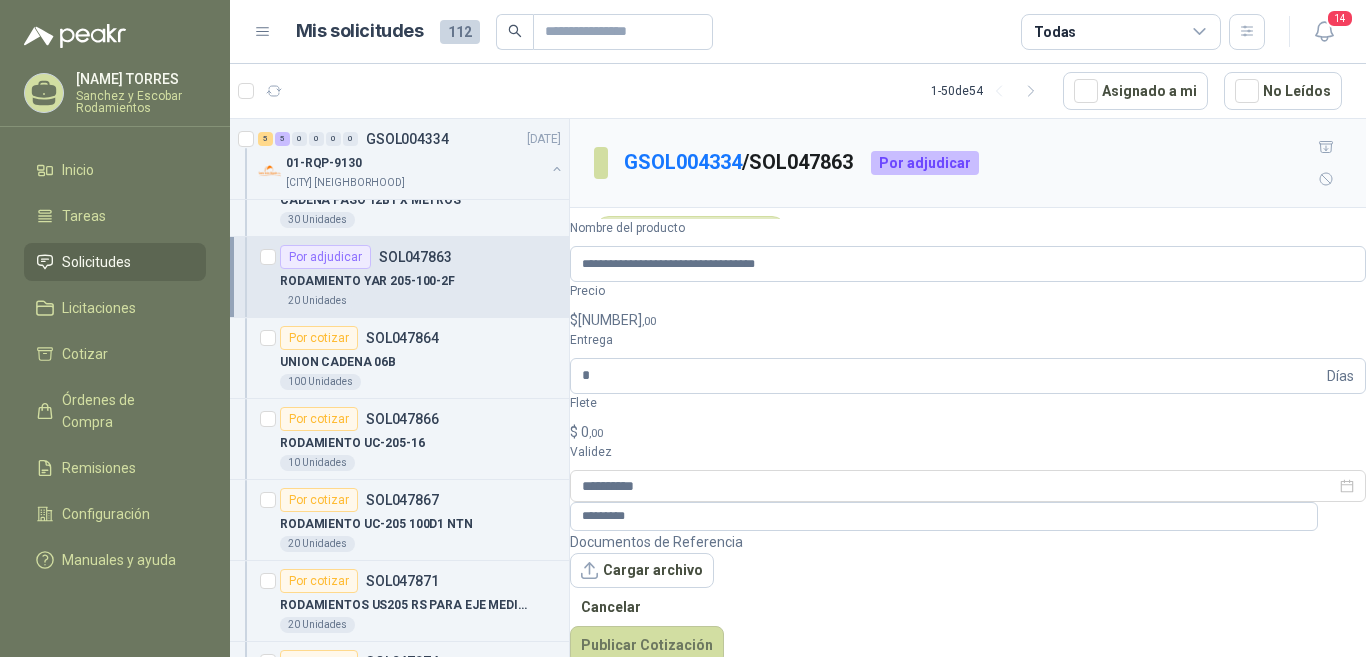 click on "$    0 ,00" at bounding box center [968, 432] 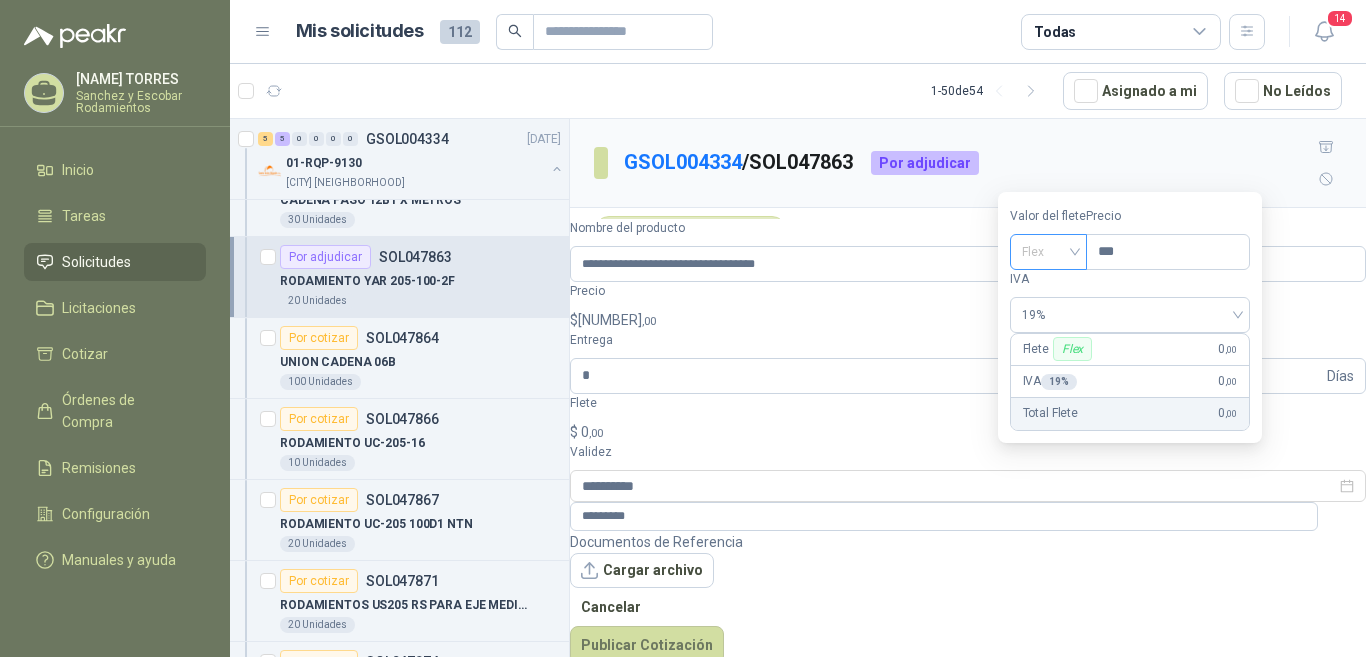 click on "Flex" at bounding box center [1048, 252] 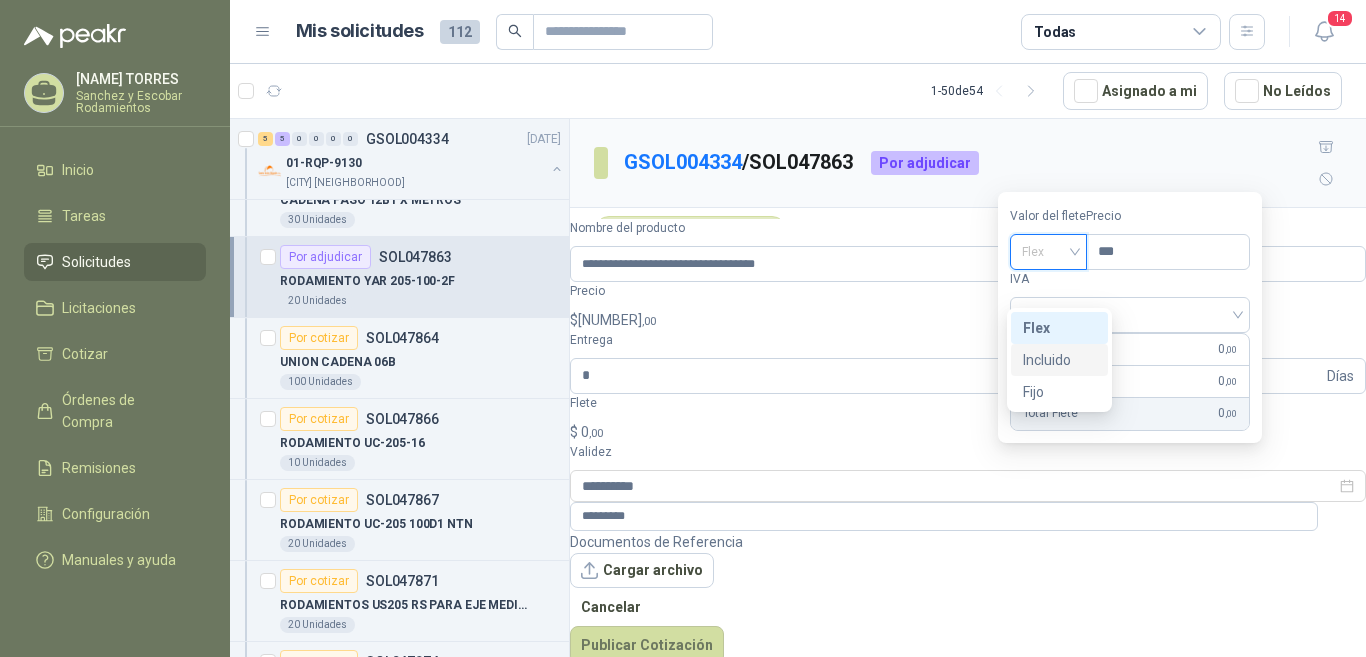 click on "Incluido" at bounding box center [0, 0] 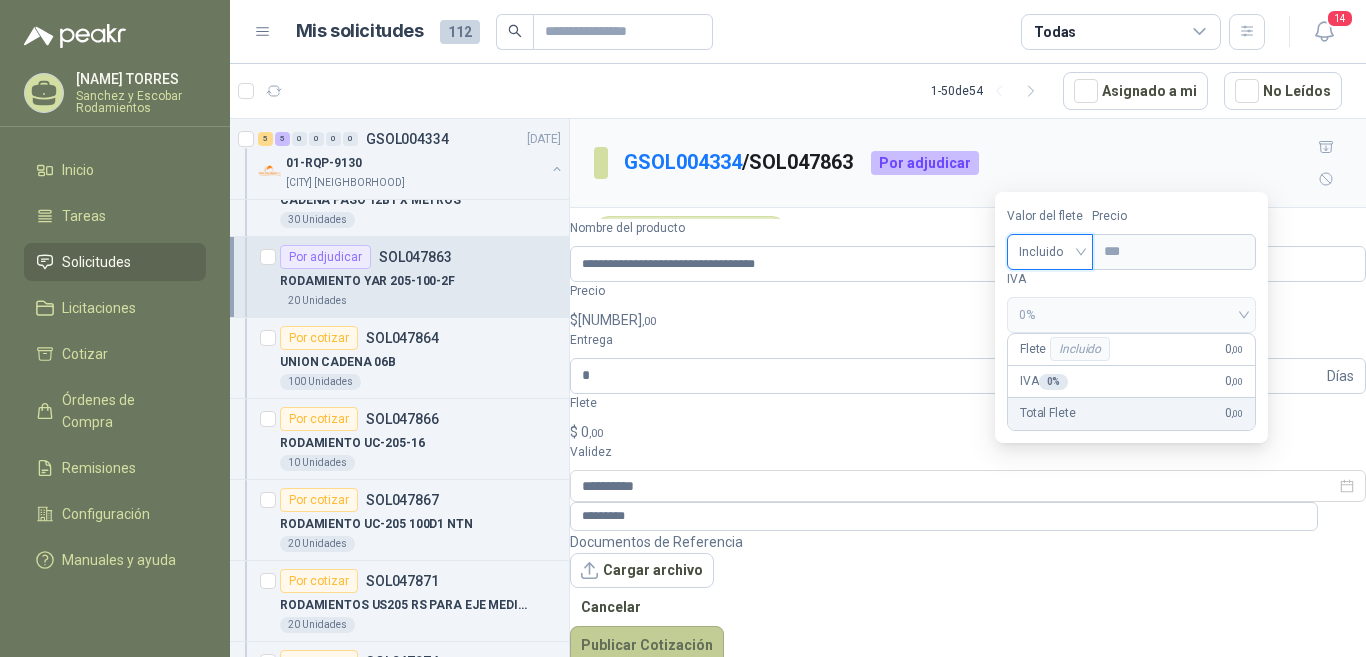 click on "Publicar Cotización" at bounding box center [647, 645] 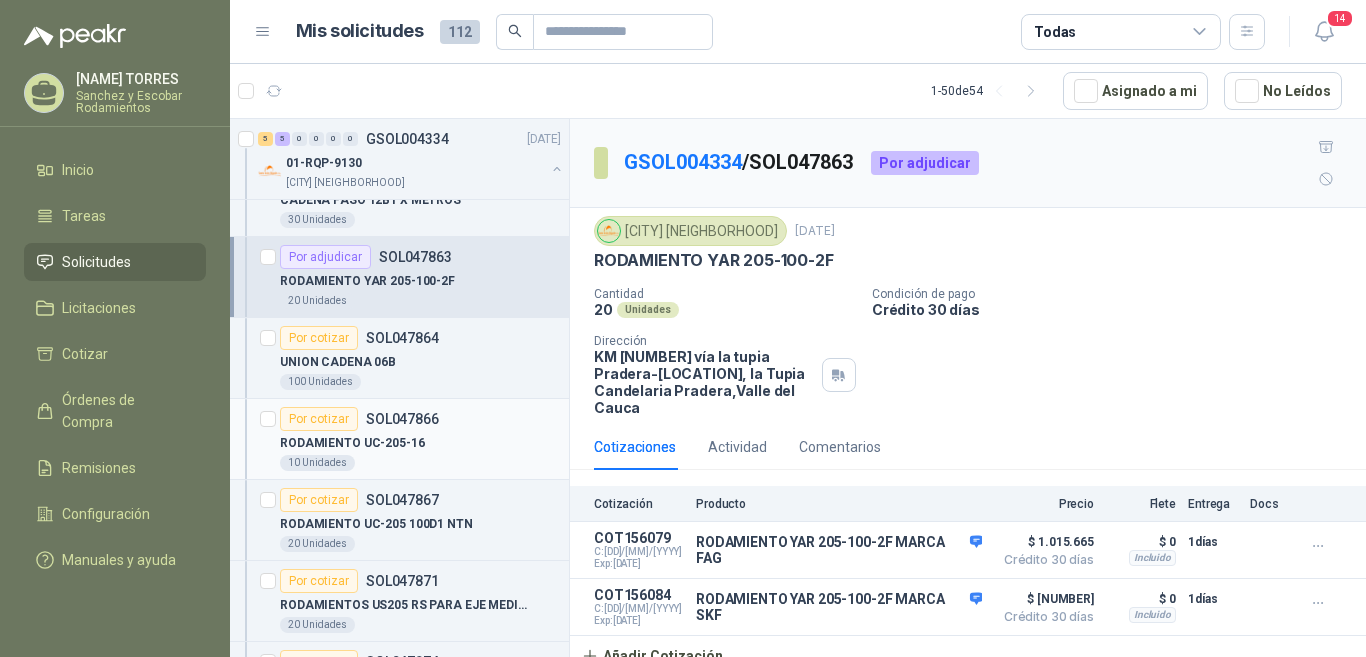click on "SOL047866" at bounding box center (402, 419) 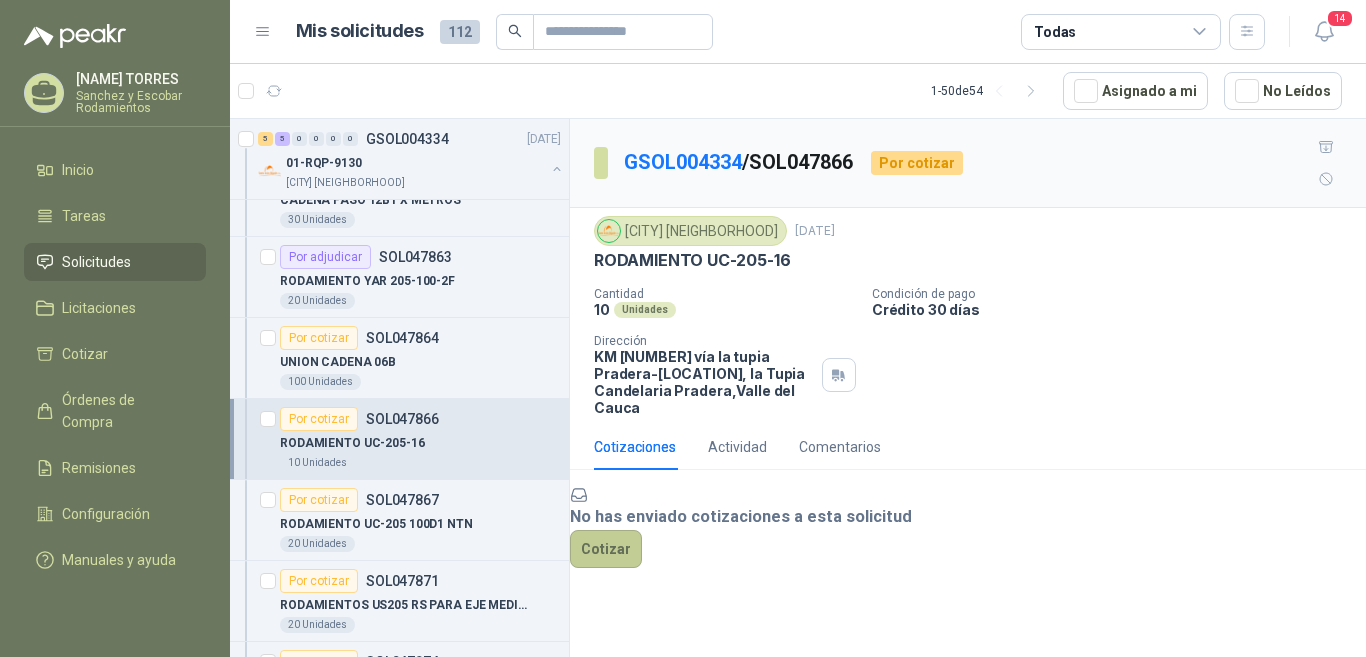 click on "Cotizar" at bounding box center (606, 549) 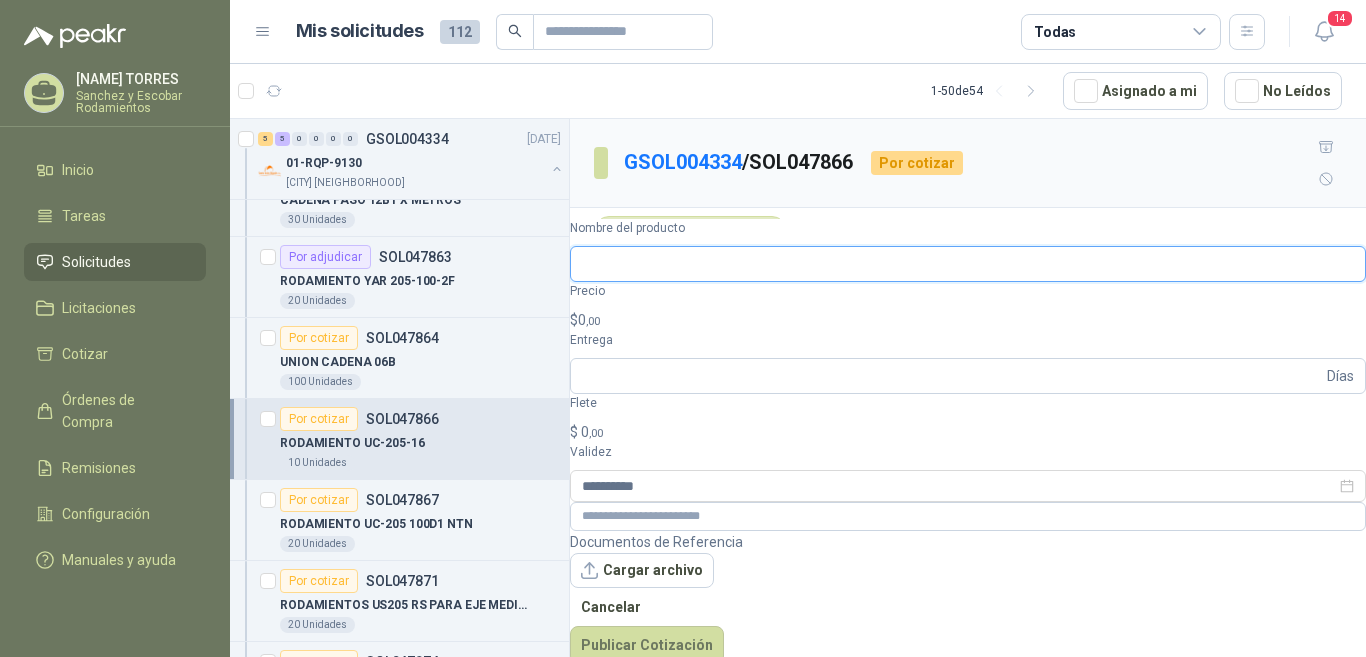 click on "Nombre del producto" at bounding box center (968, 264) 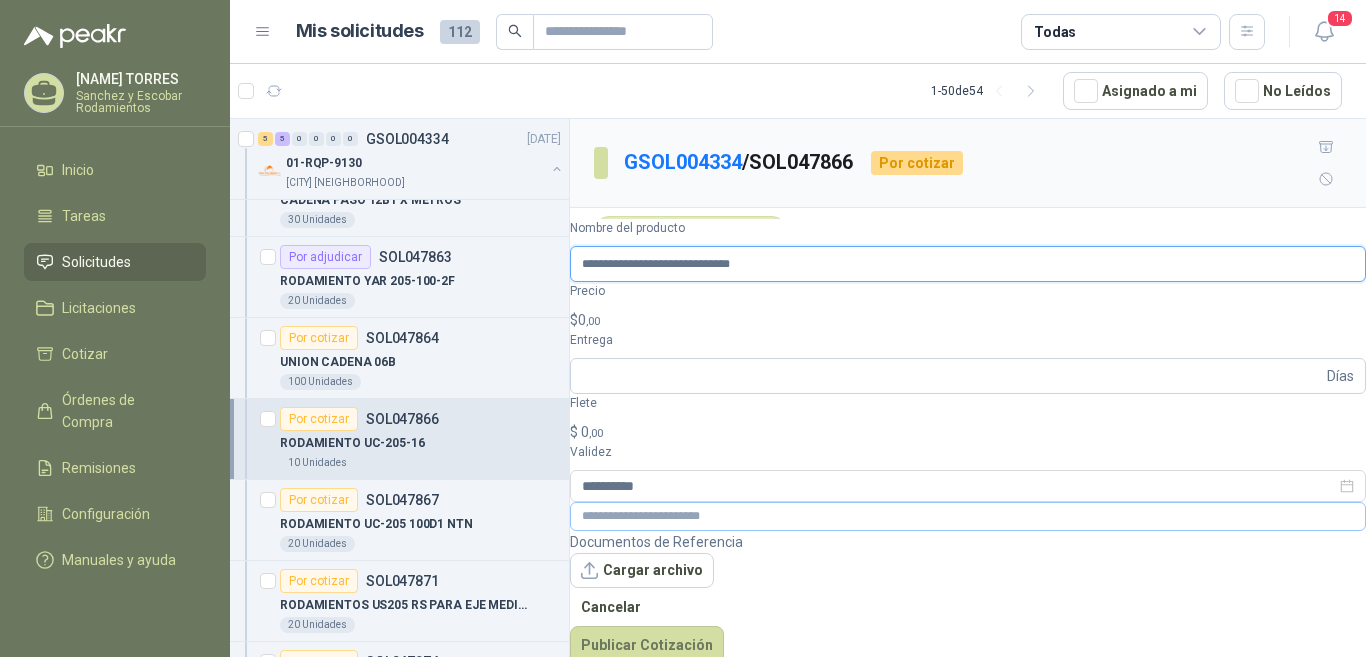 type on "**********" 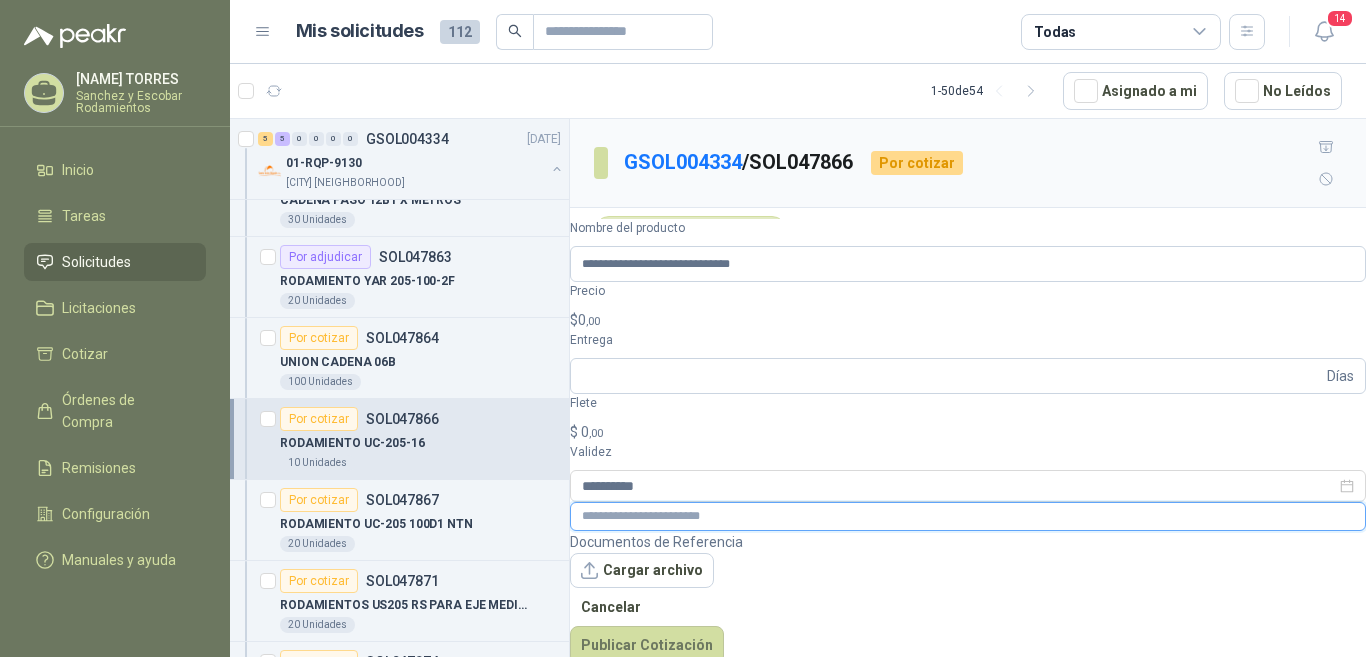 click at bounding box center (968, 516) 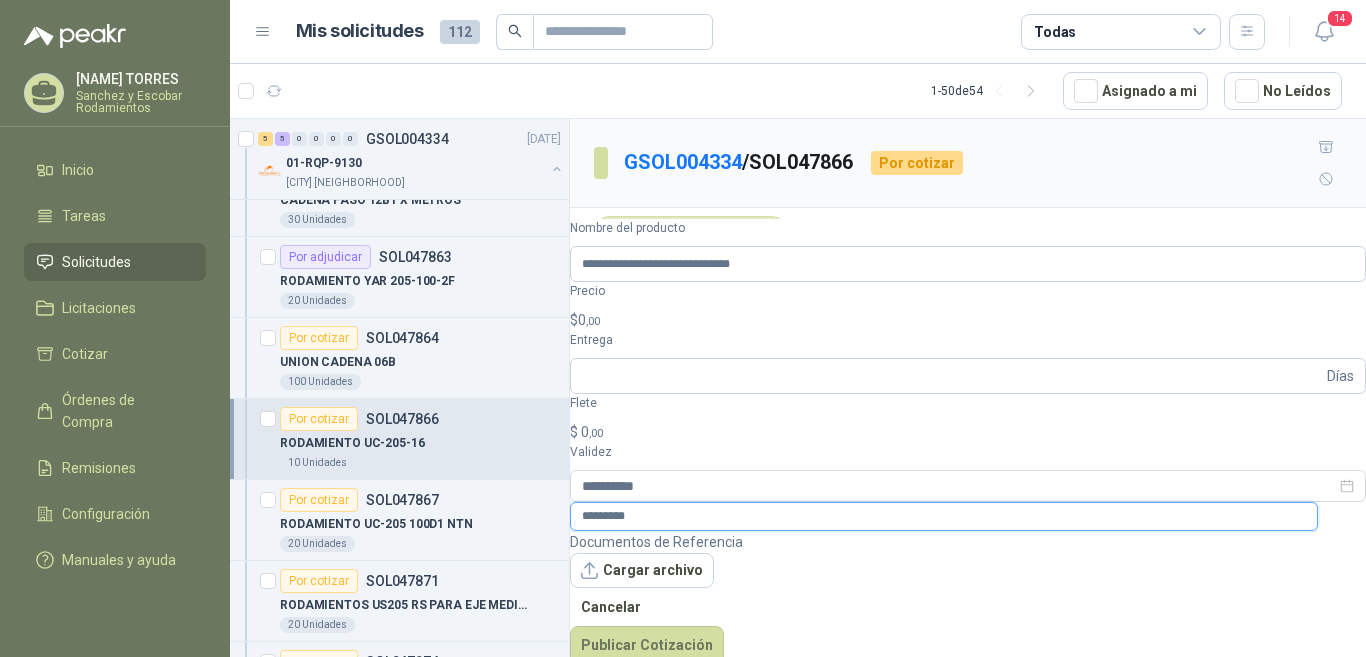 type on "*********" 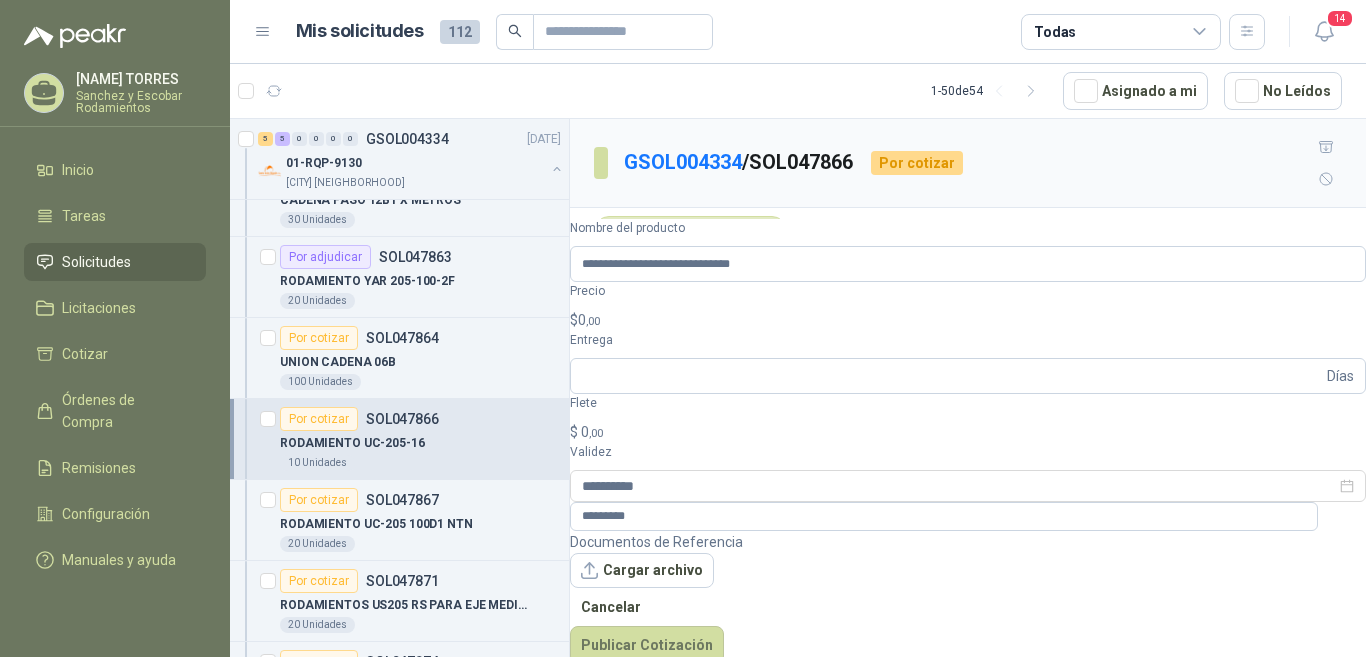 click on "$ 0 ,00" at bounding box center [968, 320] 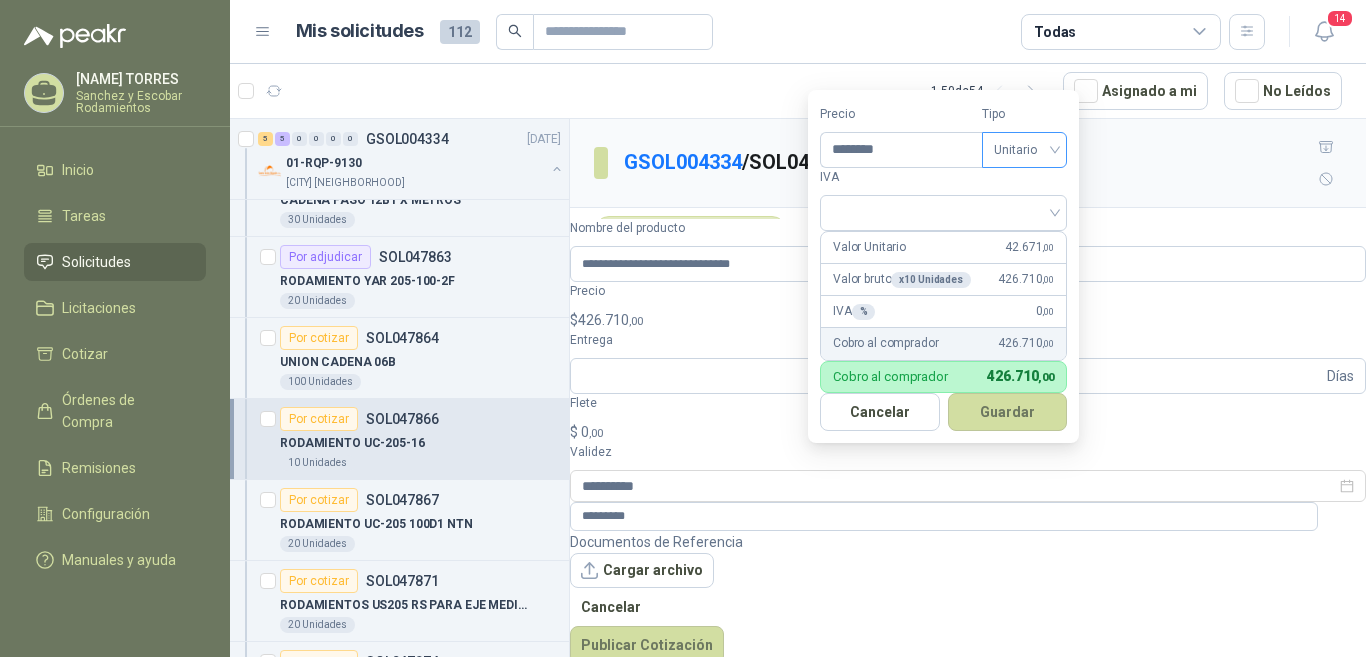 click on "Unitario" at bounding box center (1024, 150) 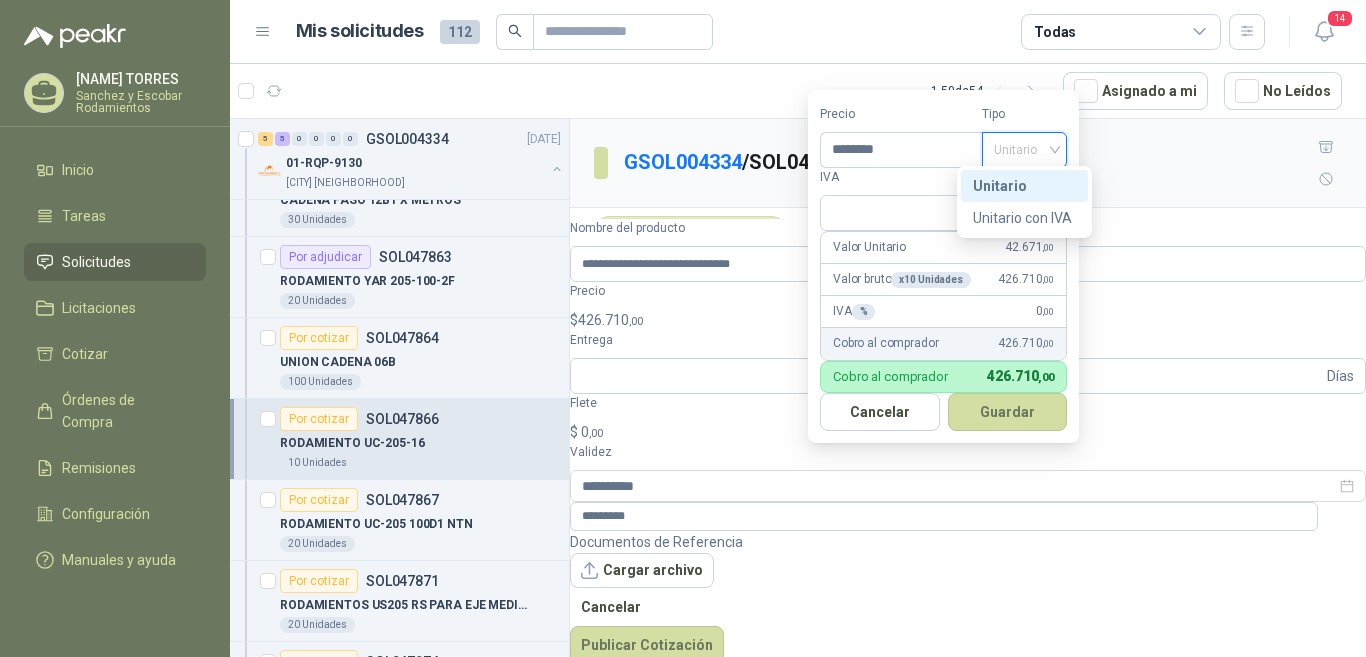 click on "Unitario" at bounding box center (1024, 186) 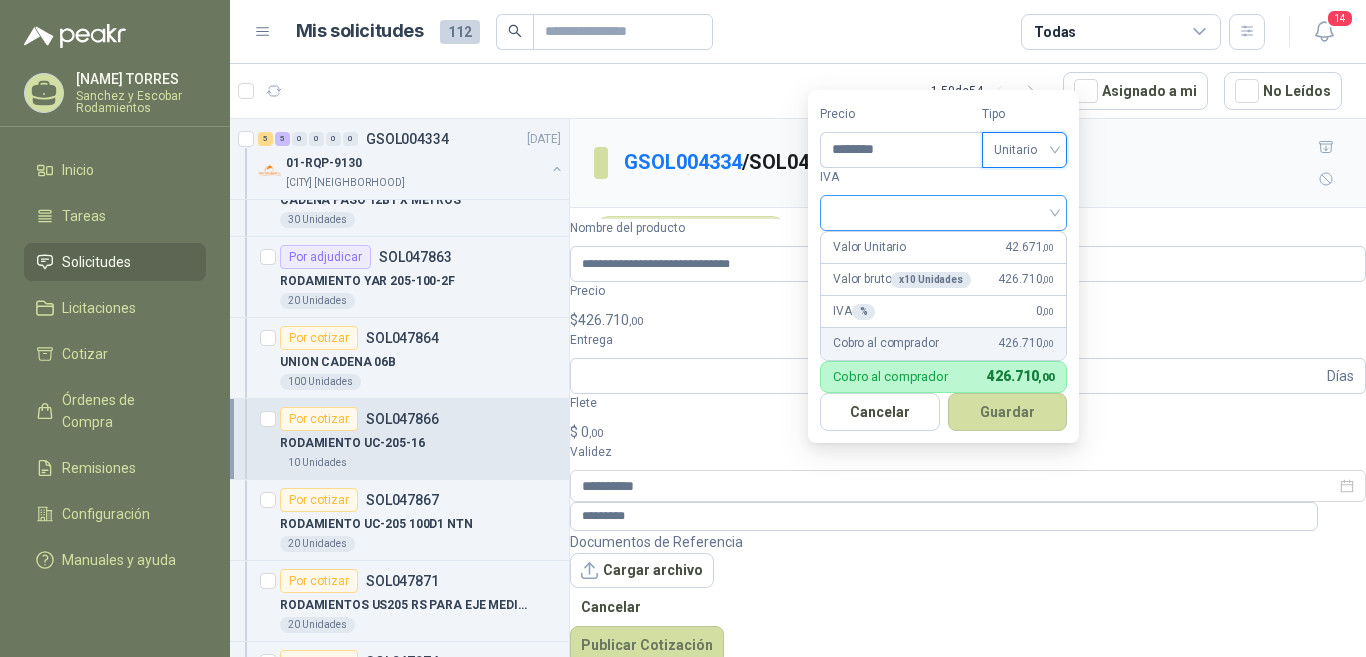 click at bounding box center [943, 211] 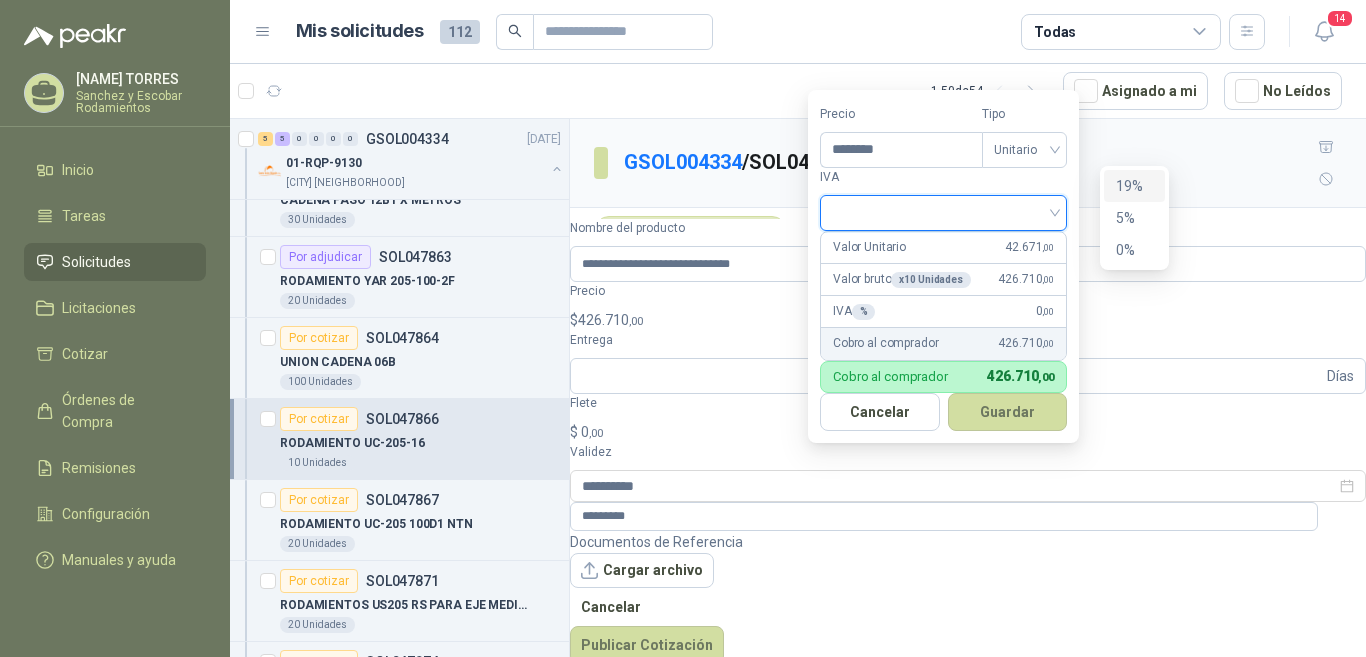 click on "19%" at bounding box center [0, 0] 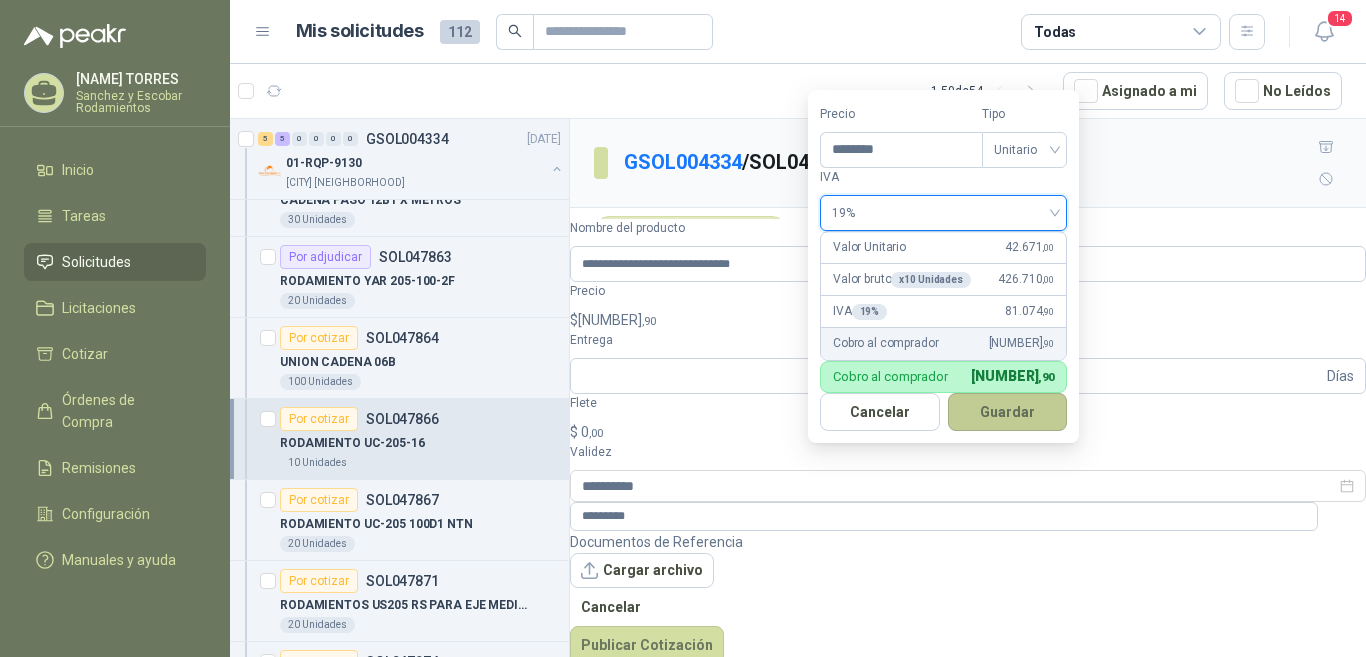 click on "Guardar" at bounding box center [1008, 412] 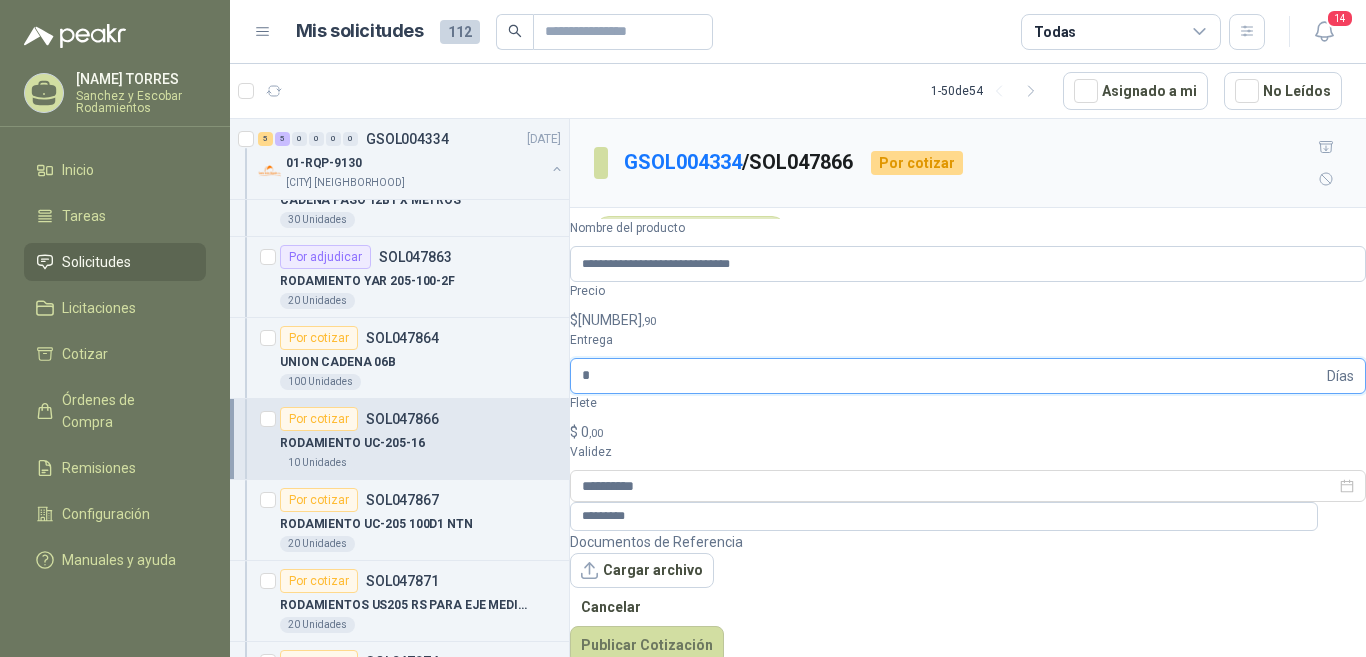 type on "*" 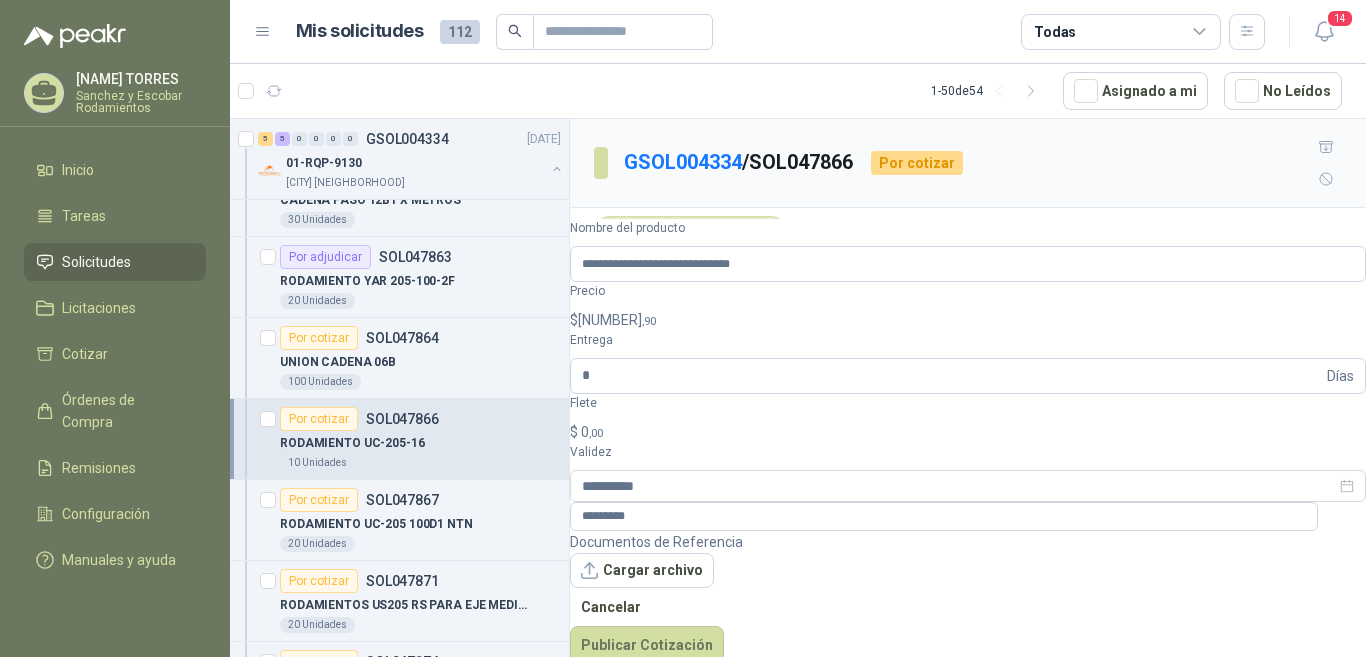 click on "$    0 ,00" at bounding box center (968, 432) 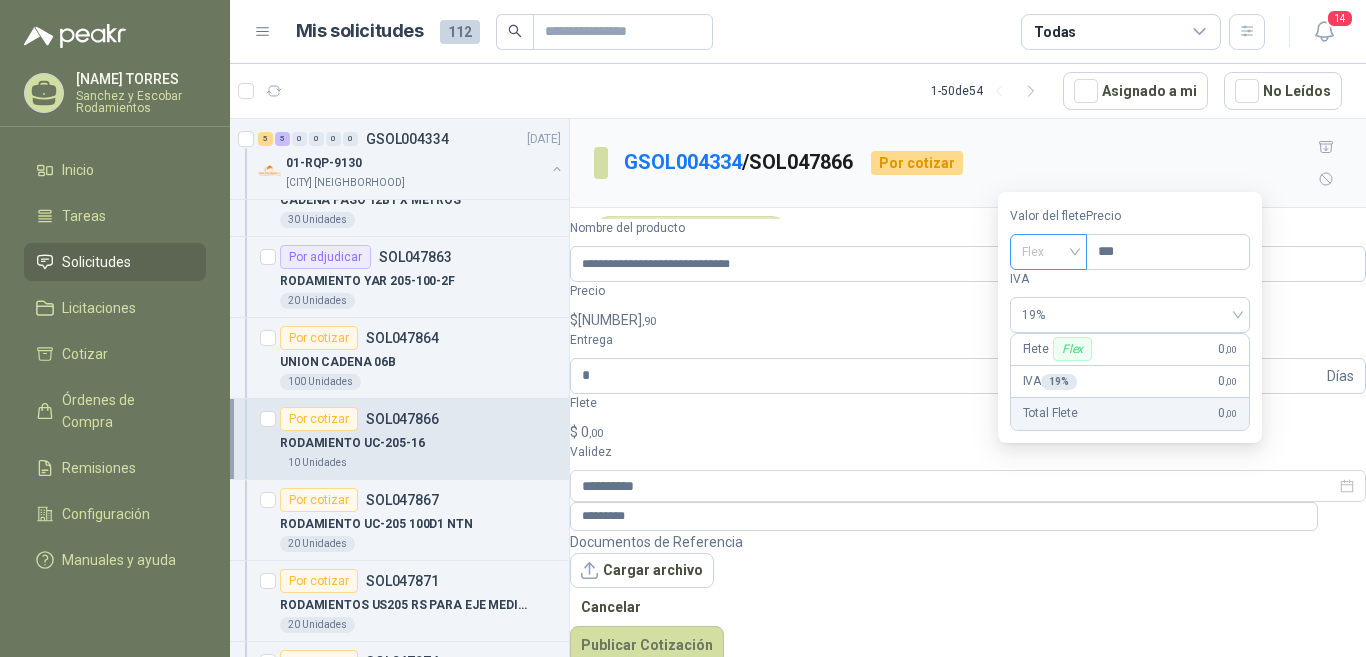 click on "Flex" at bounding box center [1048, 252] 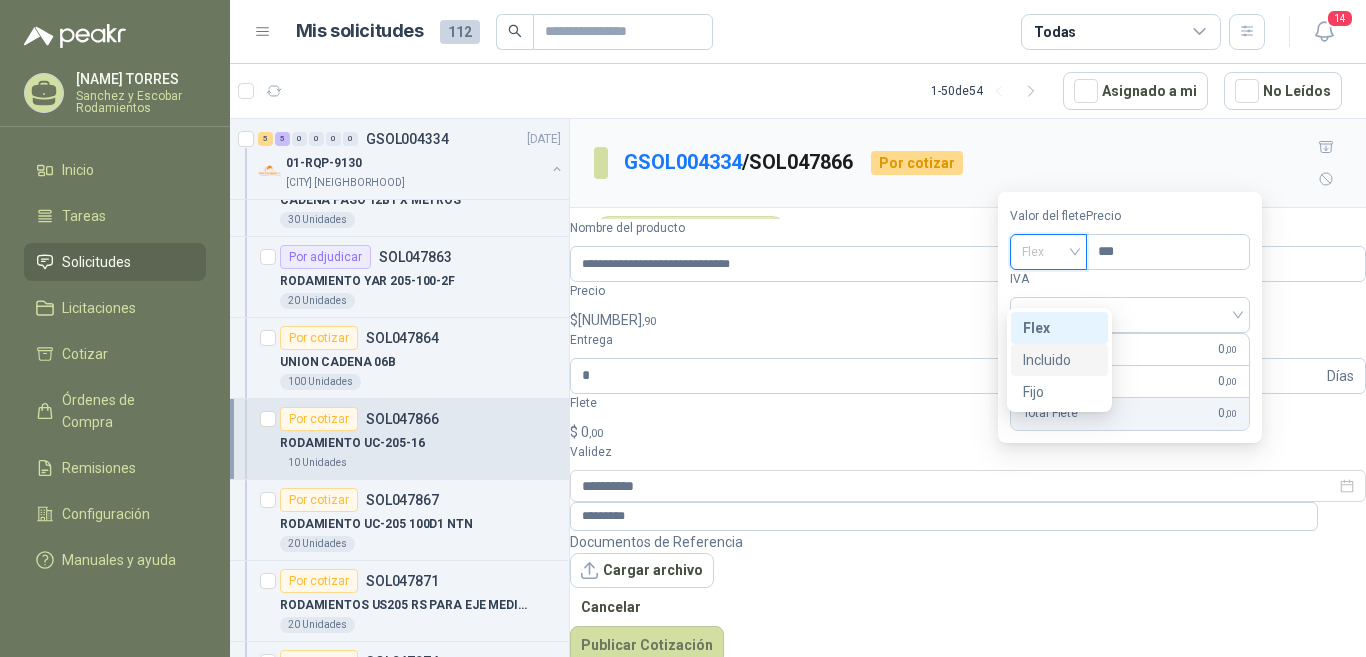 click on "Incluido" at bounding box center [0, 0] 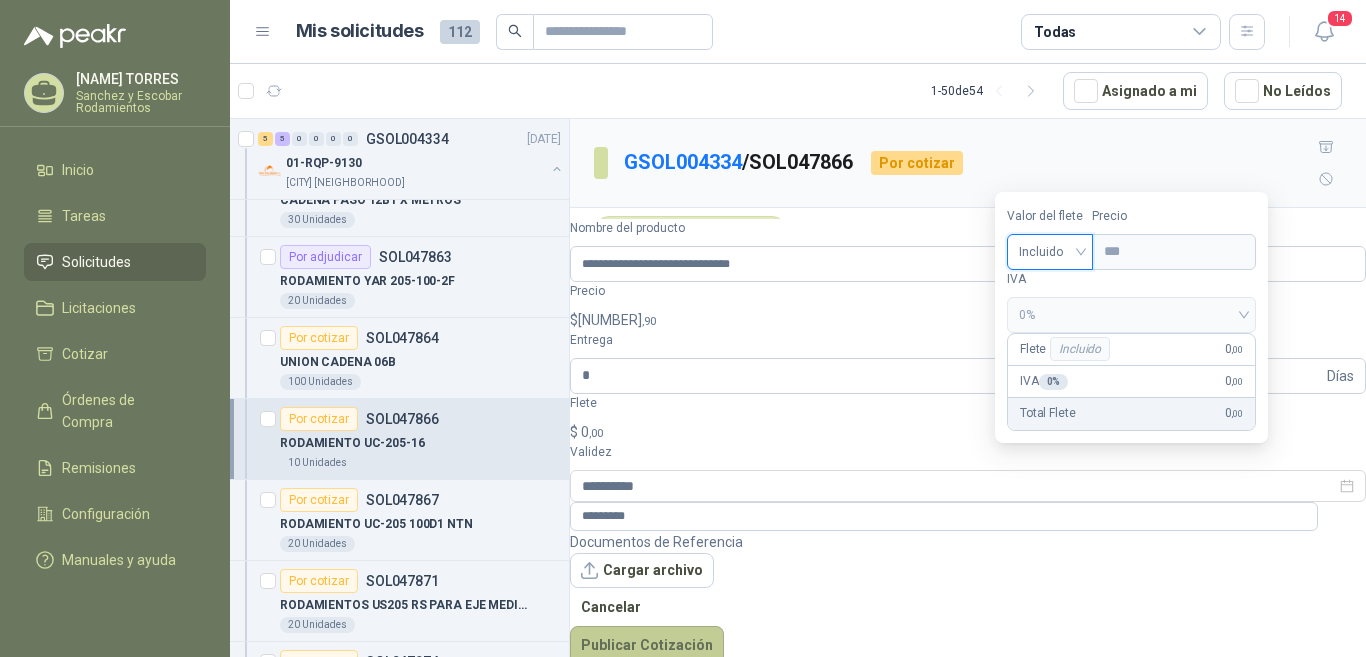 click on "Publicar Cotización" at bounding box center [647, 645] 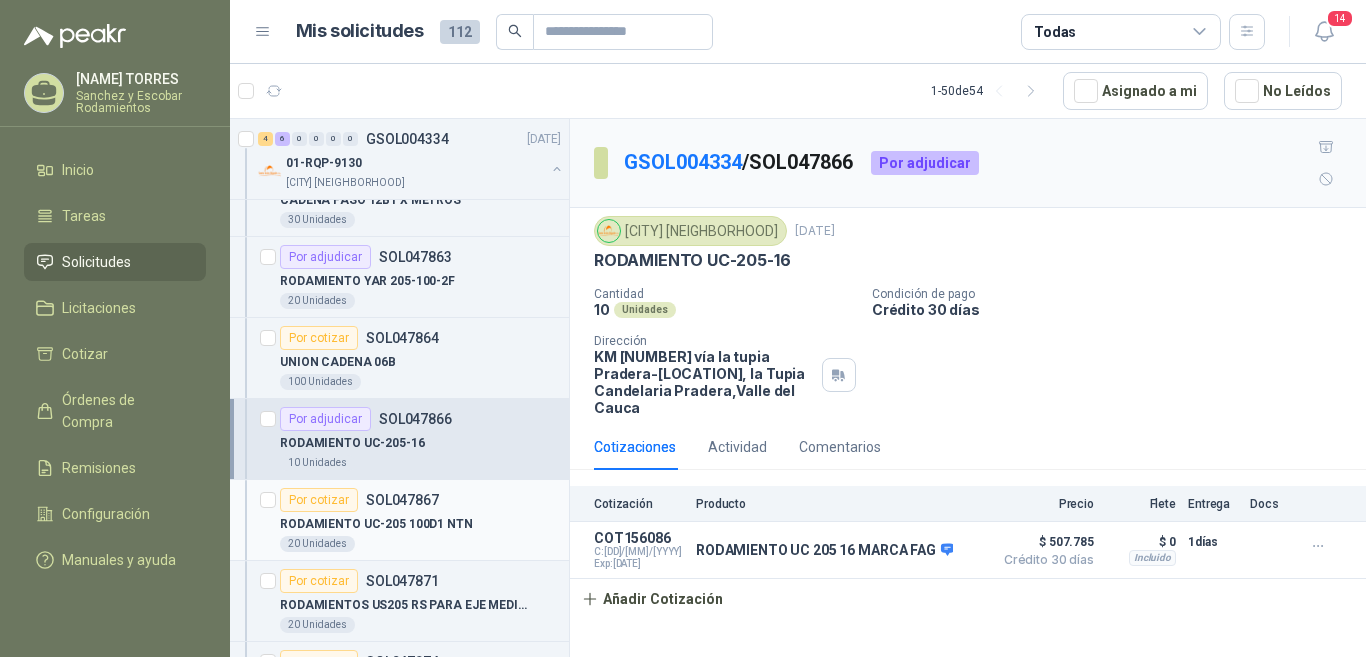 click on "SOL047867" at bounding box center [402, 500] 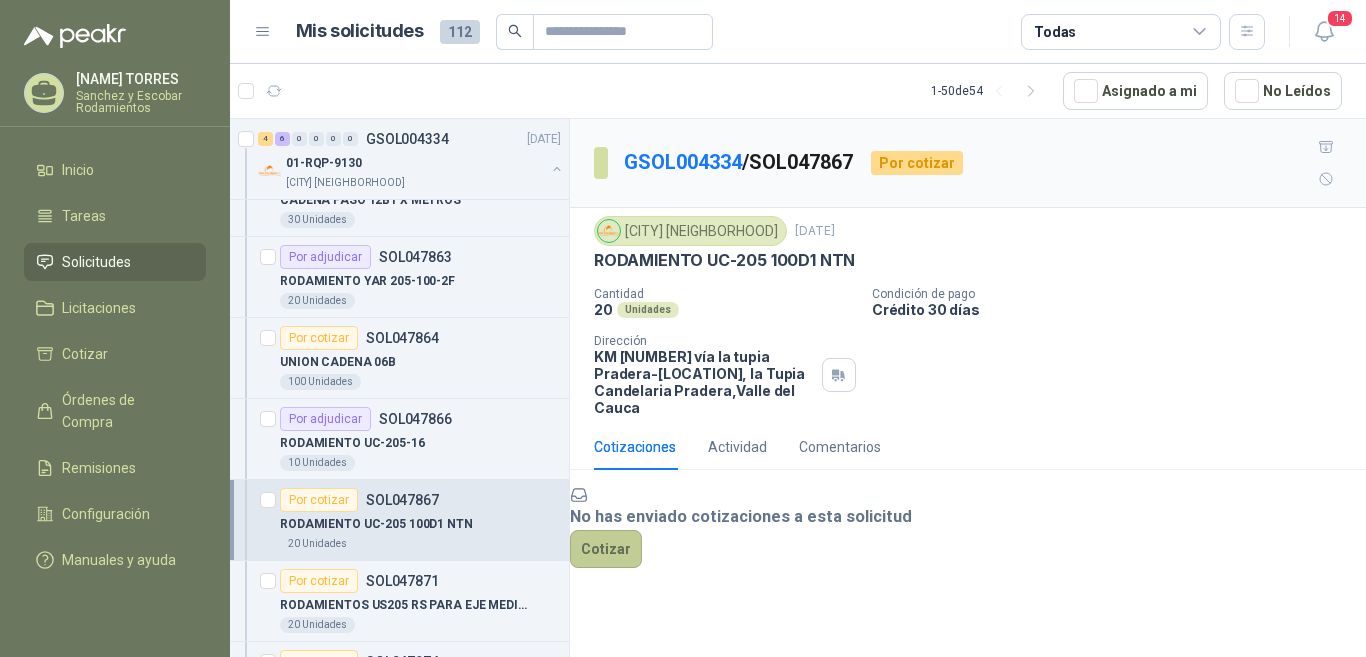 click on "Cotizar" at bounding box center (606, 549) 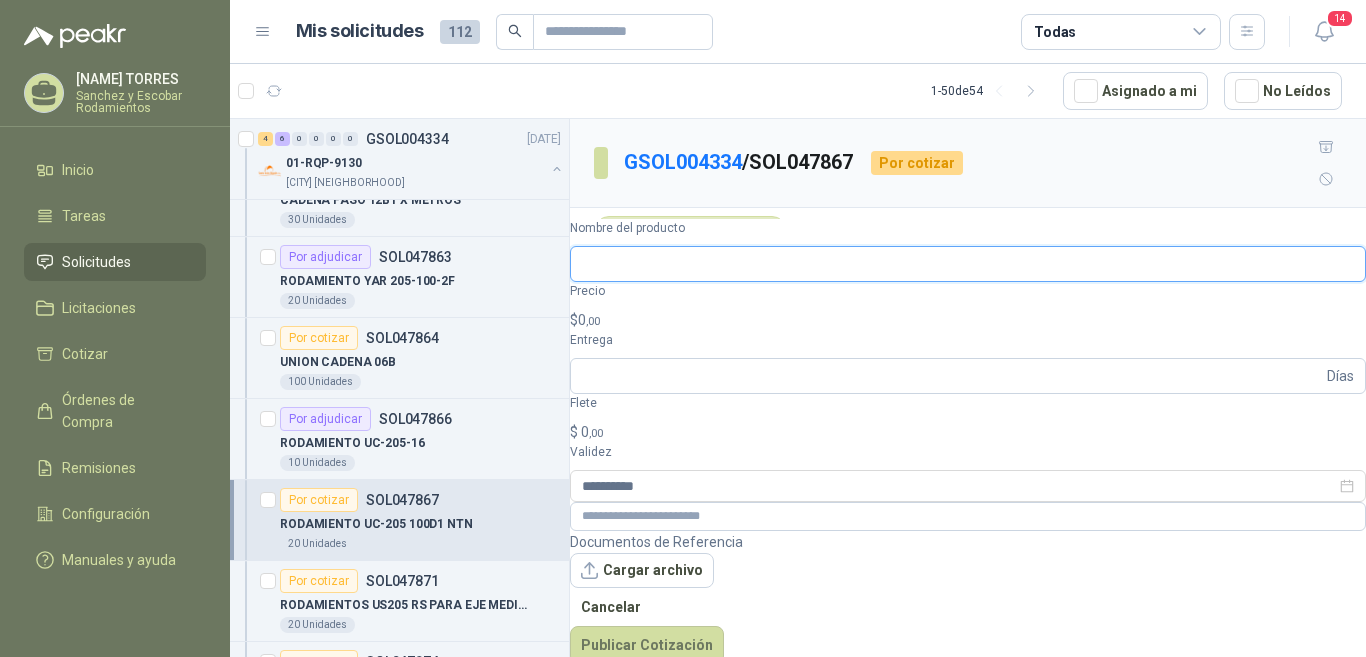 click on "Nombre del producto" at bounding box center [968, 264] 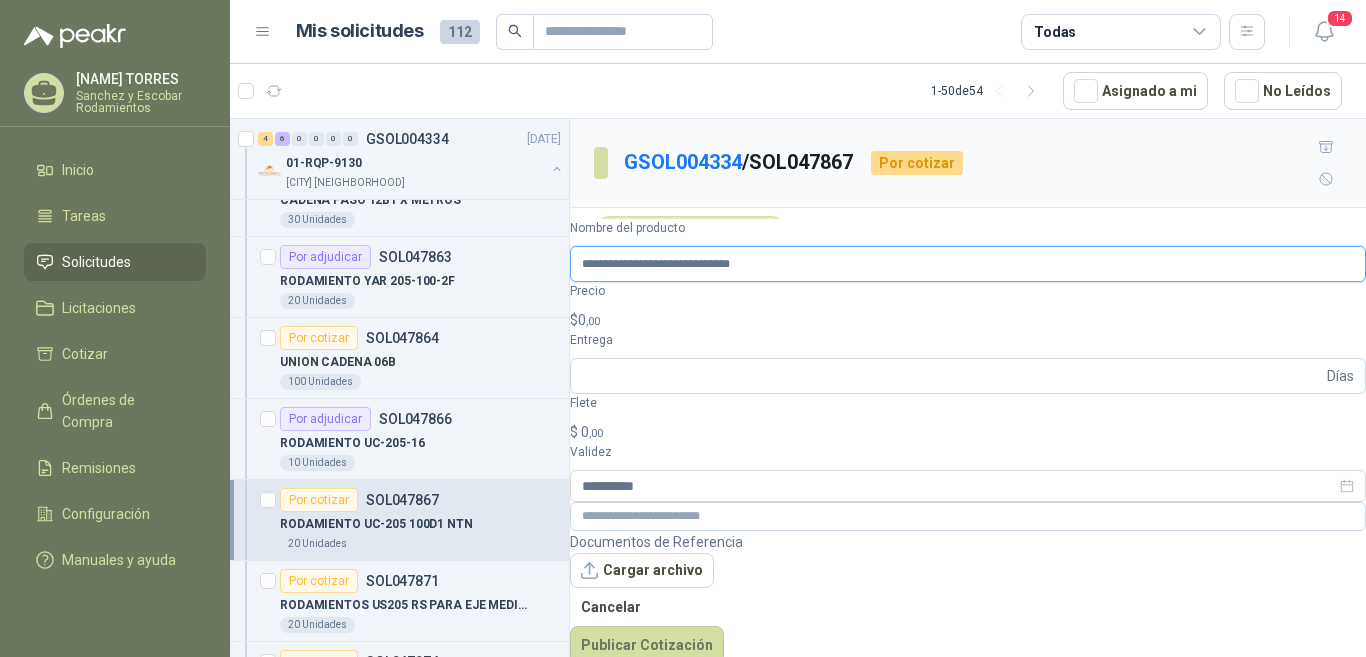 click on "**********" at bounding box center [968, 264] 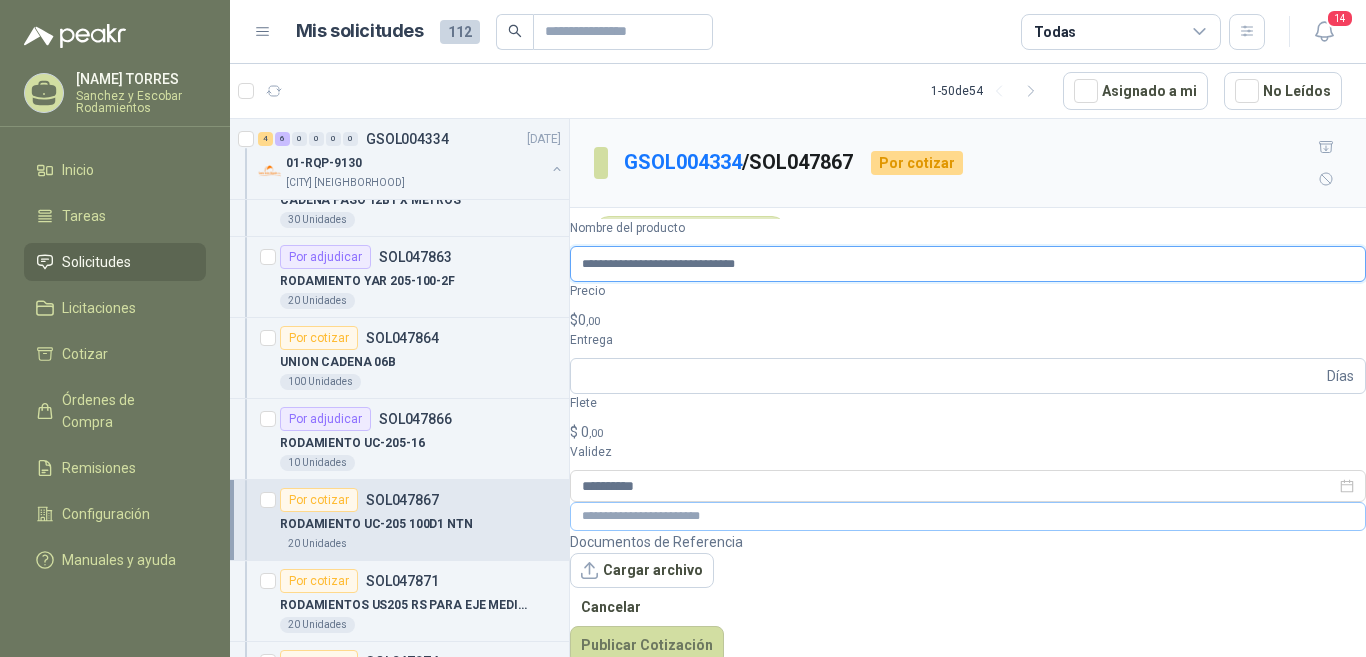 type on "**********" 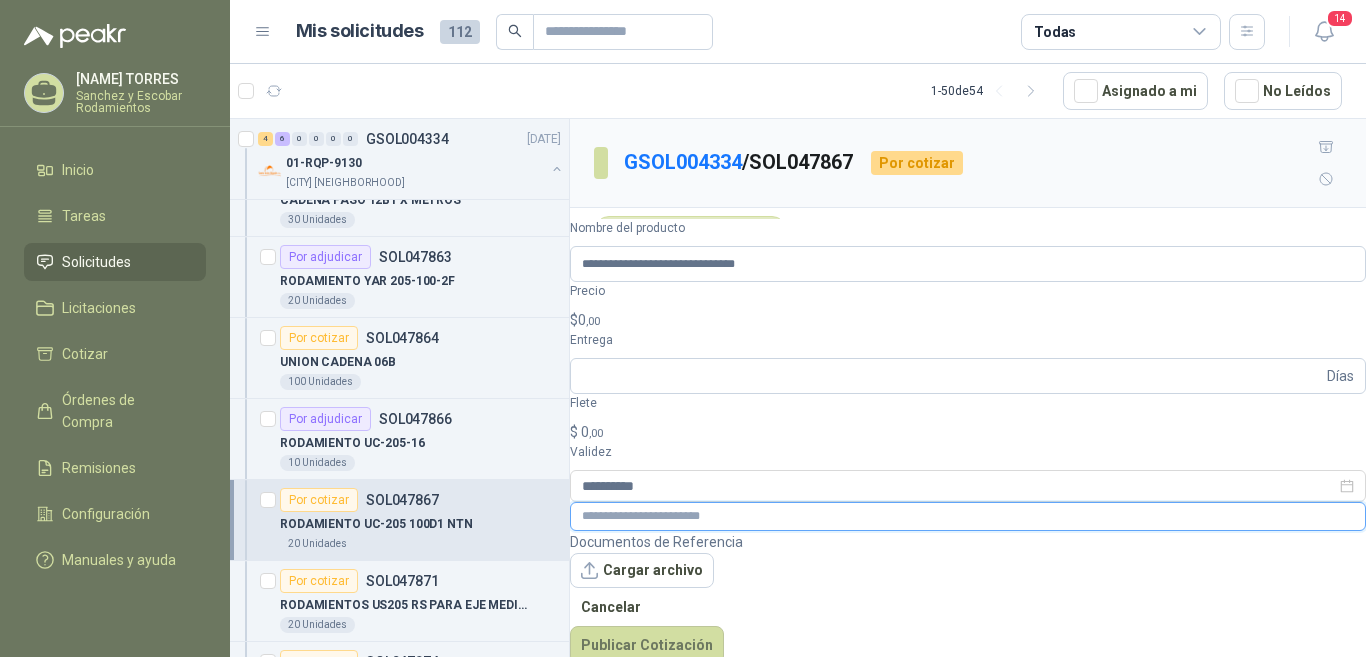 click at bounding box center [968, 516] 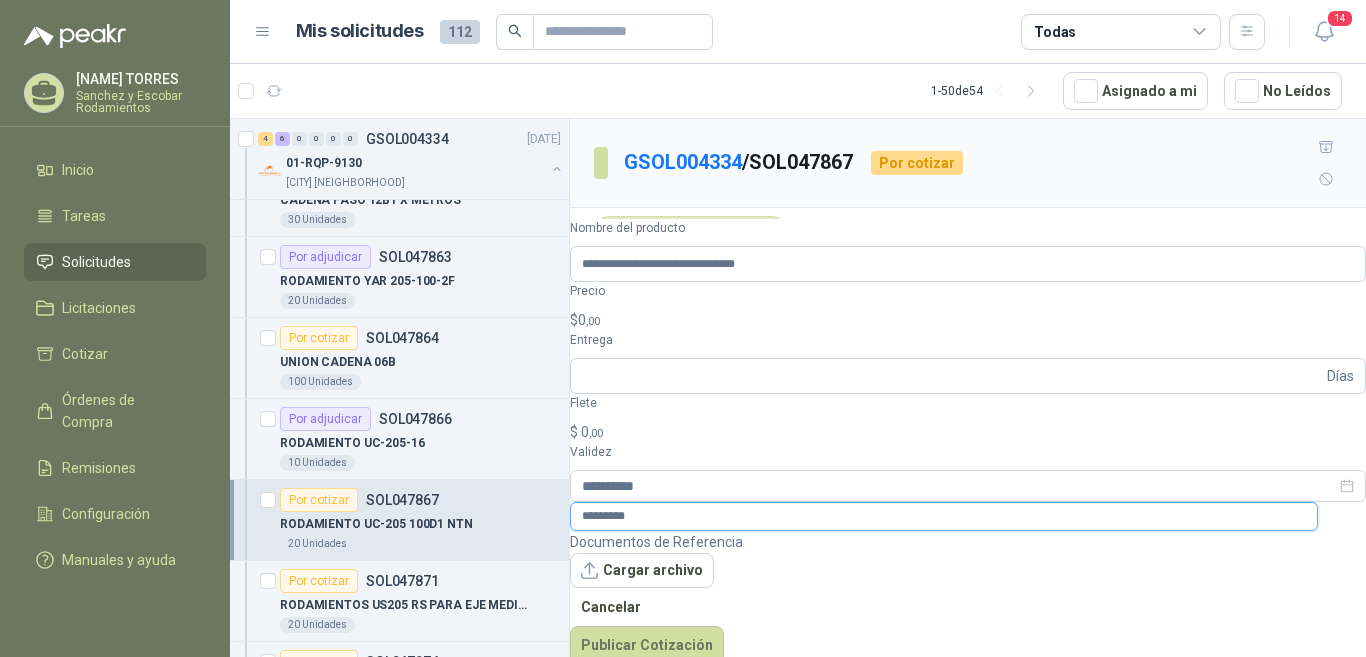 type on "*********" 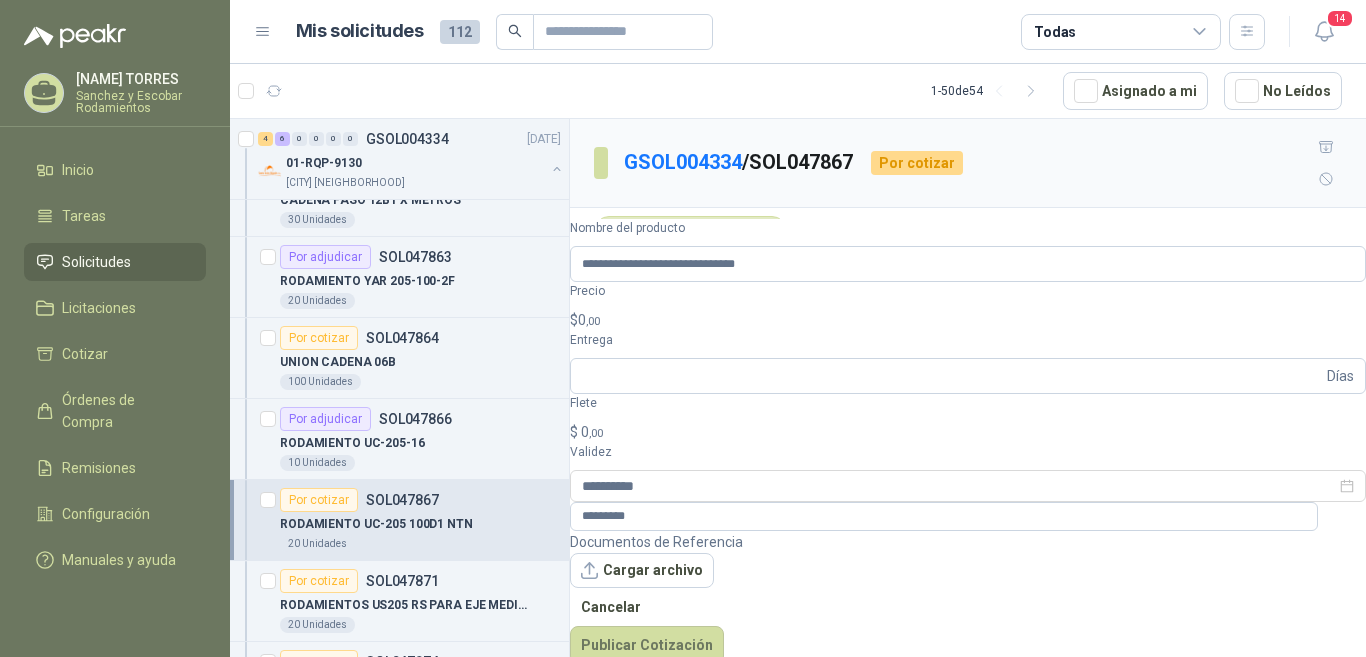 click on "$ 0 ,00" at bounding box center [968, 320] 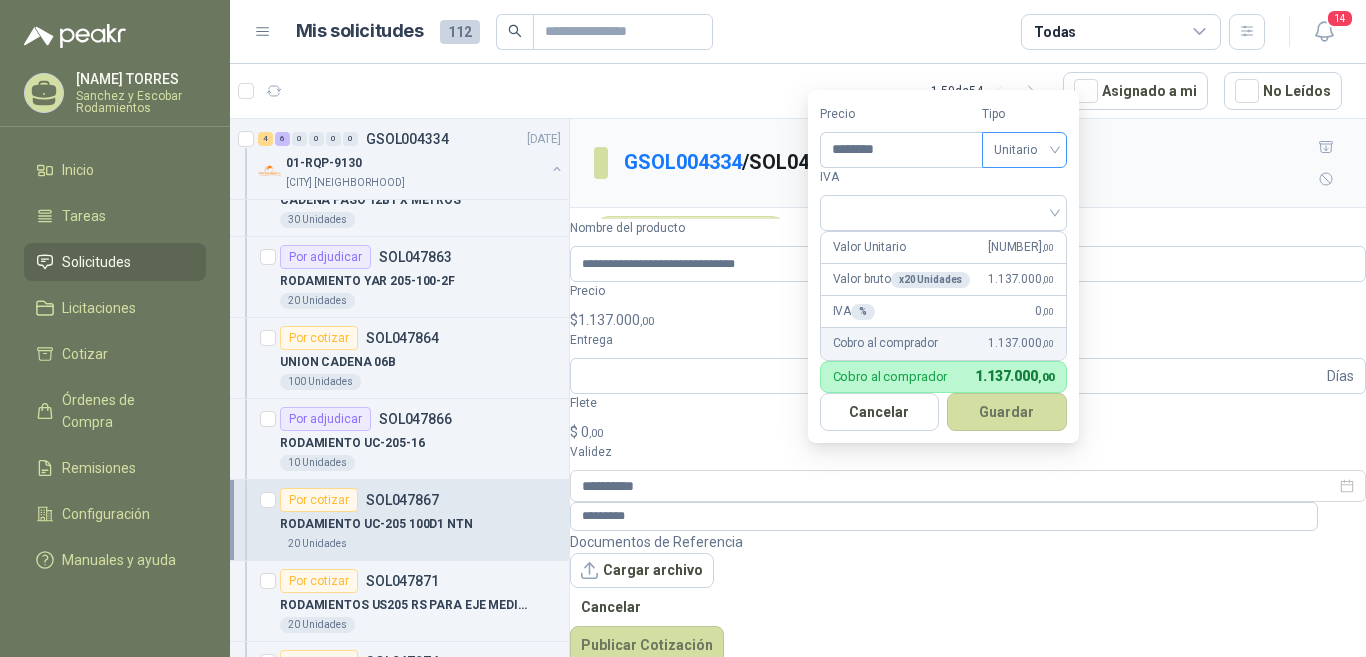 click on "Unitario" at bounding box center [1024, 150] 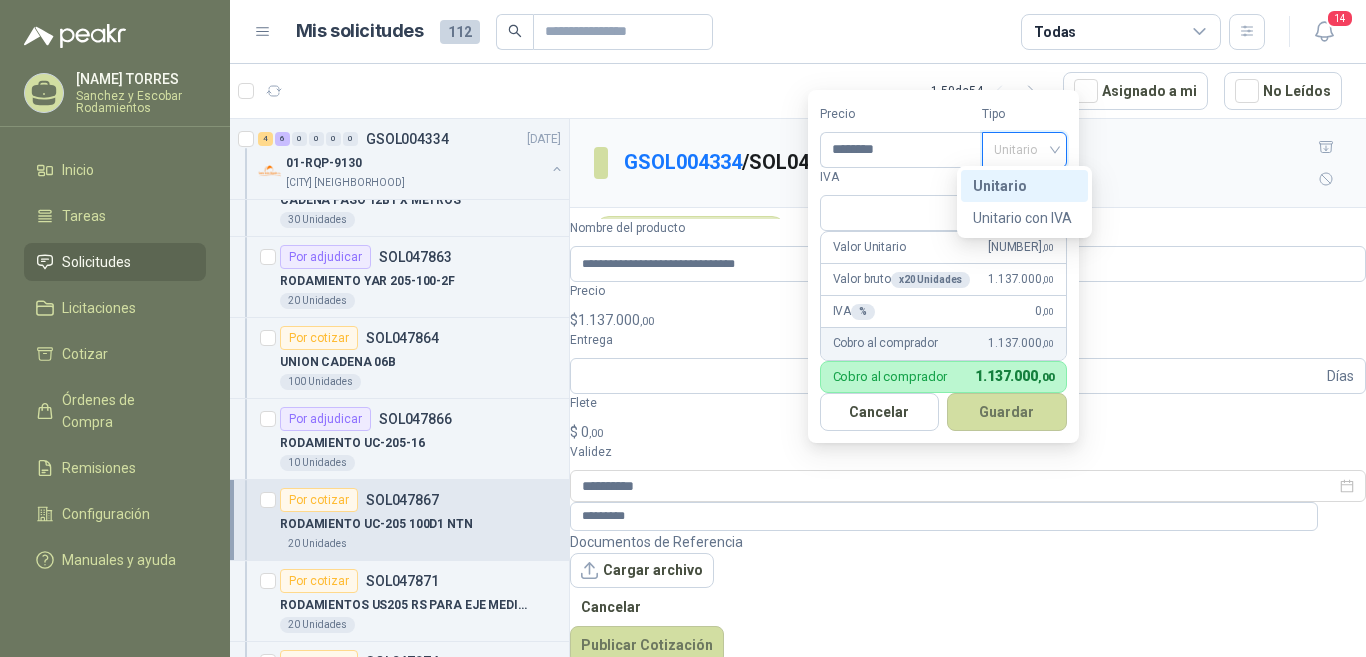 click on "Unitario" at bounding box center (1024, 186) 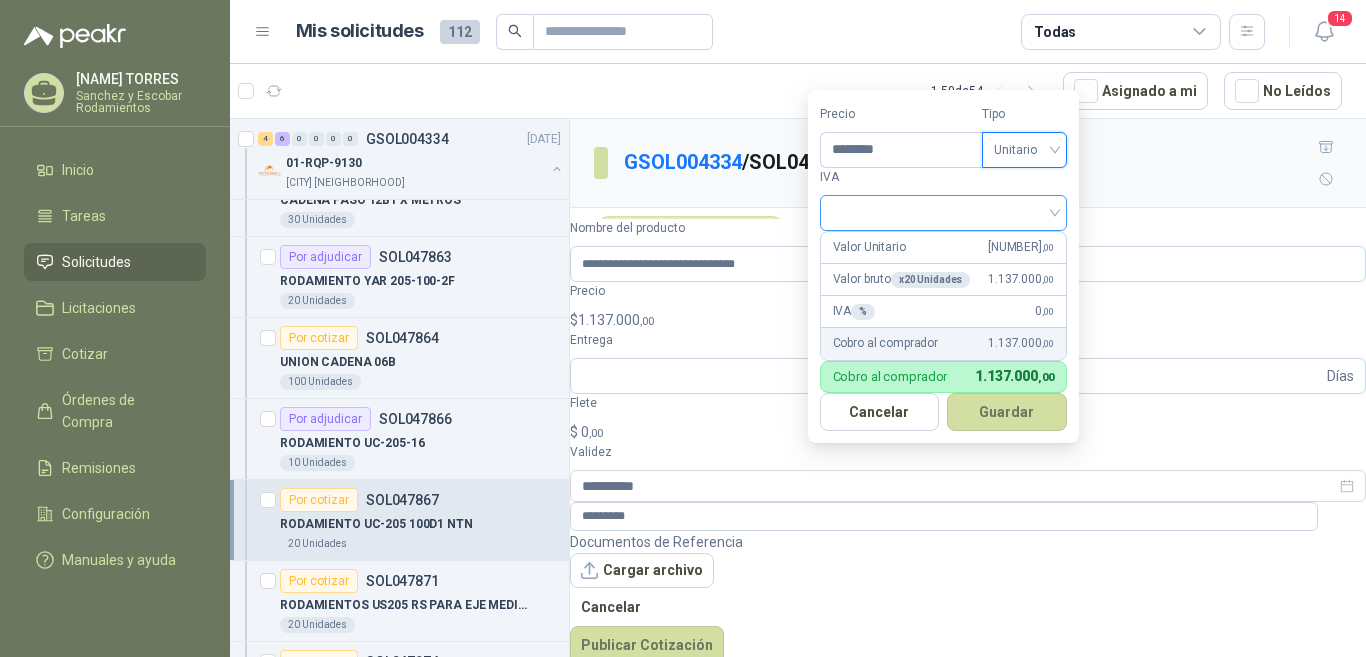 click at bounding box center (943, 211) 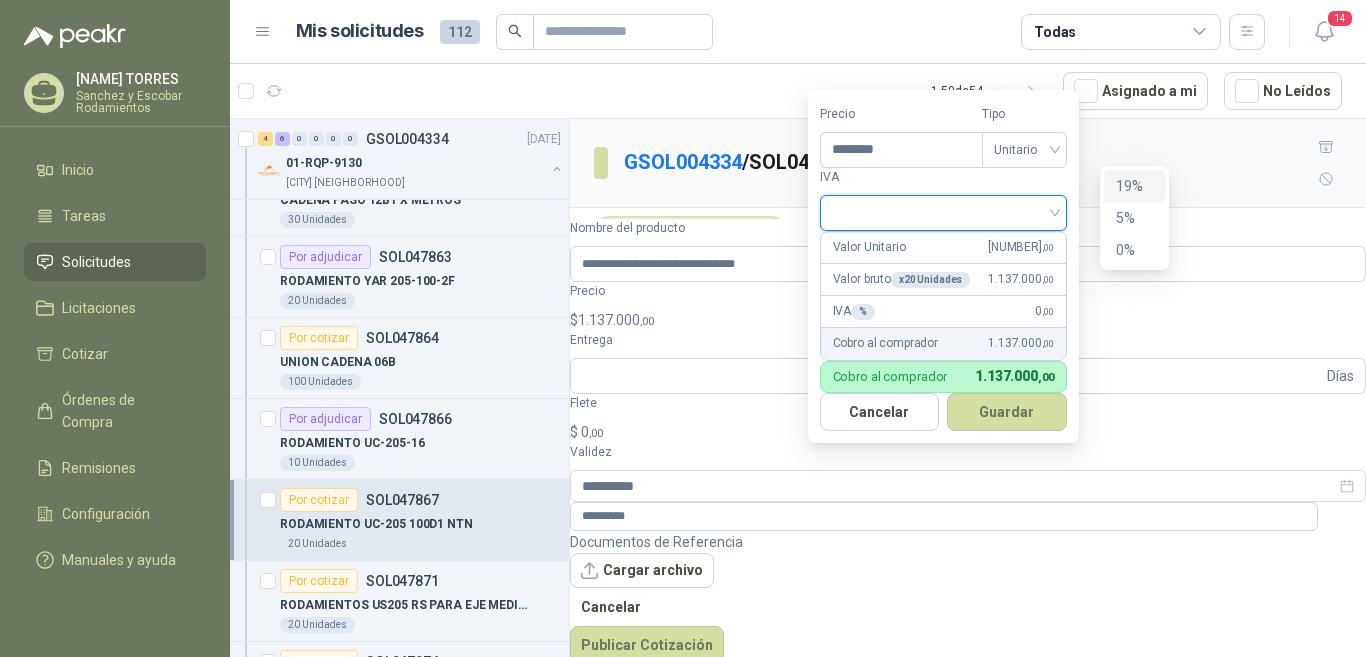 click at bounding box center (943, 211) 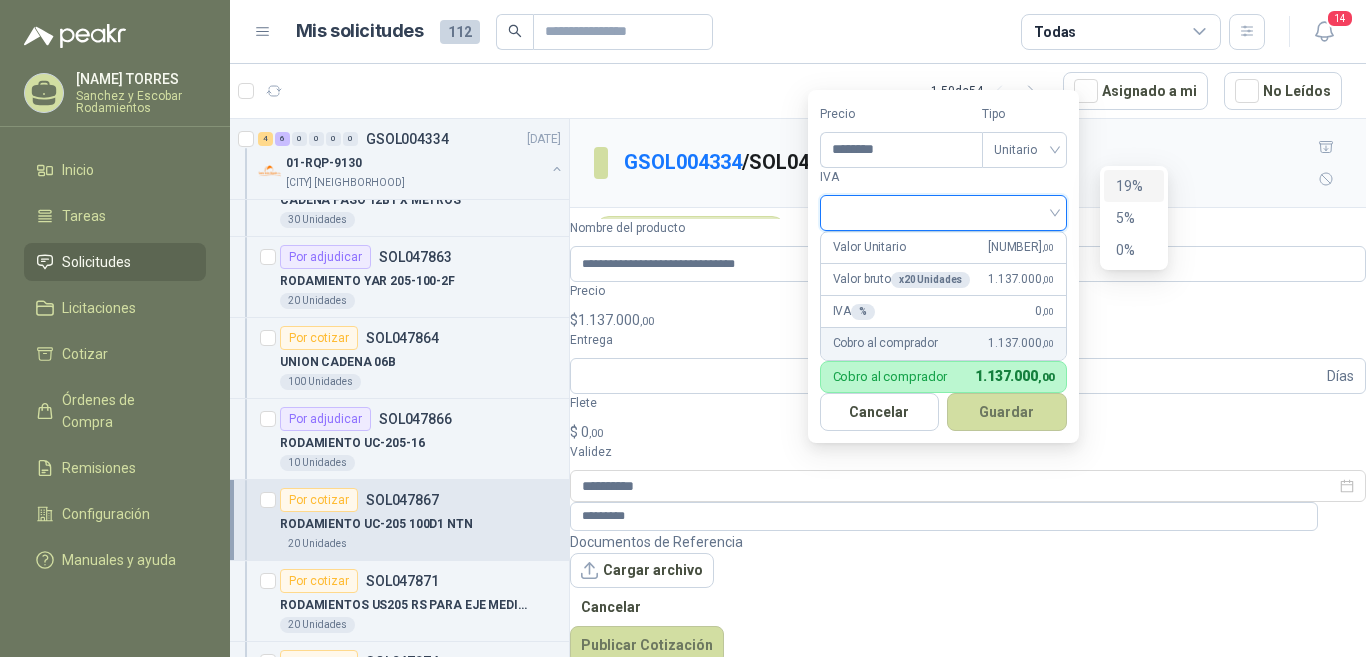 click on "19%" at bounding box center [0, 0] 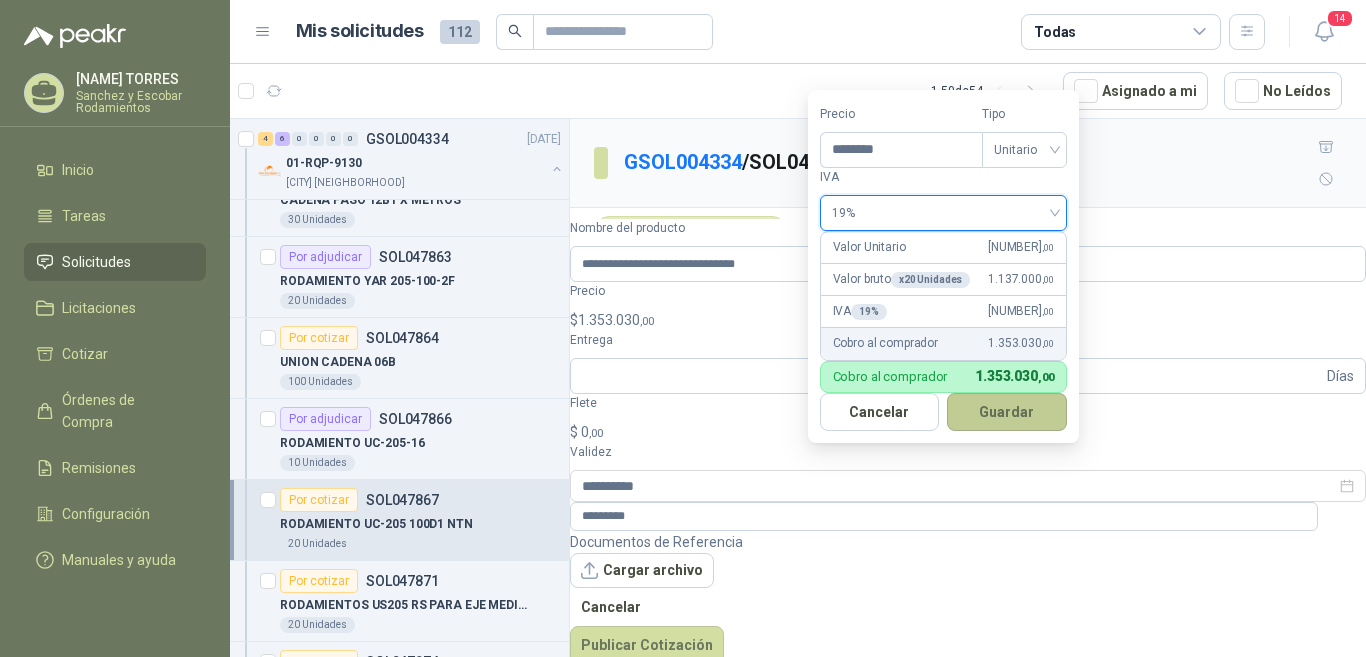 click on "Guardar" at bounding box center (1007, 412) 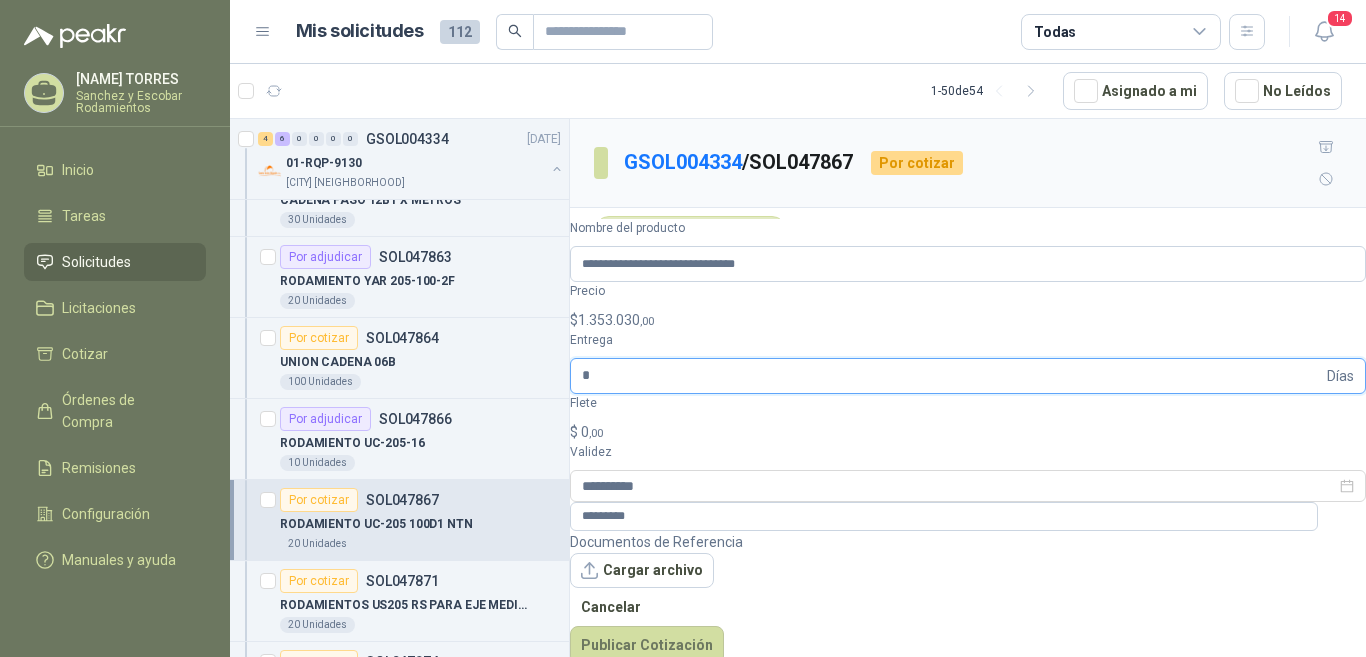 type on "*" 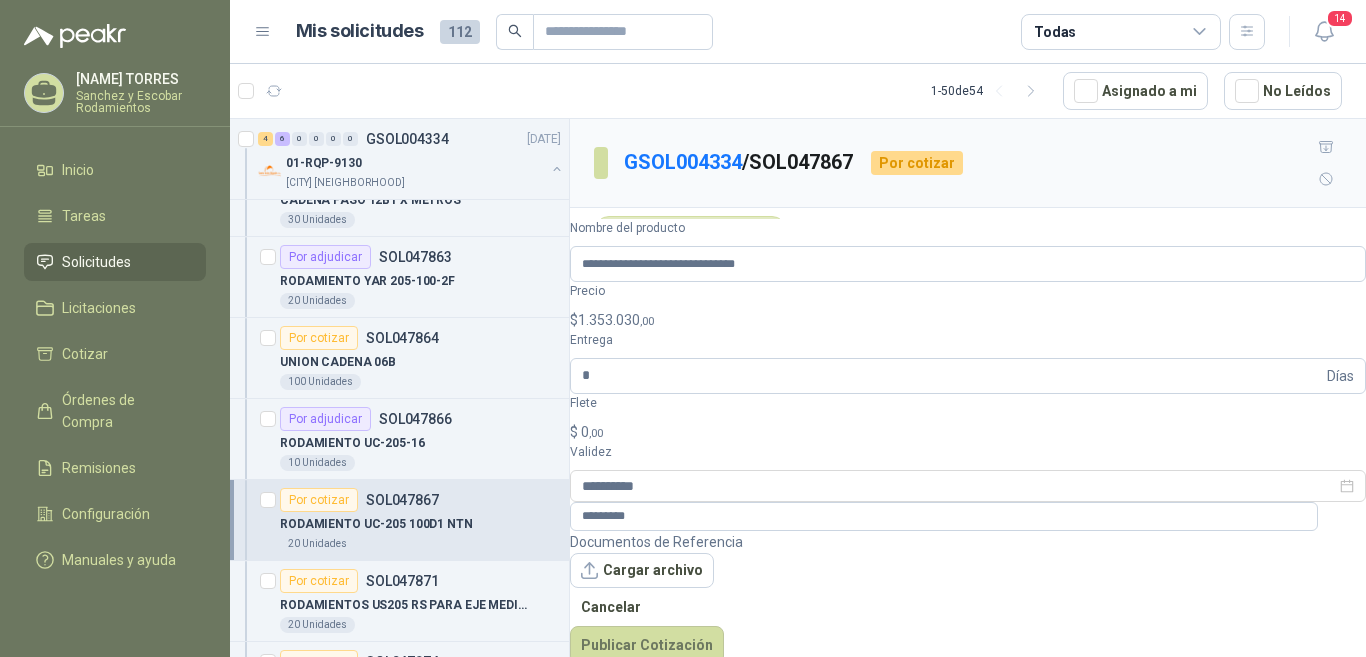 click on "$    0 ,00" at bounding box center (968, 432) 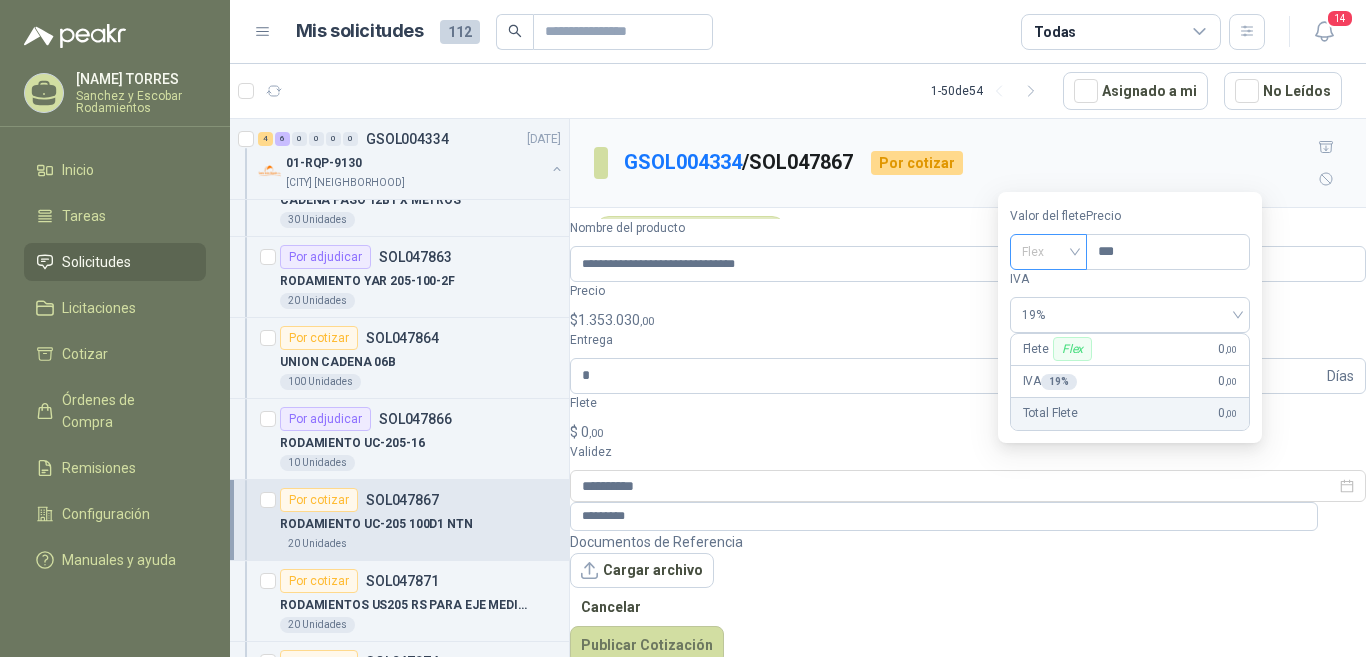 click on "Flex" at bounding box center [1048, 252] 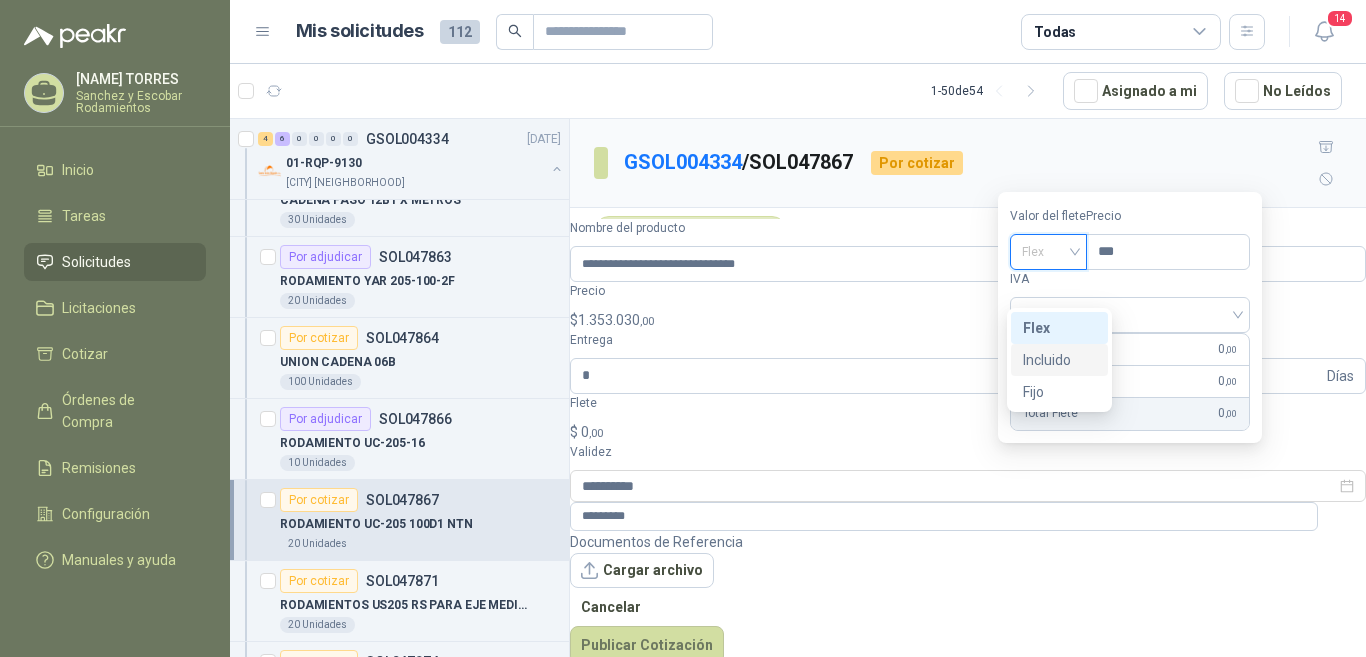 click on "Incluido" at bounding box center (0, 0) 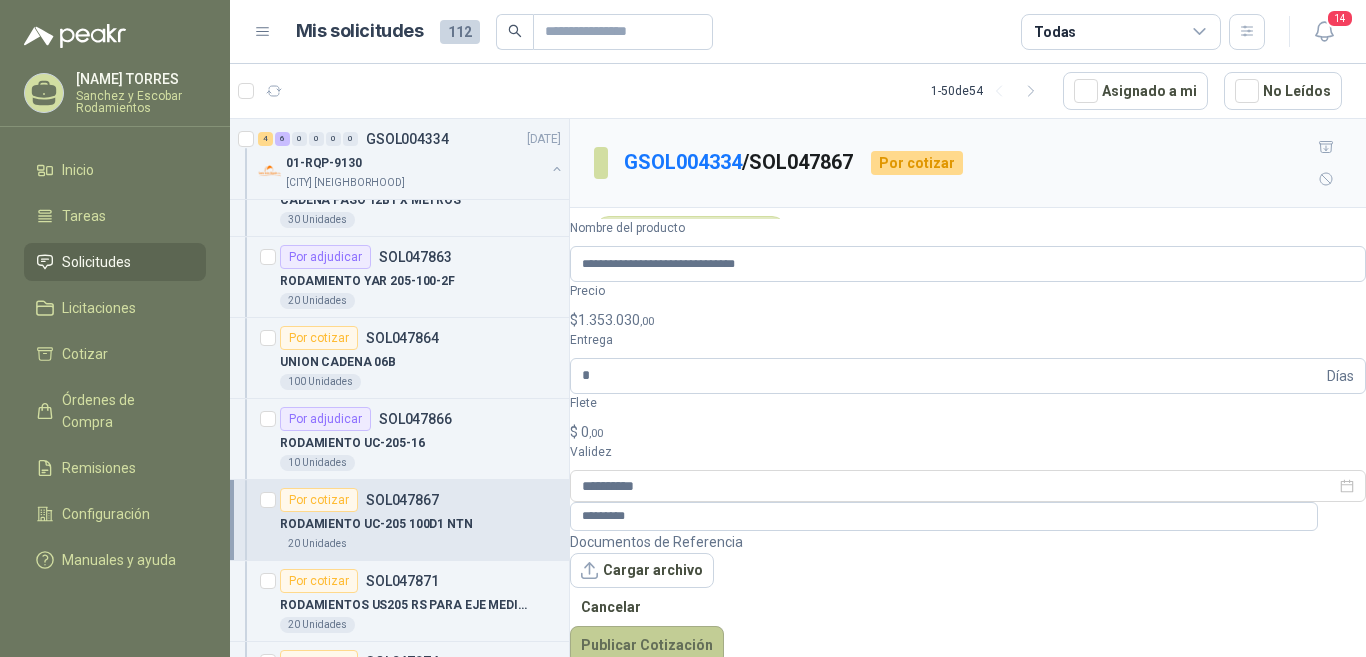 click on "Publicar Cotización" at bounding box center (647, 645) 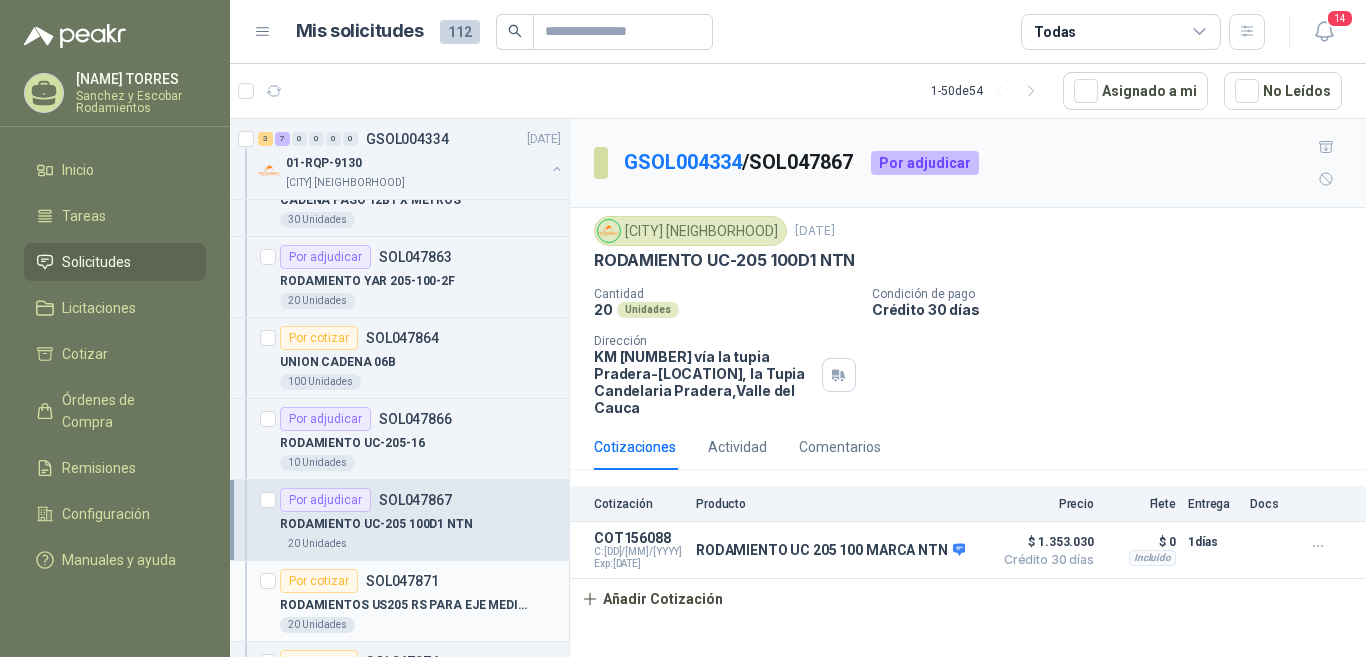 click on "Por cotizar" at bounding box center (319, 581) 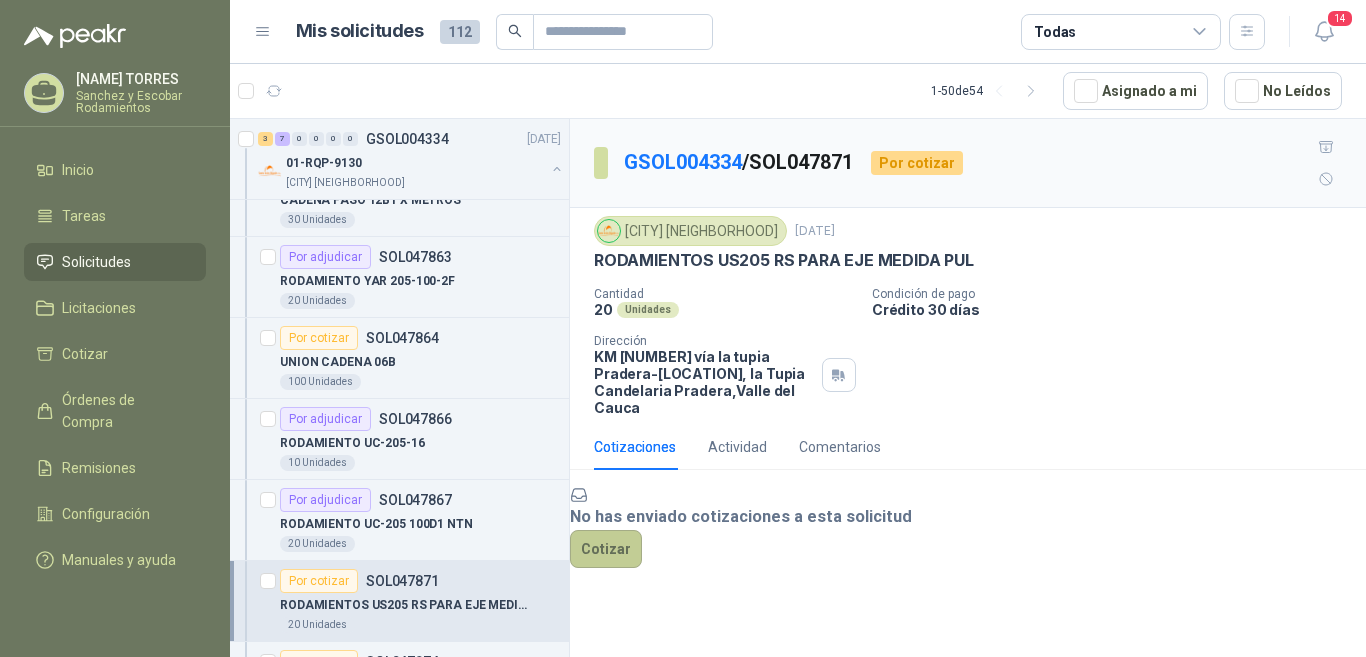 click on "Cotizar" at bounding box center (606, 549) 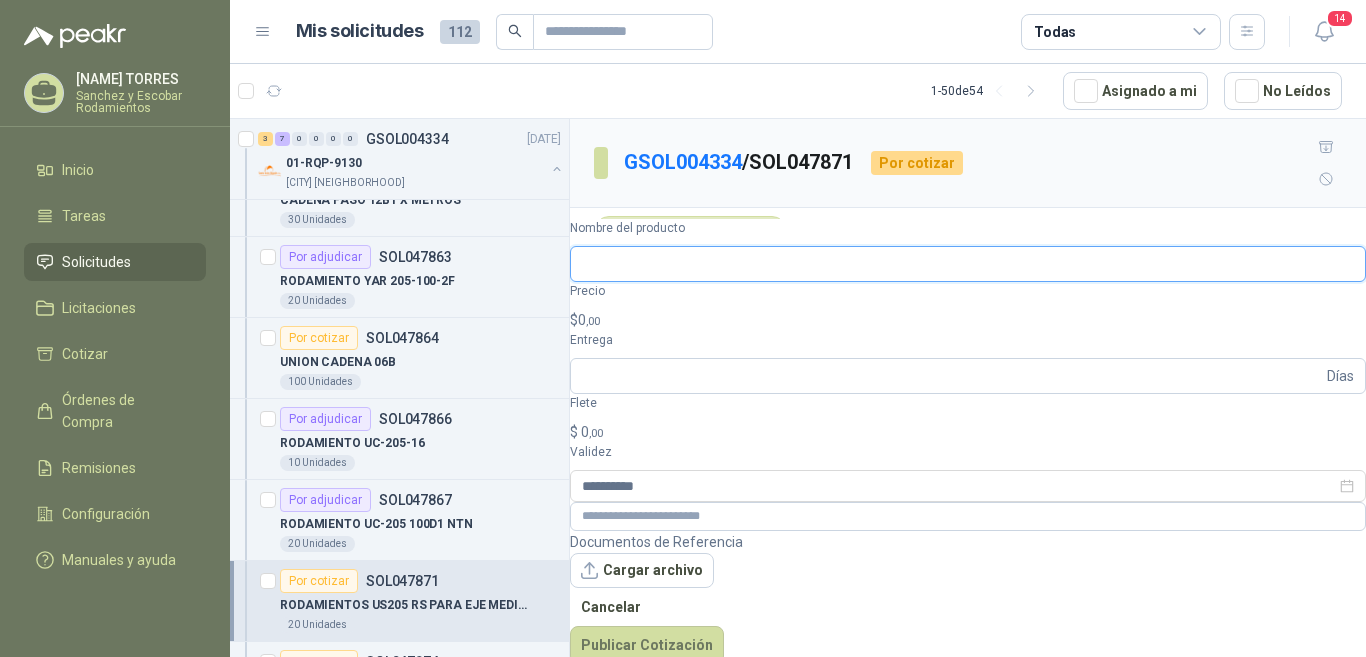 click on "Nombre del producto" at bounding box center (968, 264) 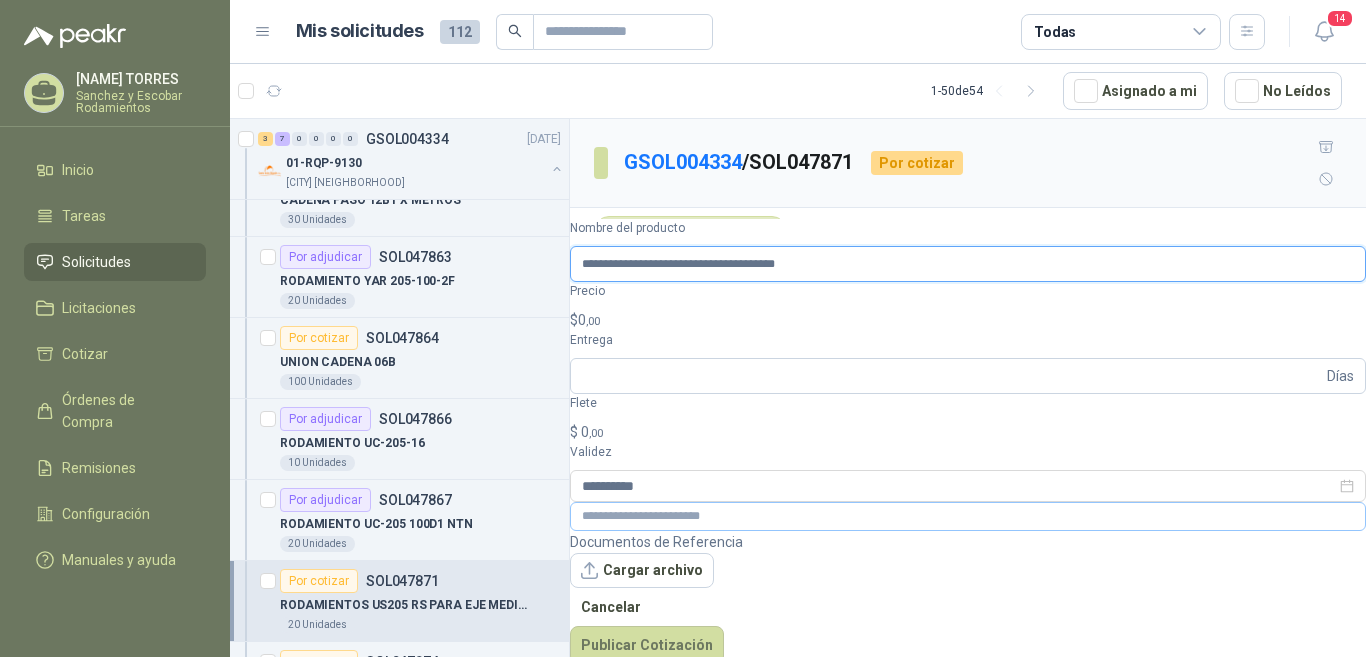 type on "**********" 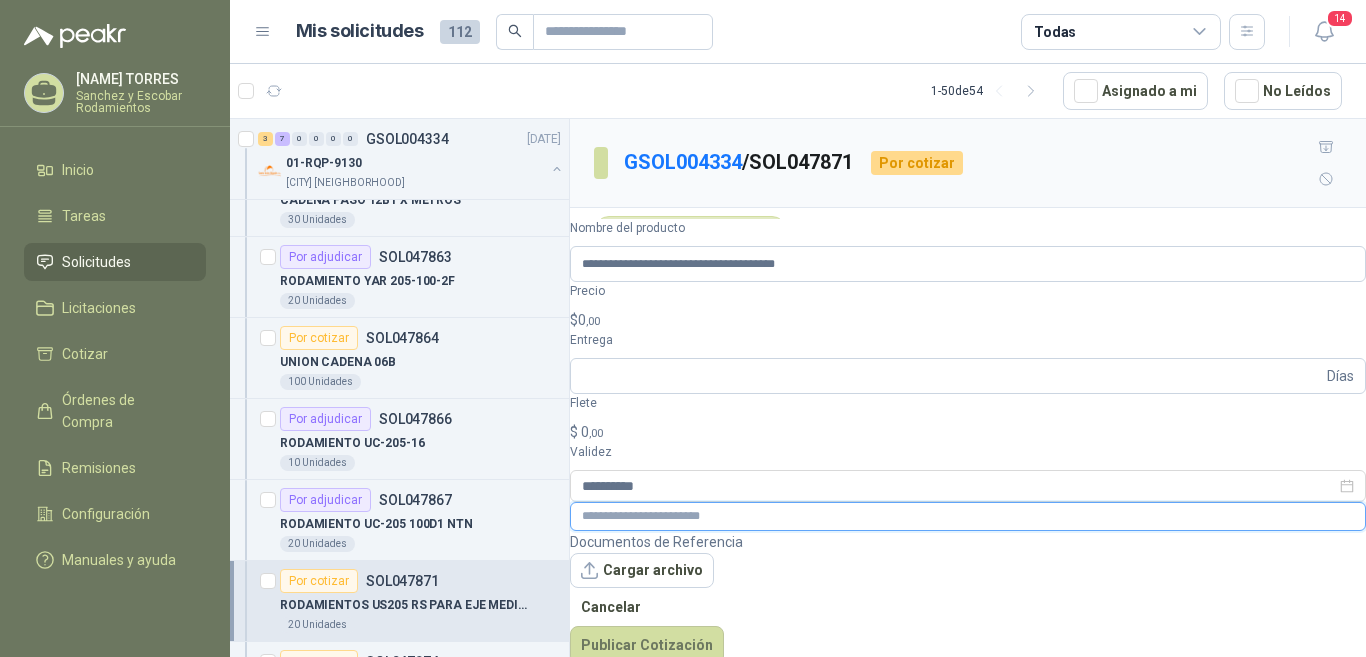 click at bounding box center [968, 516] 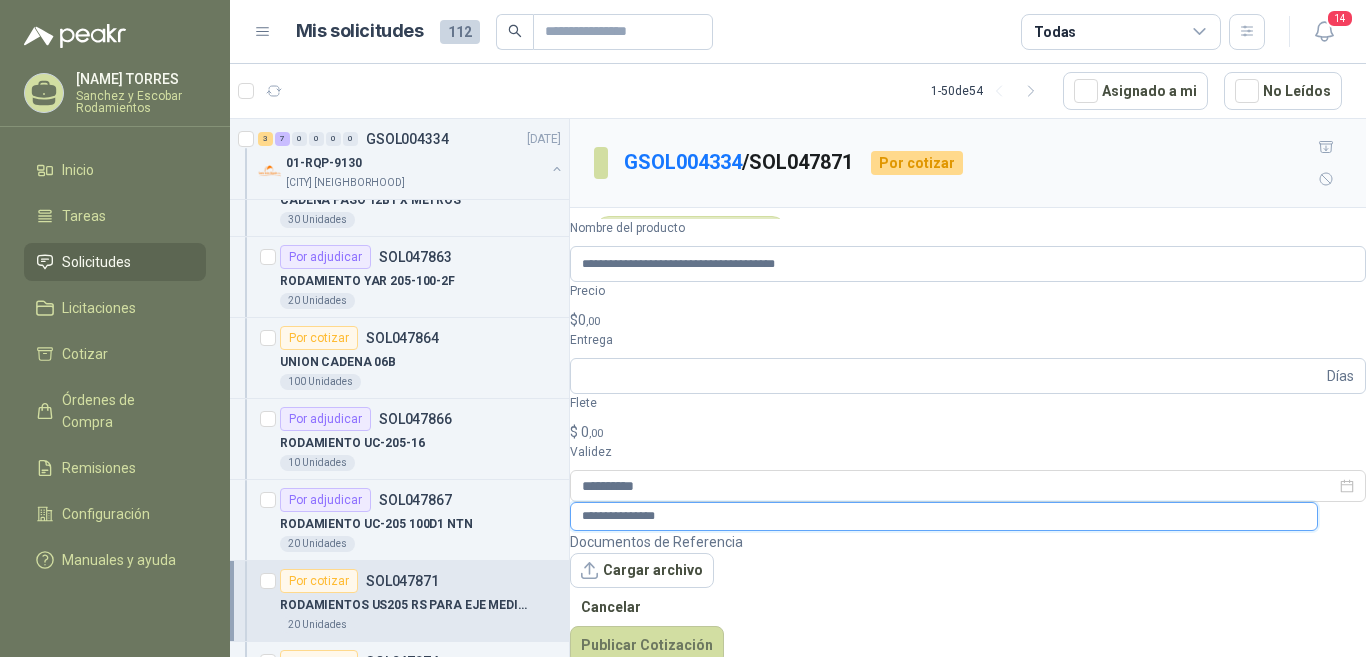 type on "**********" 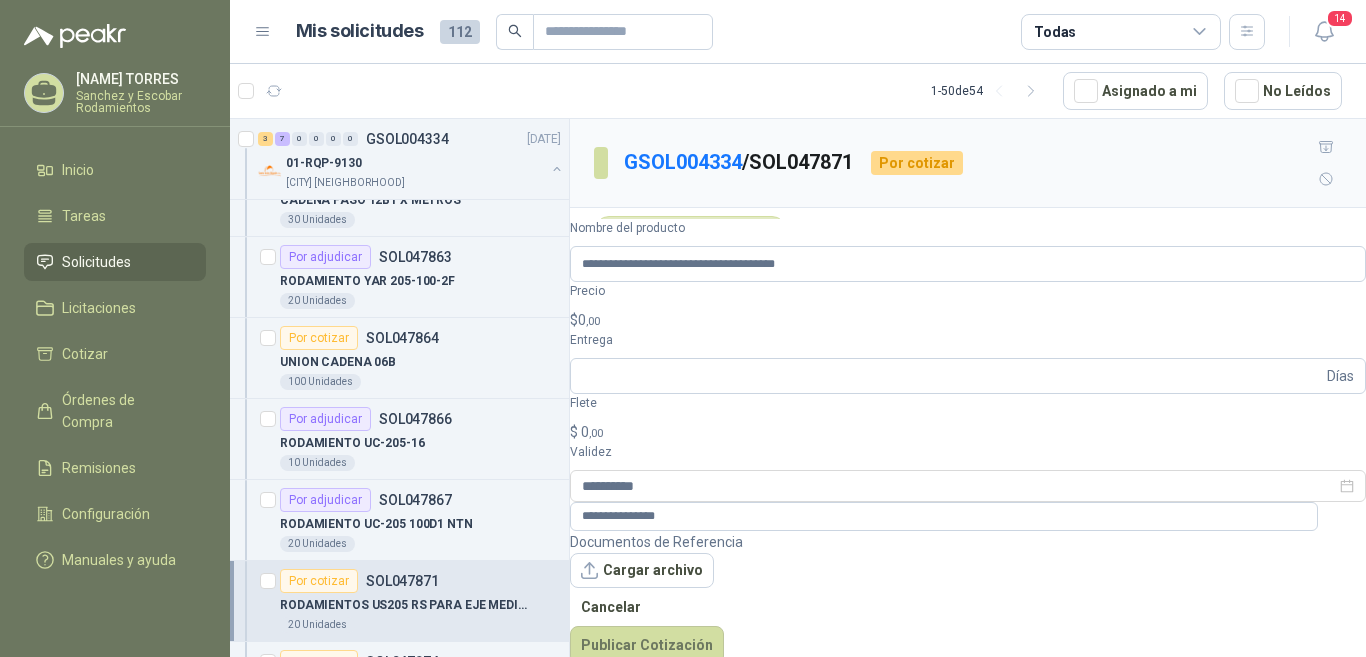 click on ",00" at bounding box center (593, 321) 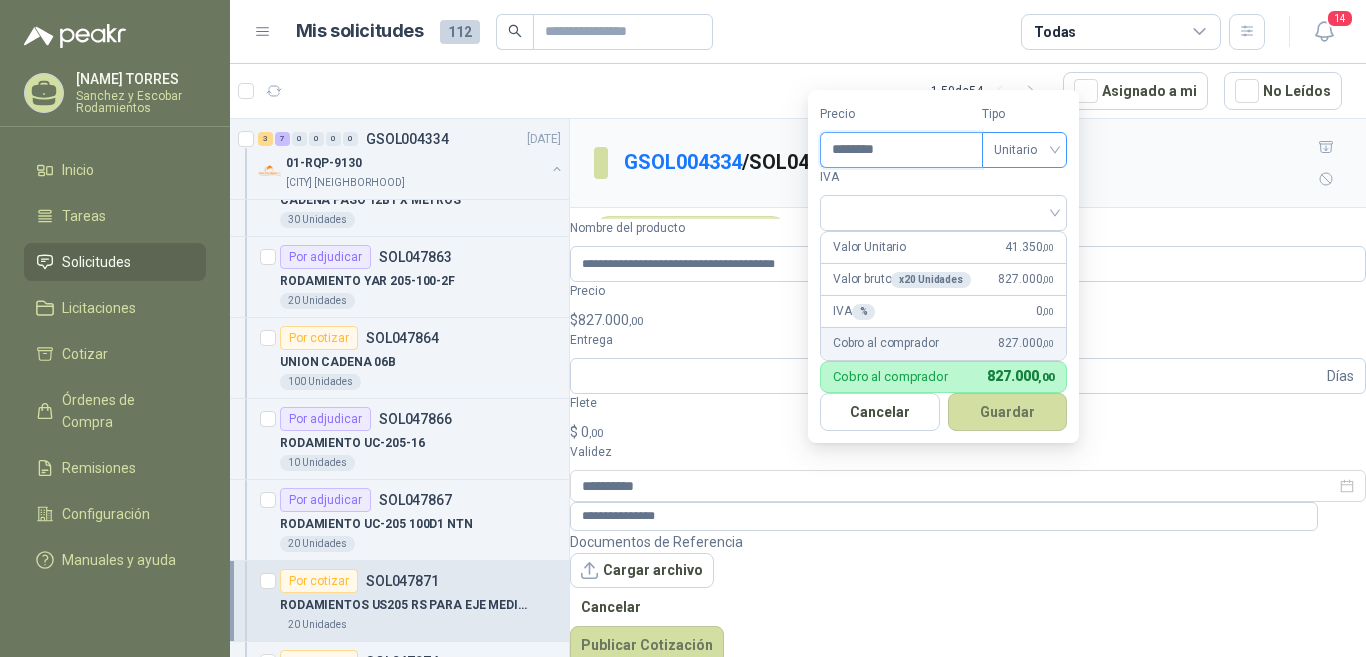 click on "Unitario" at bounding box center [1024, 150] 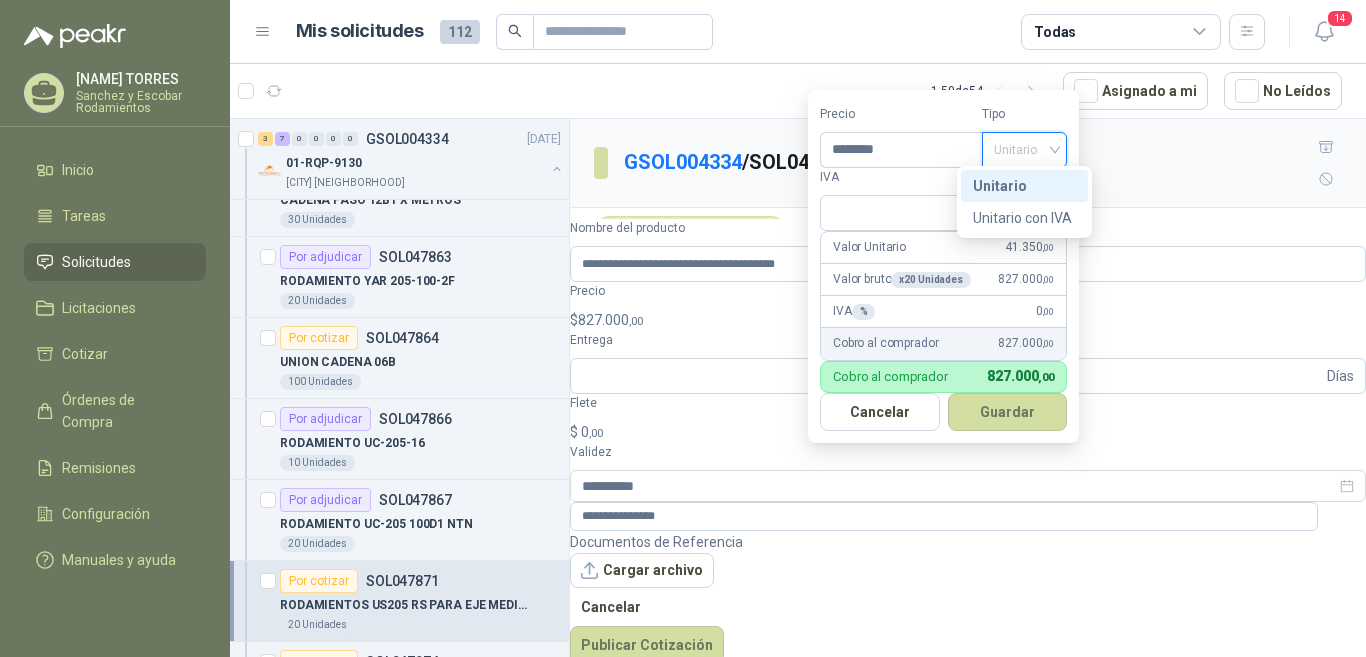 click on "Unitario" at bounding box center [1024, 186] 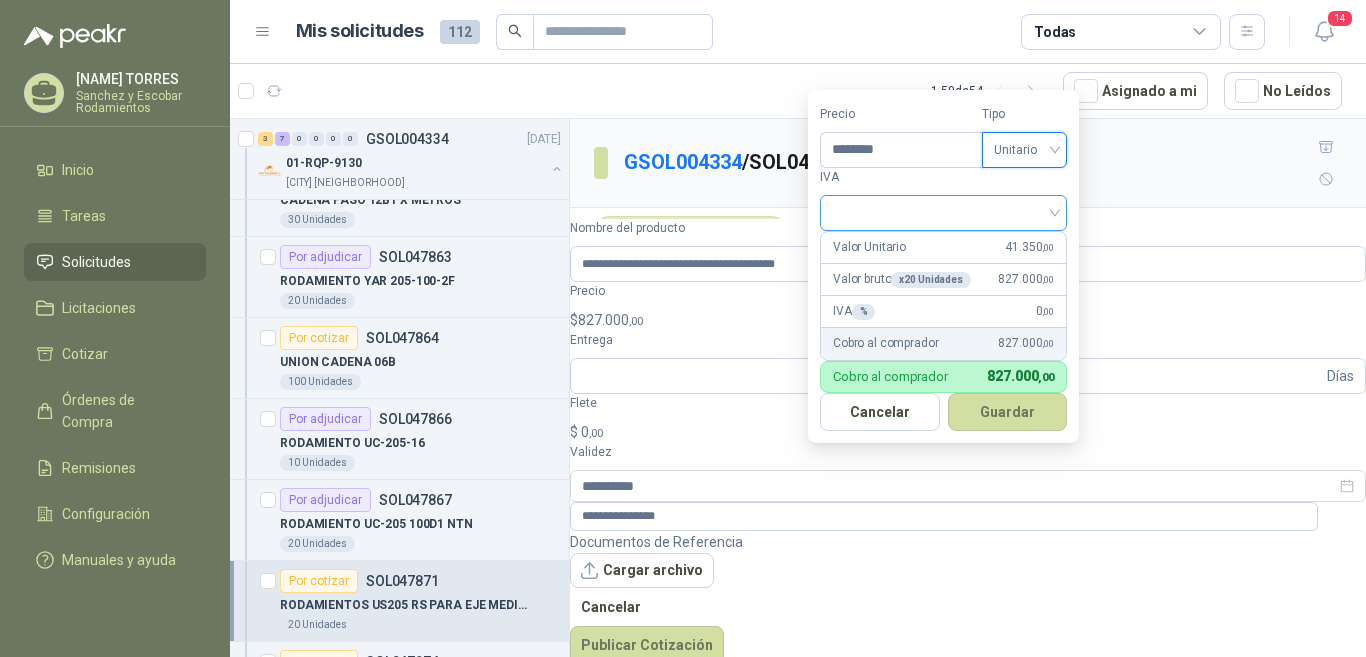 click at bounding box center [943, 211] 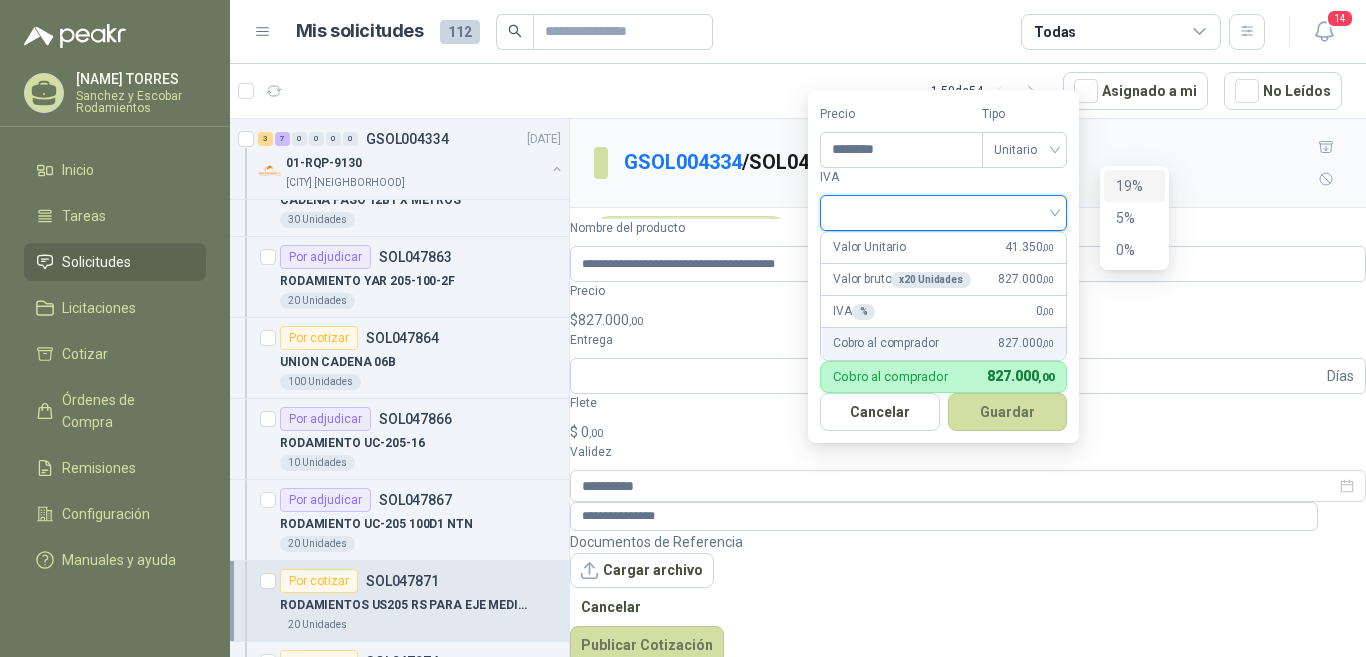 click on "19%" at bounding box center [0, 0] 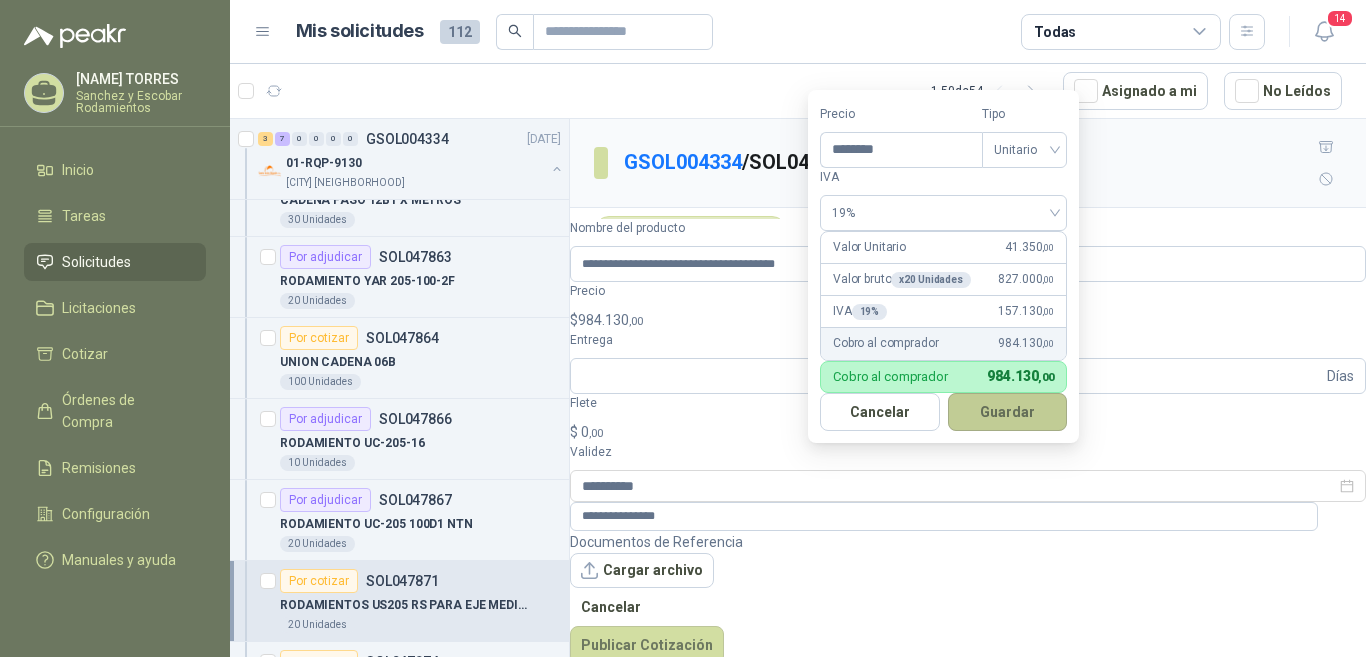 click on "Guardar" at bounding box center [1008, 412] 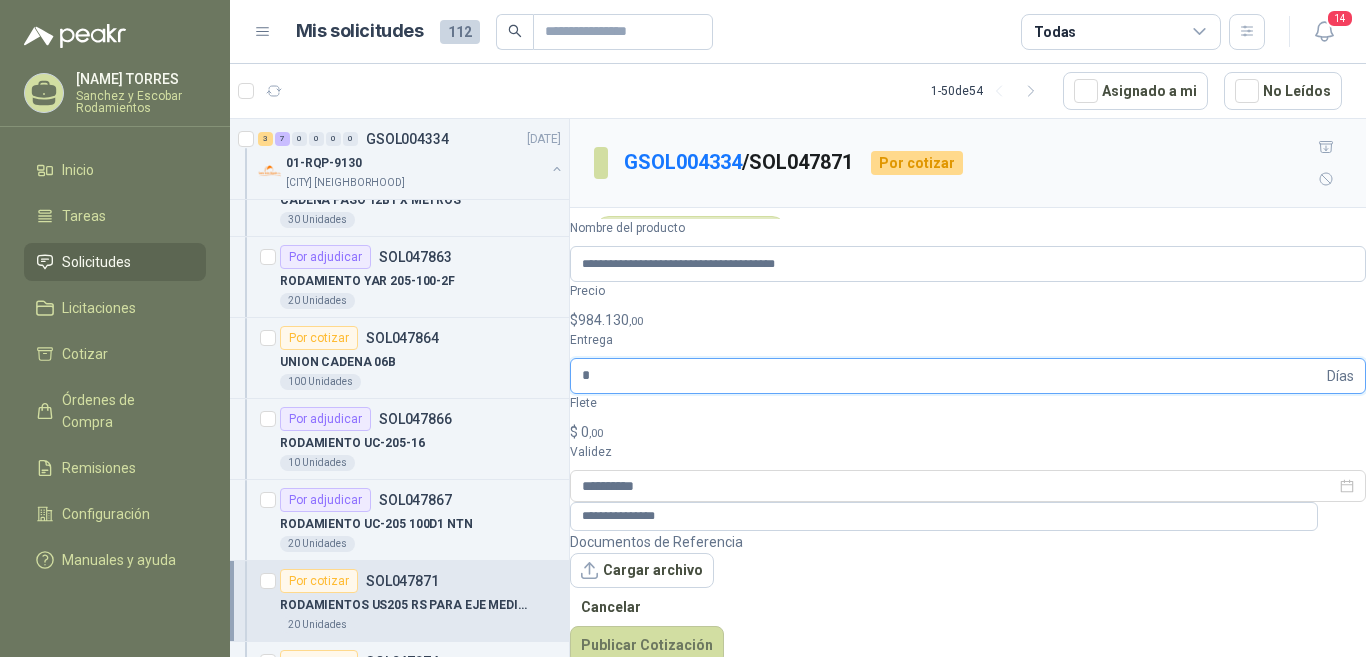 type on "*" 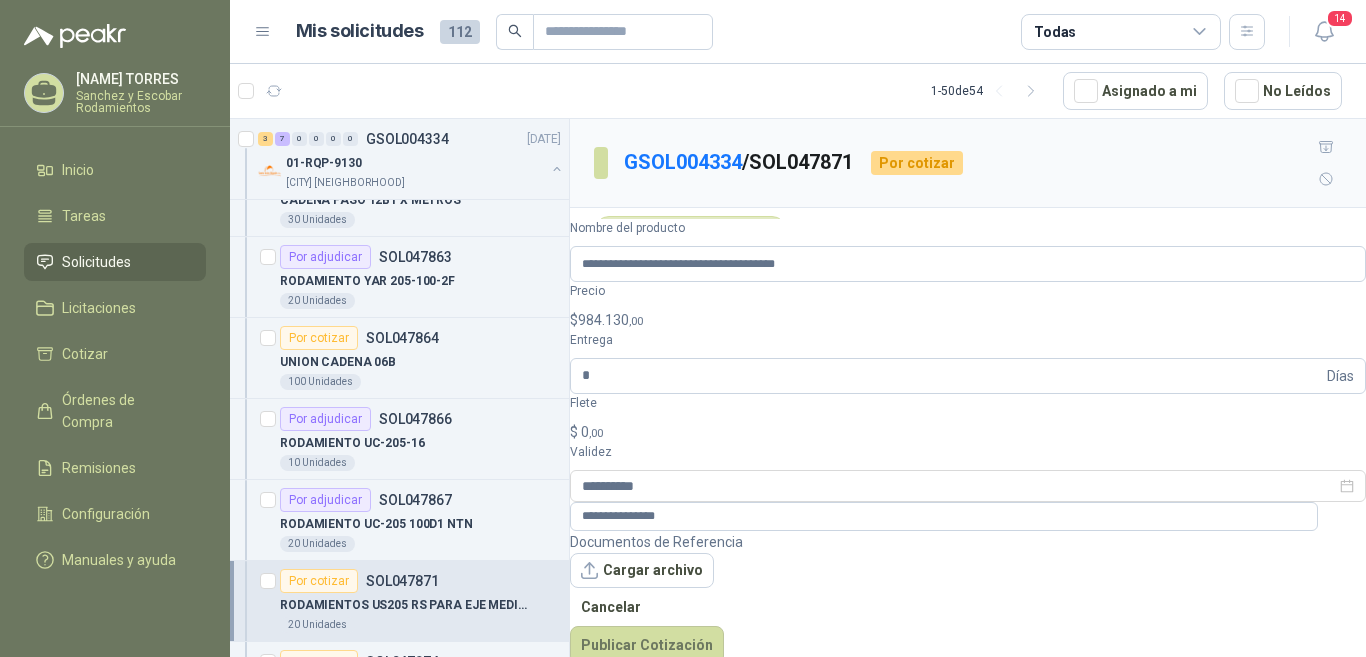 click on "$    0 ,00" at bounding box center [968, 432] 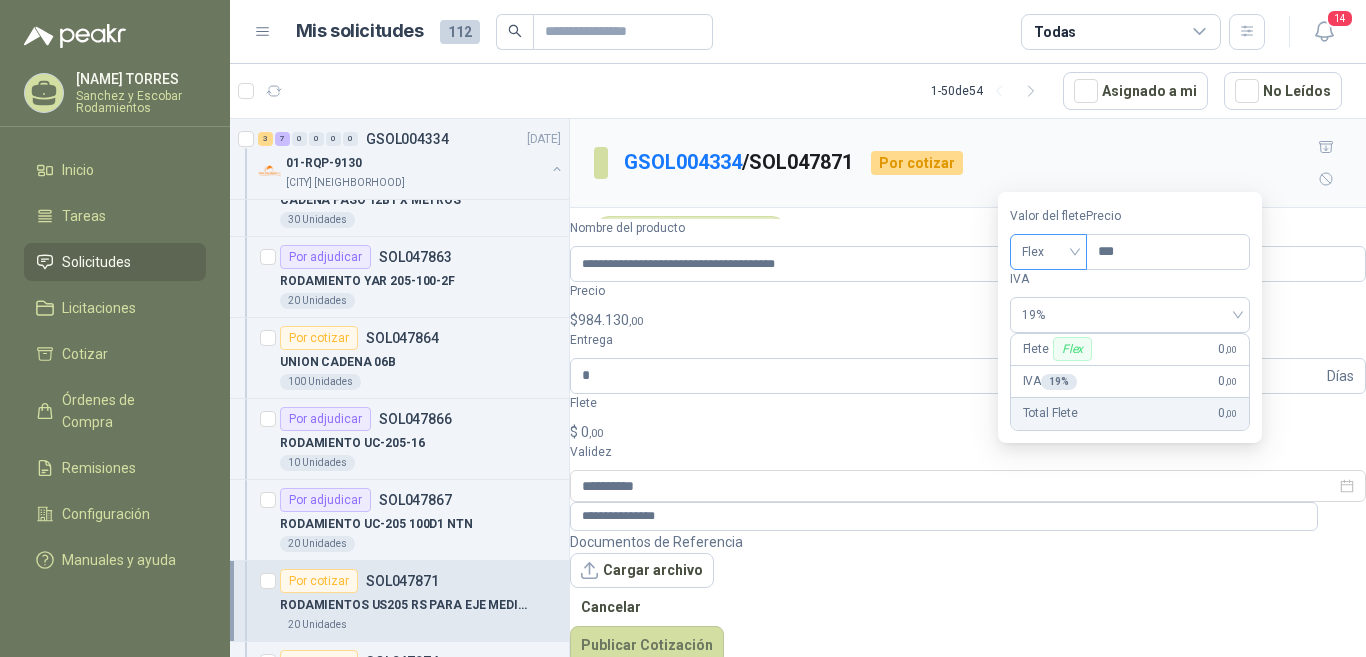 click on "Flex" at bounding box center (1048, 252) 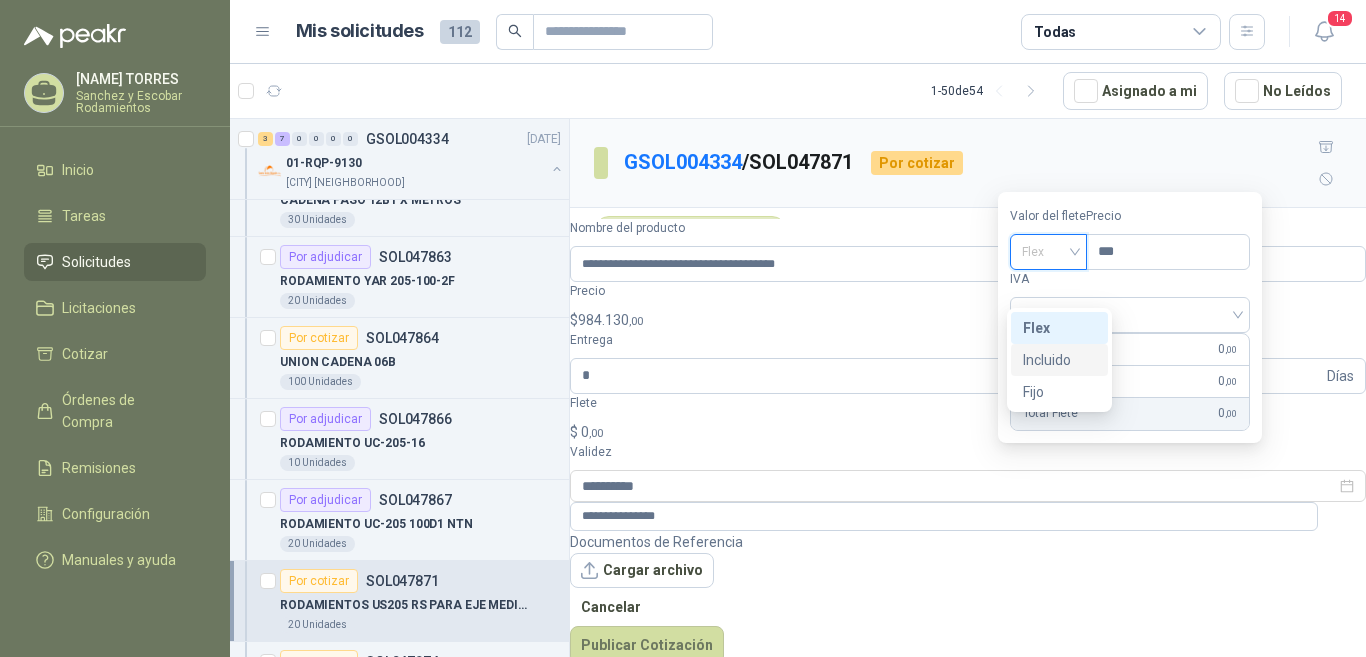 click on "Incluido" at bounding box center [0, 0] 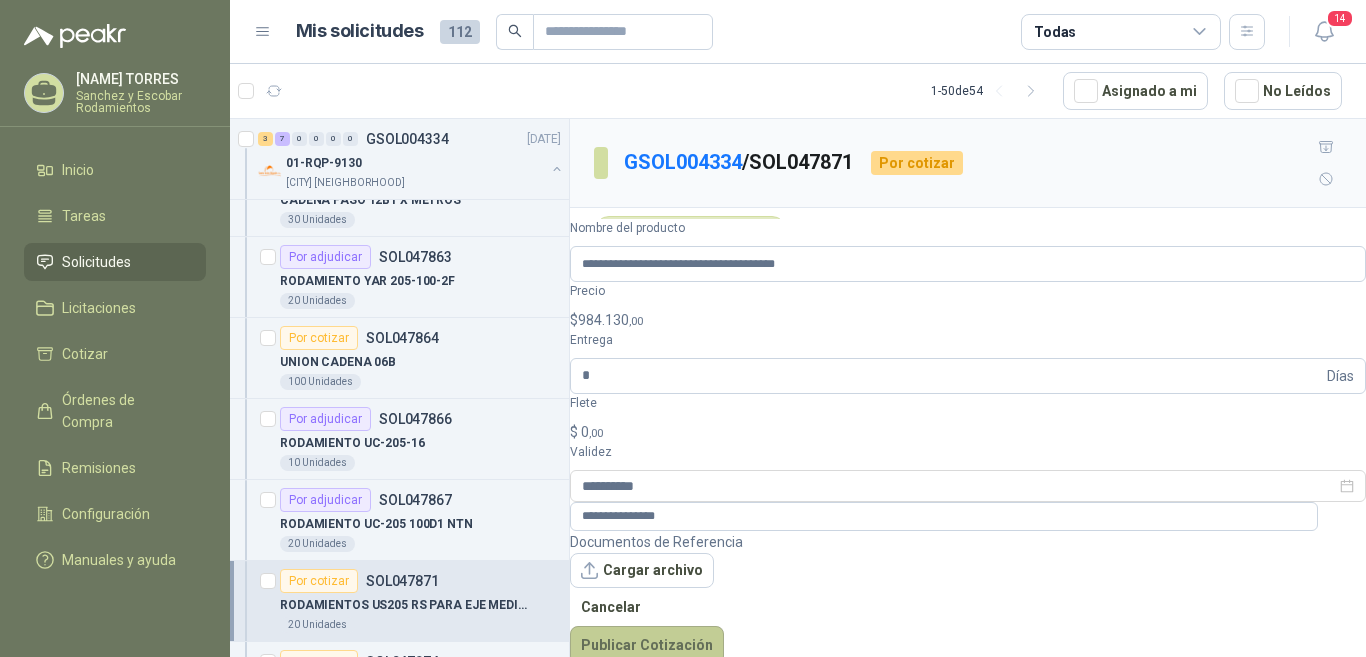 click on "Publicar Cotización" at bounding box center [647, 645] 